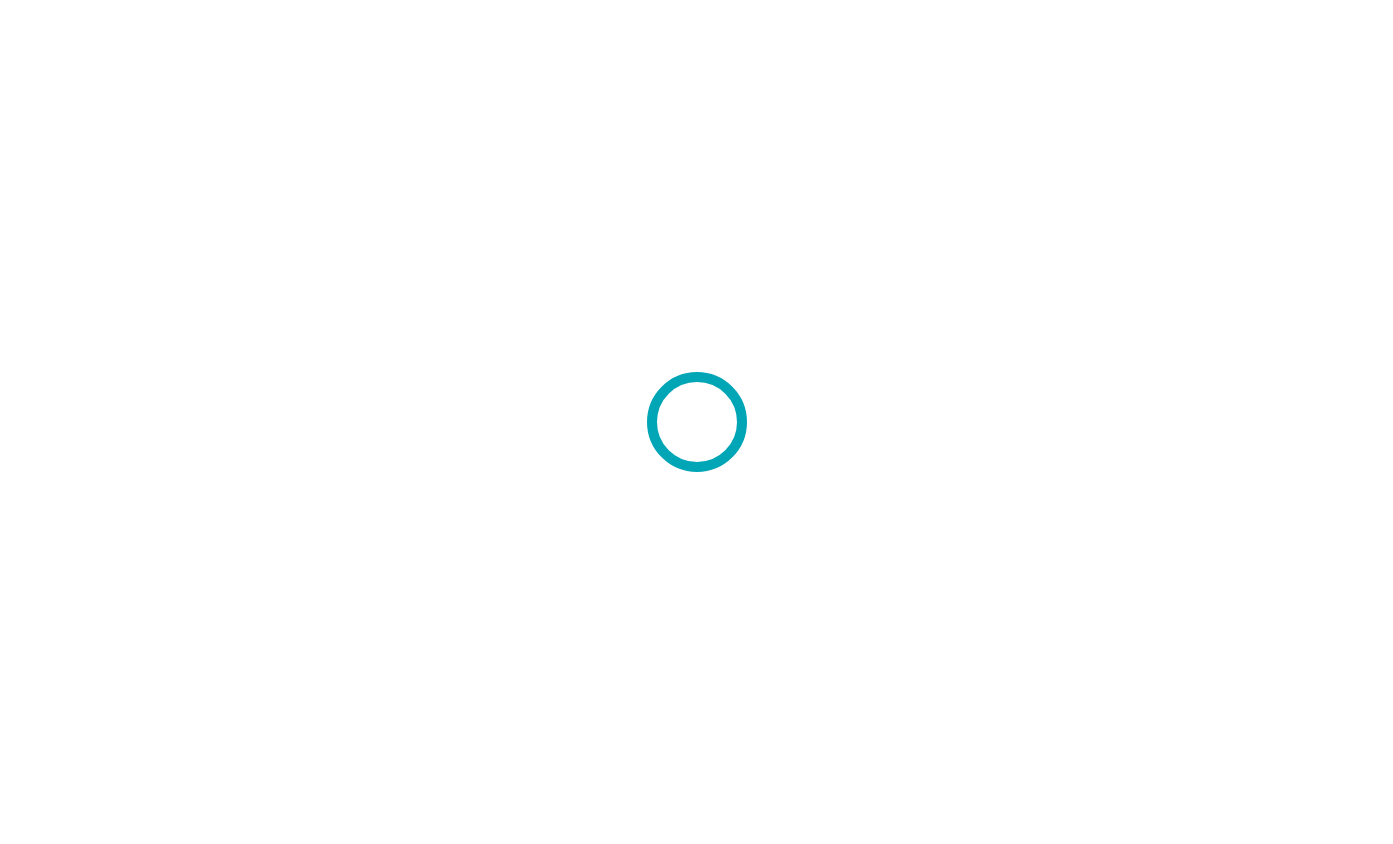 scroll, scrollTop: 0, scrollLeft: 0, axis: both 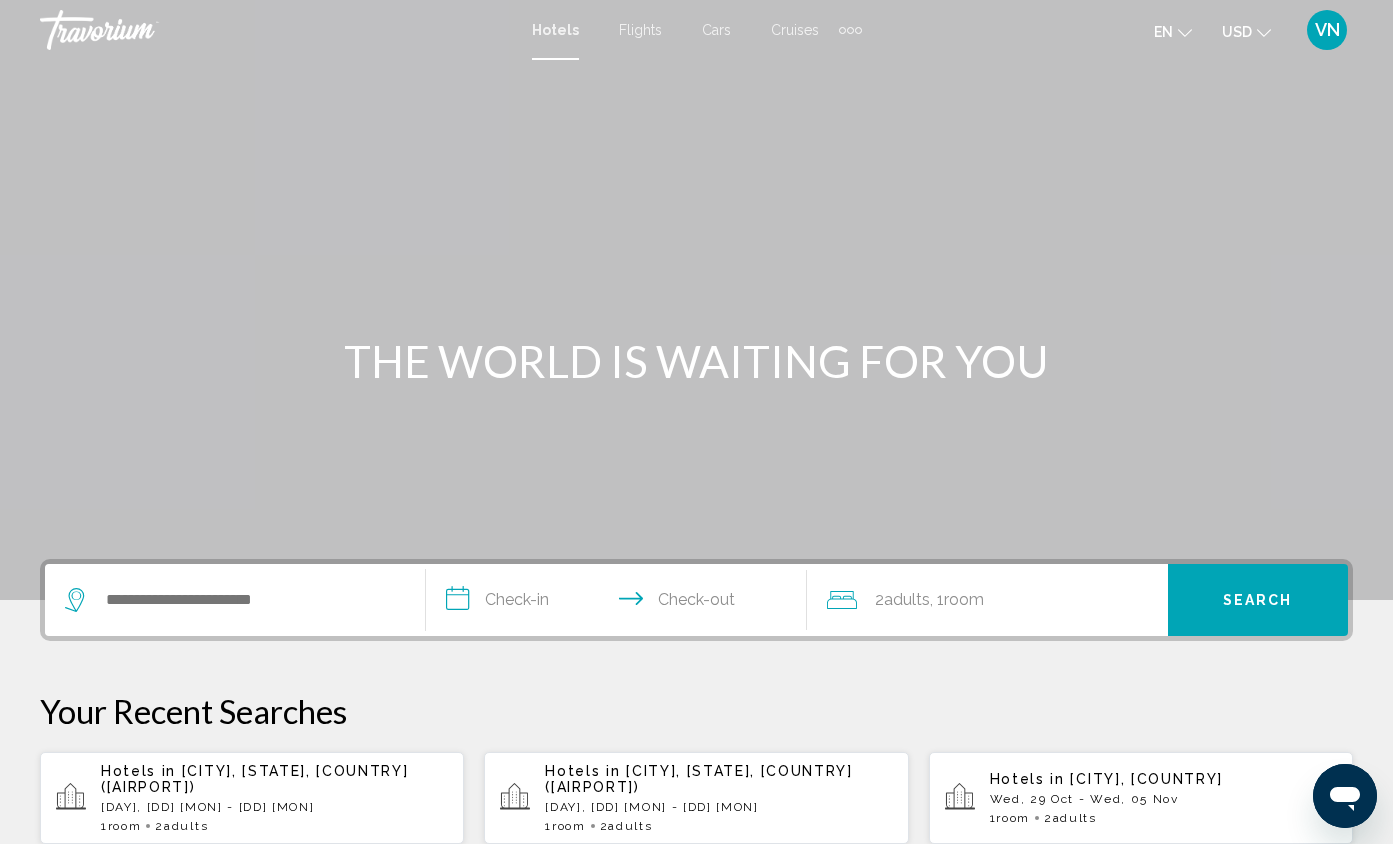 click at bounding box center (850, 30) 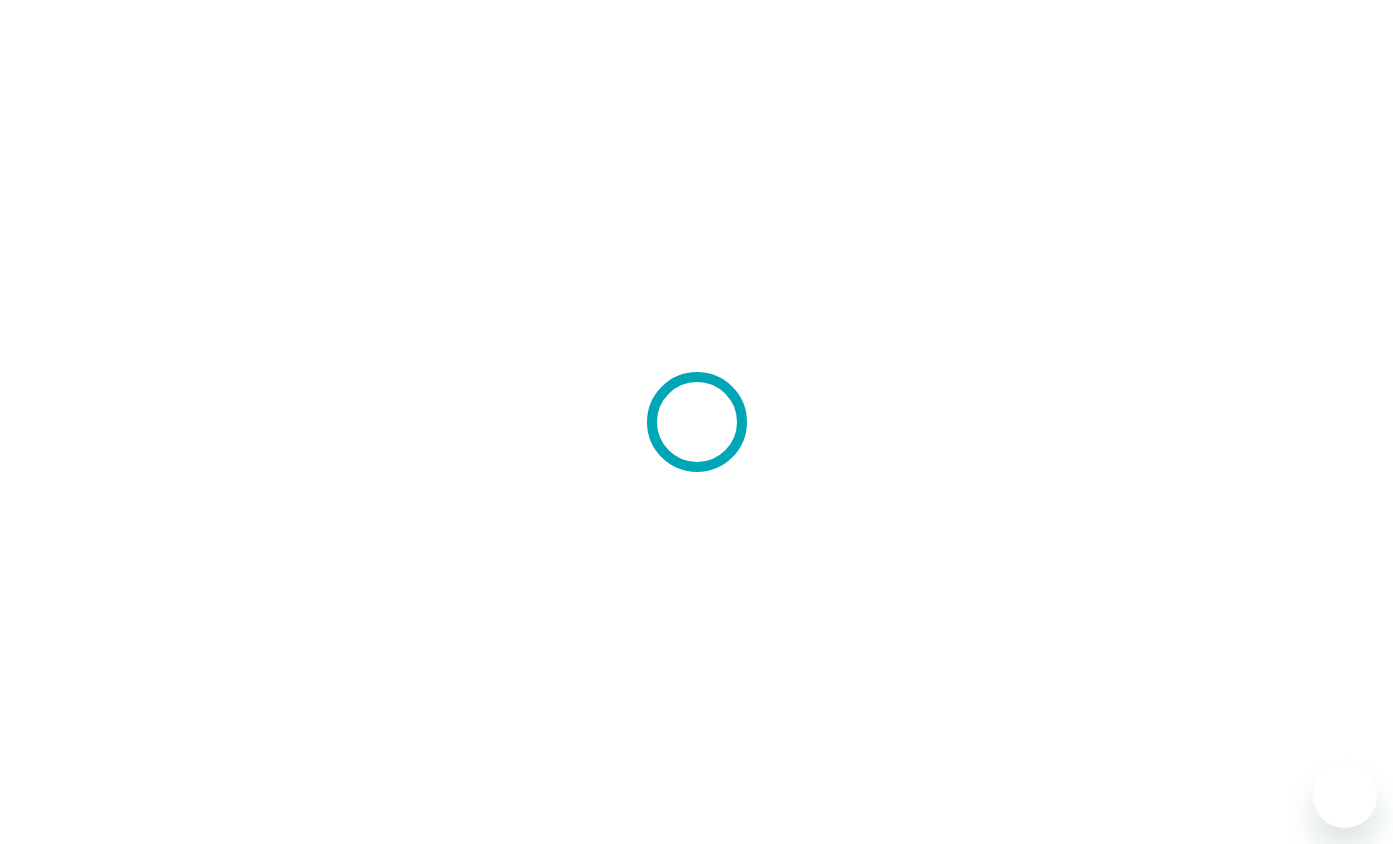scroll, scrollTop: 0, scrollLeft: 0, axis: both 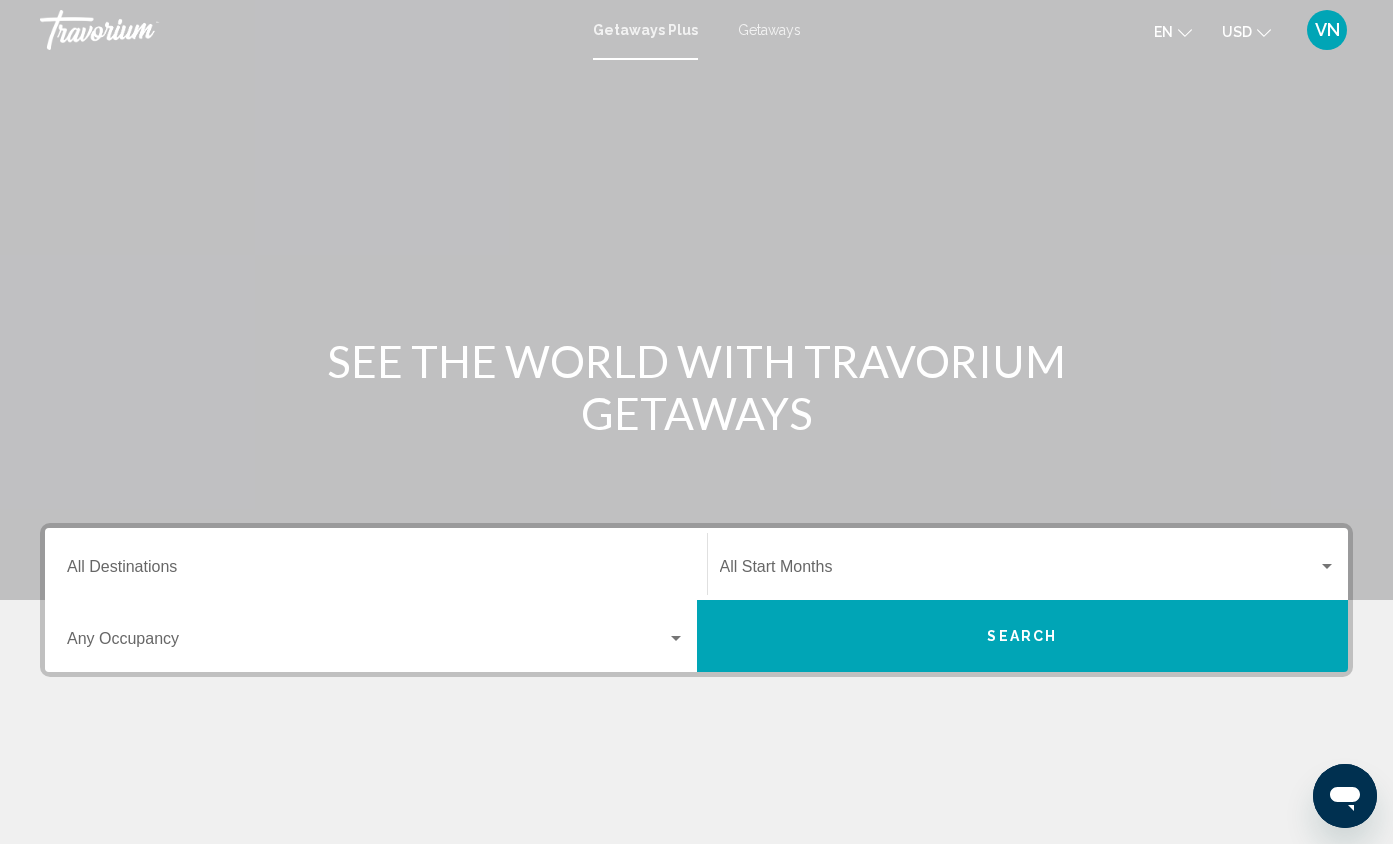 click on "Getaways" at bounding box center [769, 30] 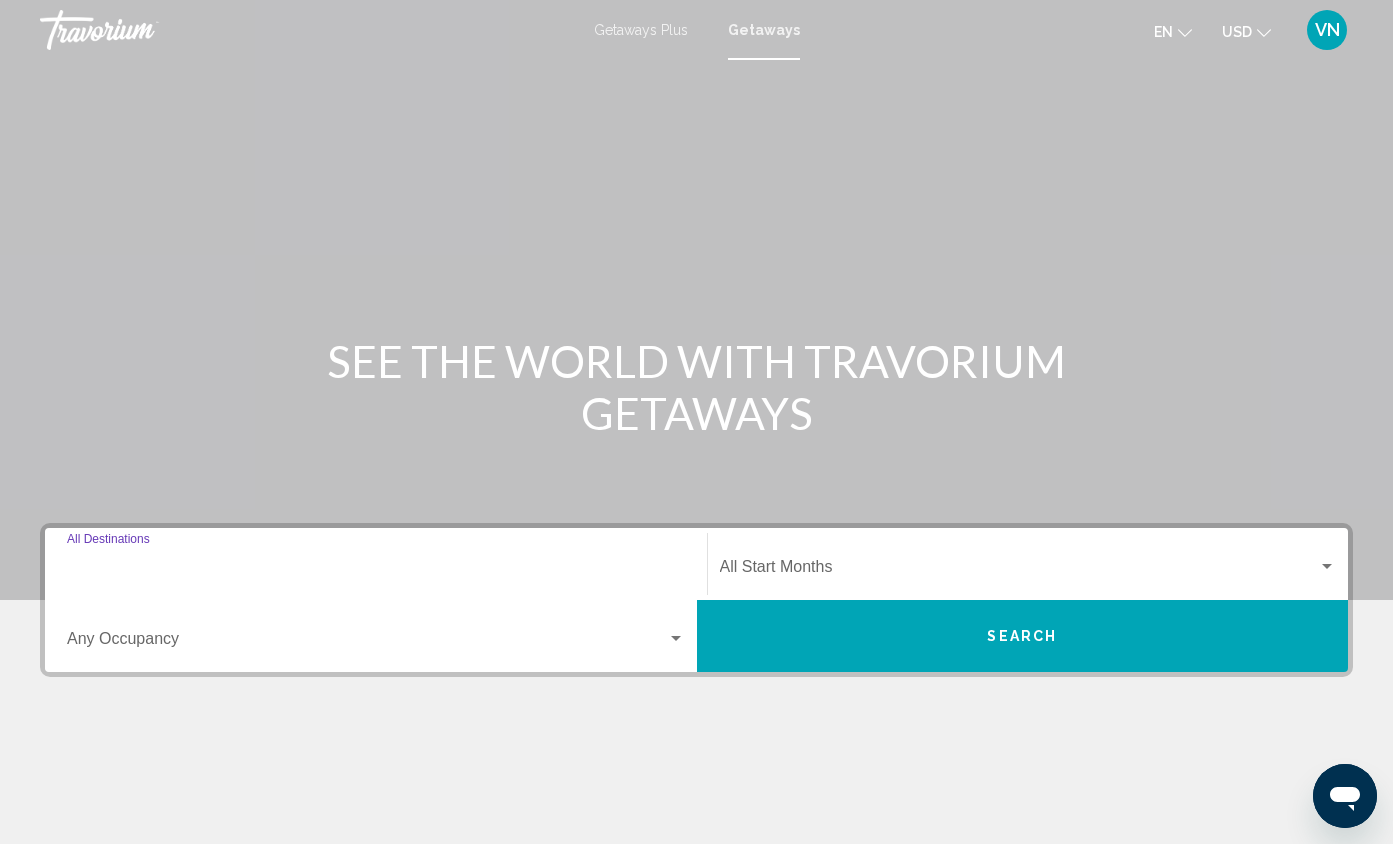 click on "Destination All Destinations" at bounding box center (376, 571) 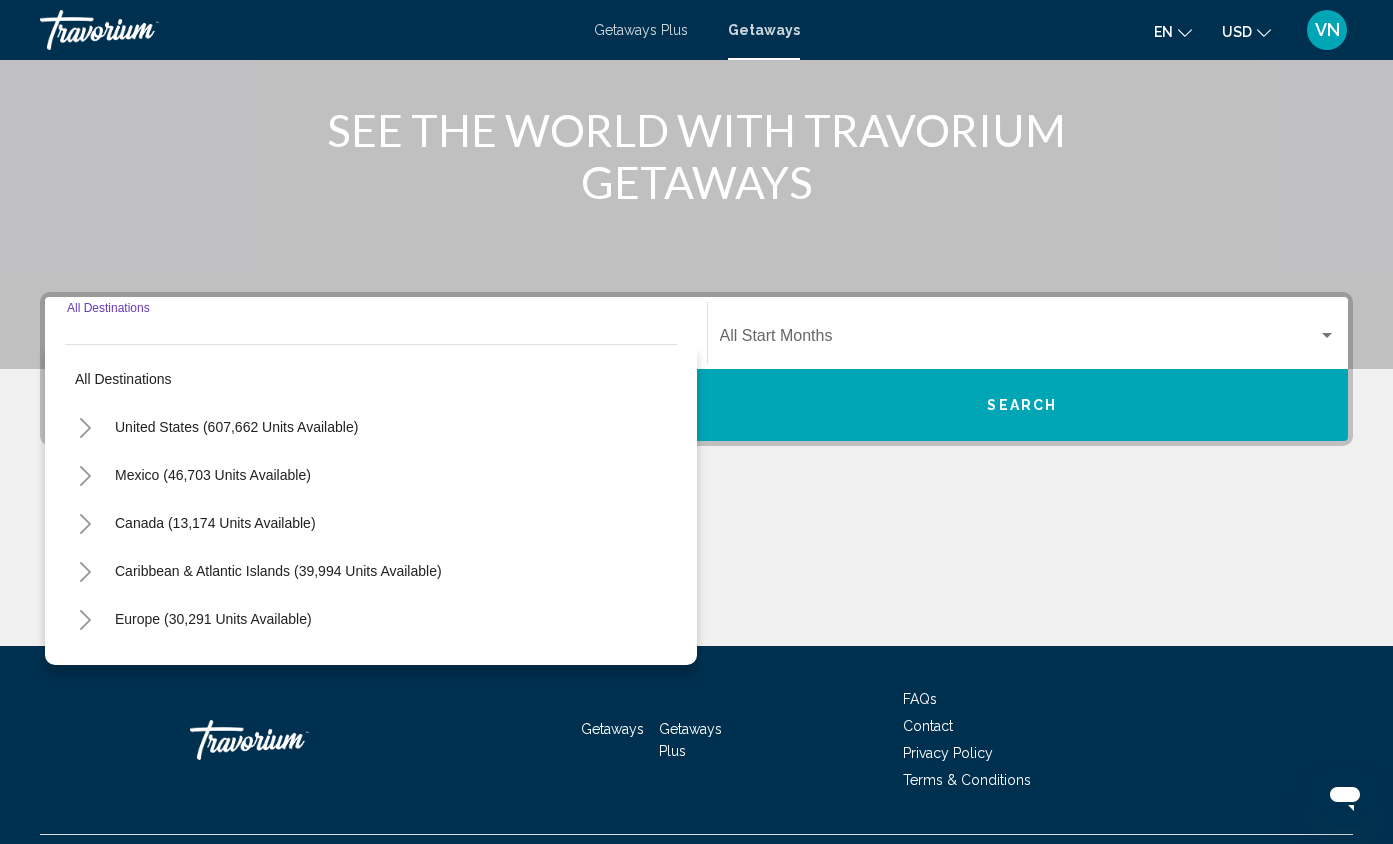scroll, scrollTop: 278, scrollLeft: 0, axis: vertical 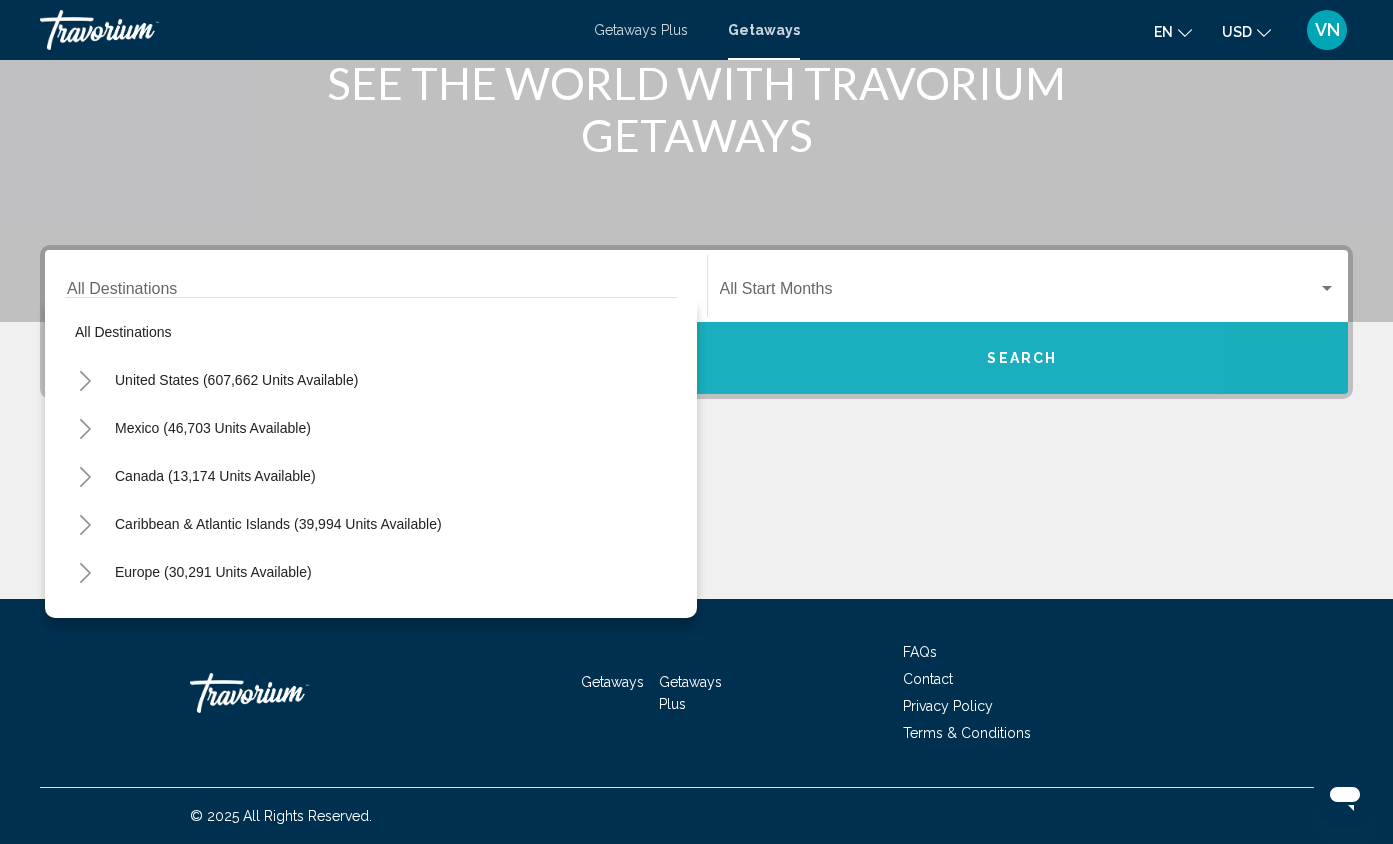 drag, startPoint x: 780, startPoint y: 324, endPoint x: 780, endPoint y: 295, distance: 29 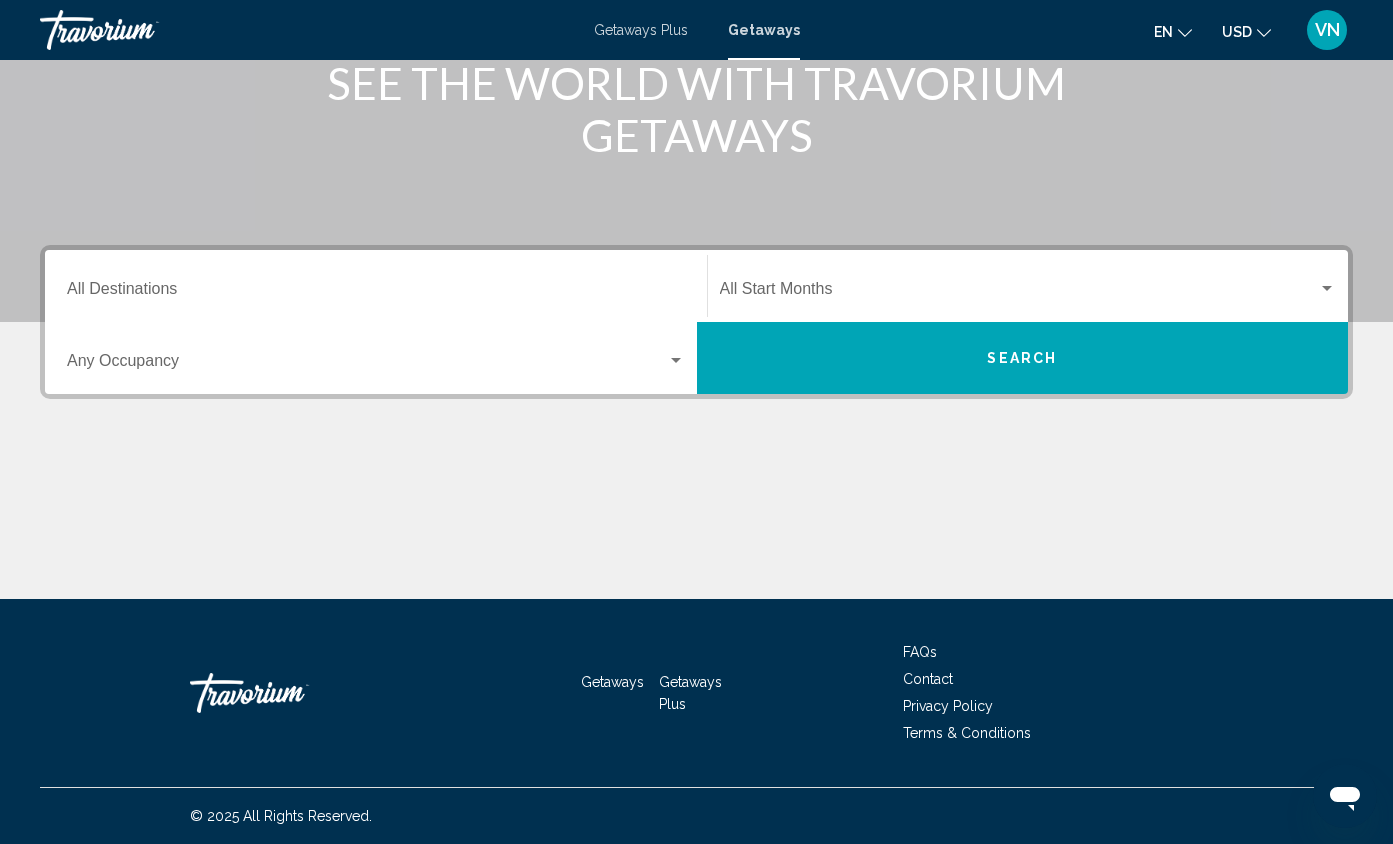 click on "Start Month All Start Months" 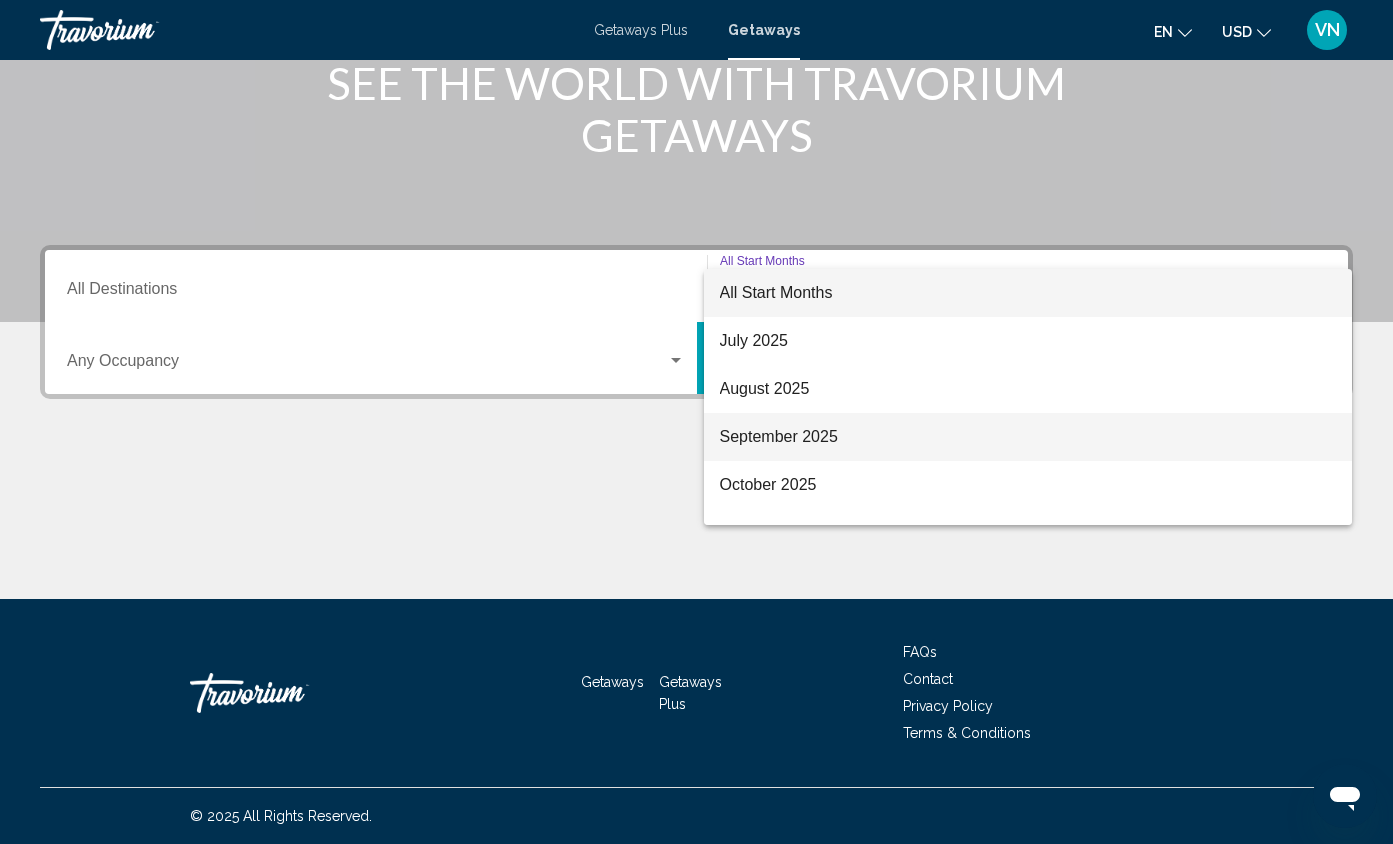 click on "September 2025" at bounding box center (1028, 437) 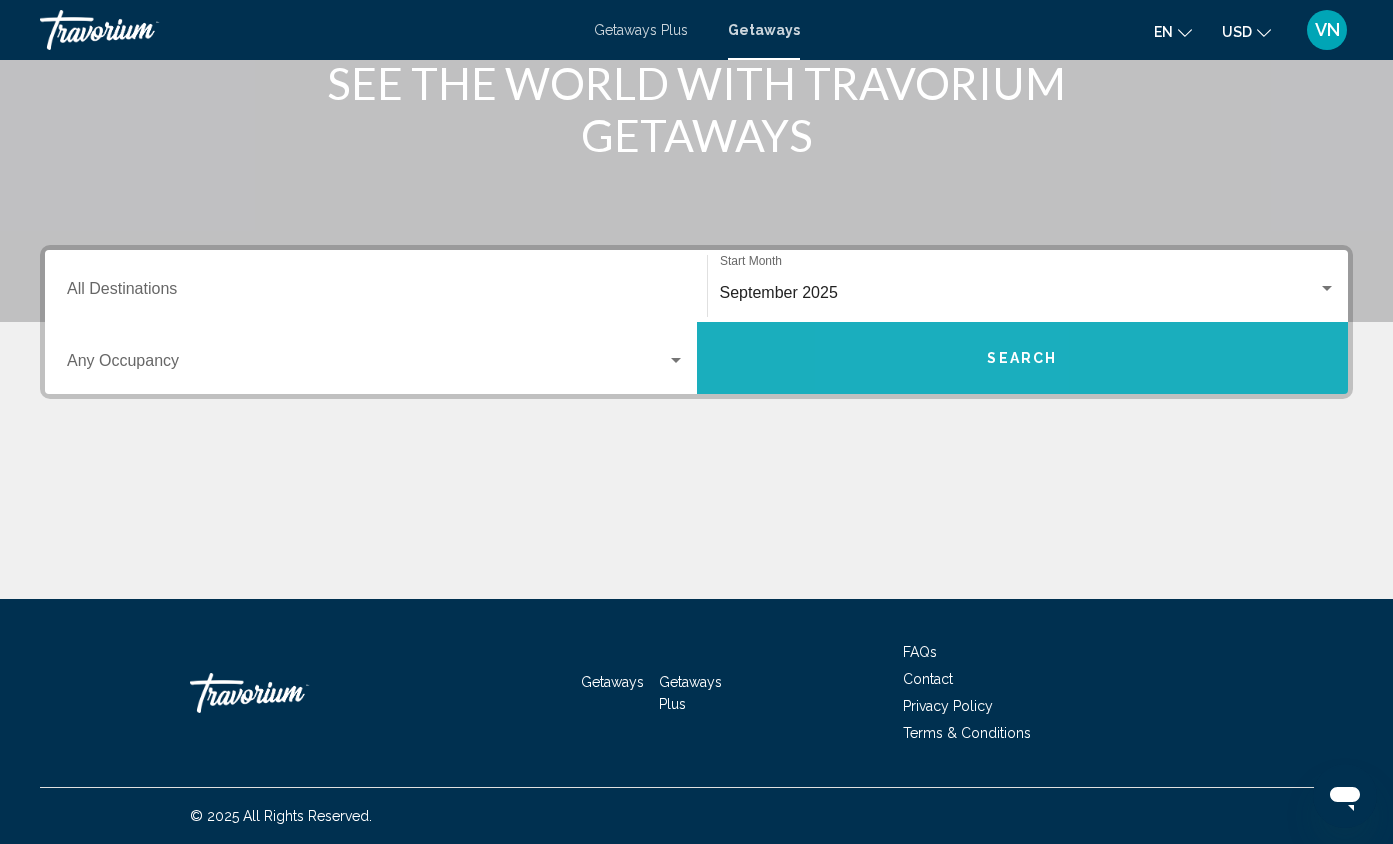 click on "Search" at bounding box center (1023, 358) 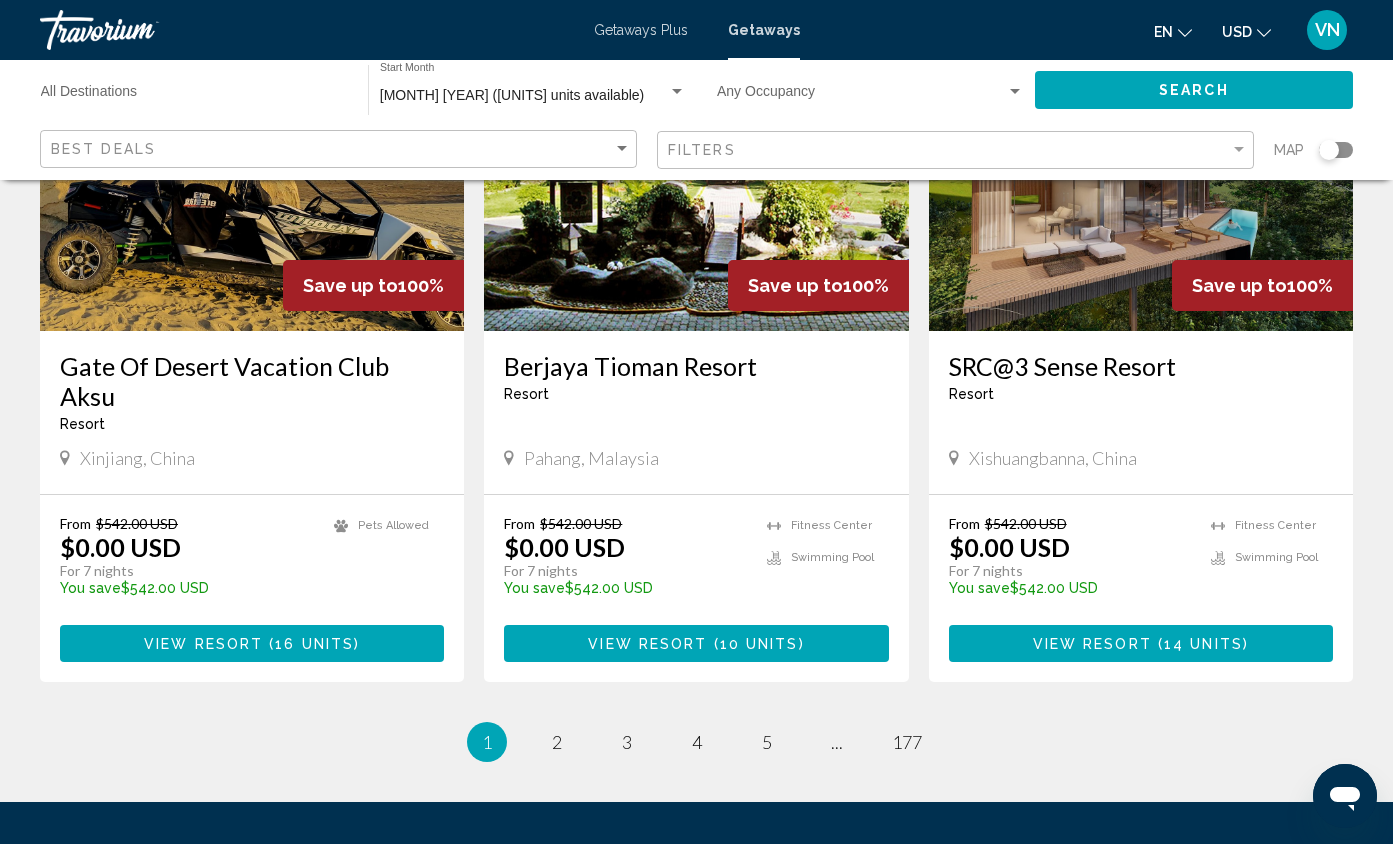scroll, scrollTop: 2402, scrollLeft: 0, axis: vertical 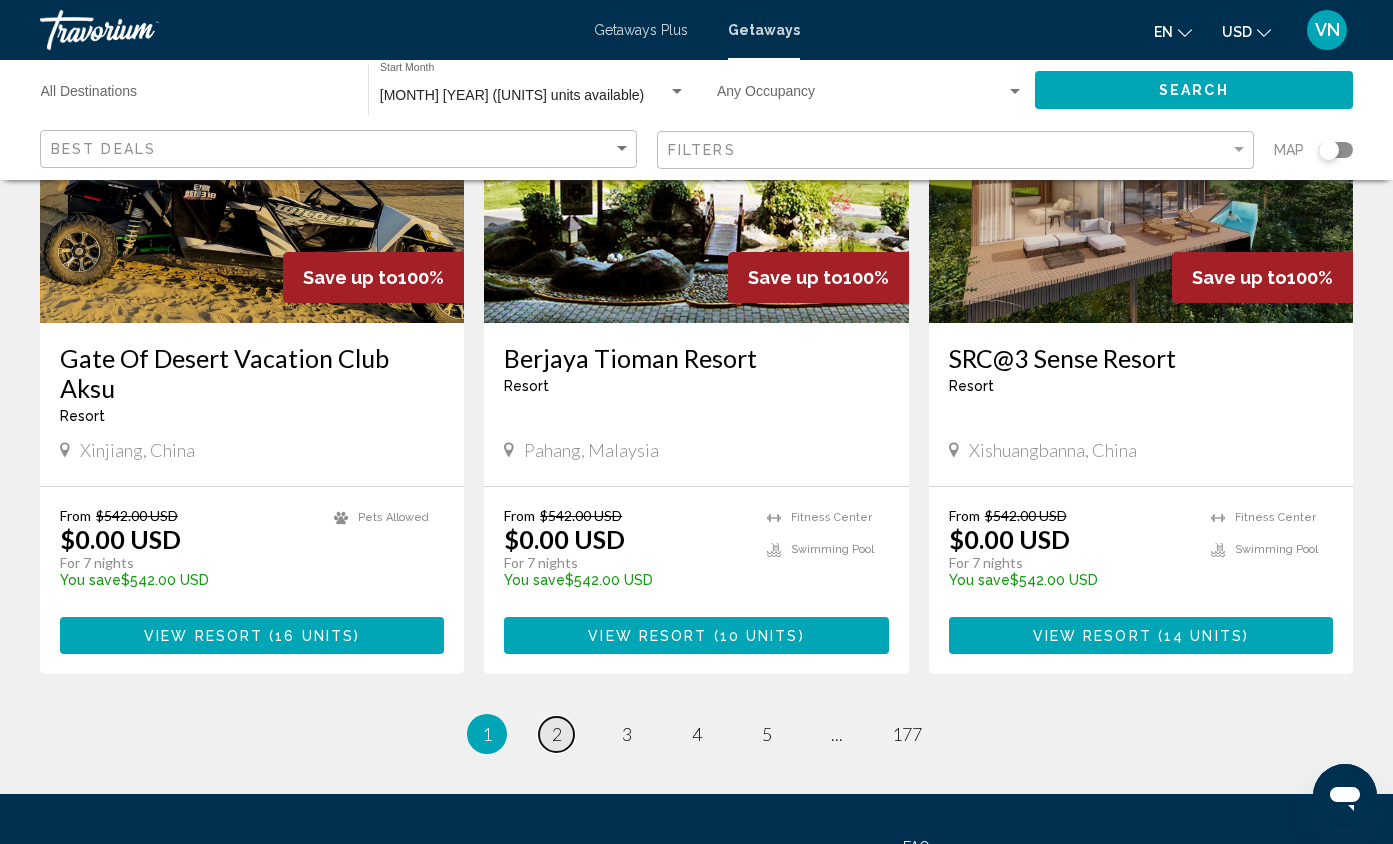 click on "2" at bounding box center (557, 734) 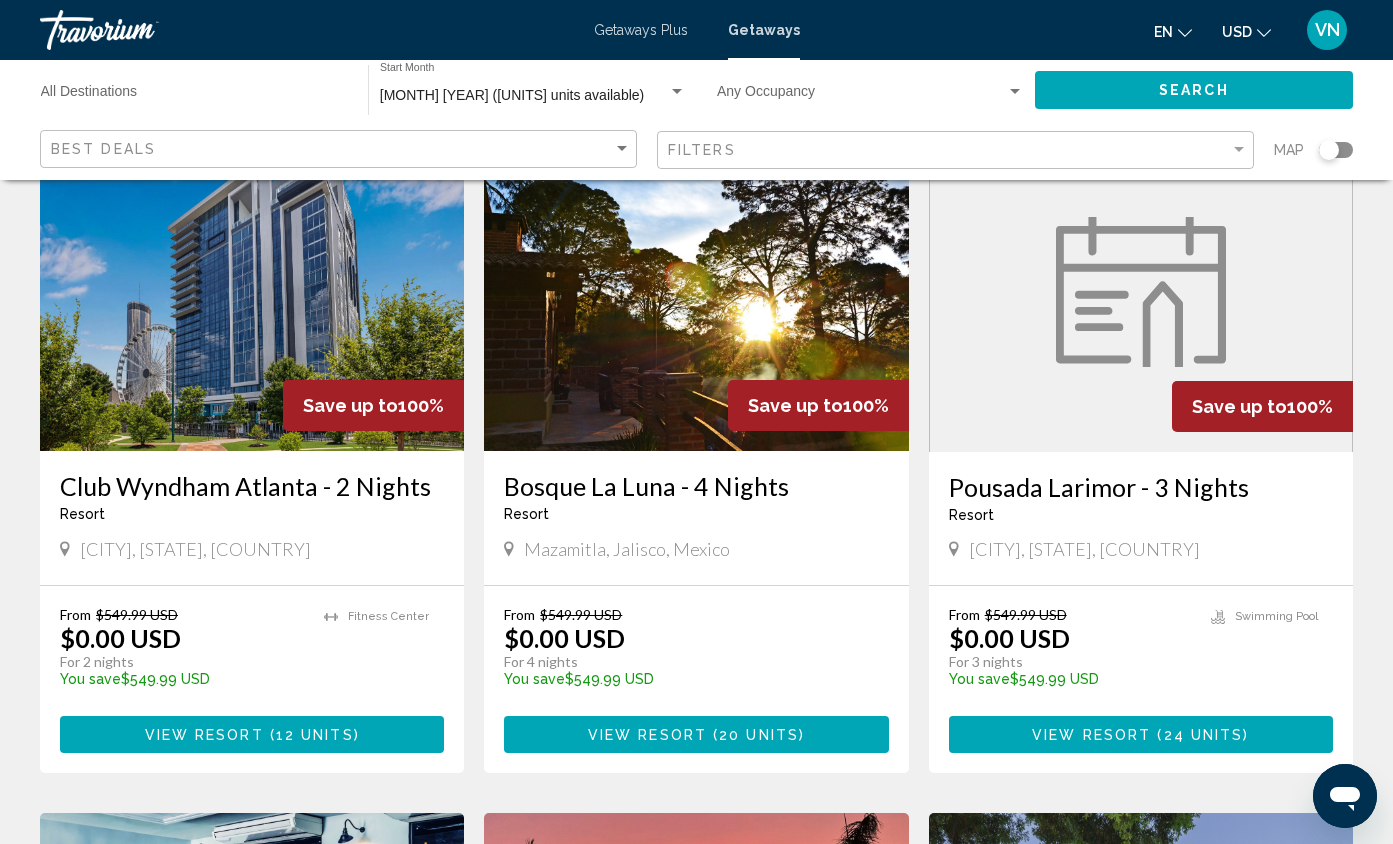 scroll, scrollTop: 150, scrollLeft: 0, axis: vertical 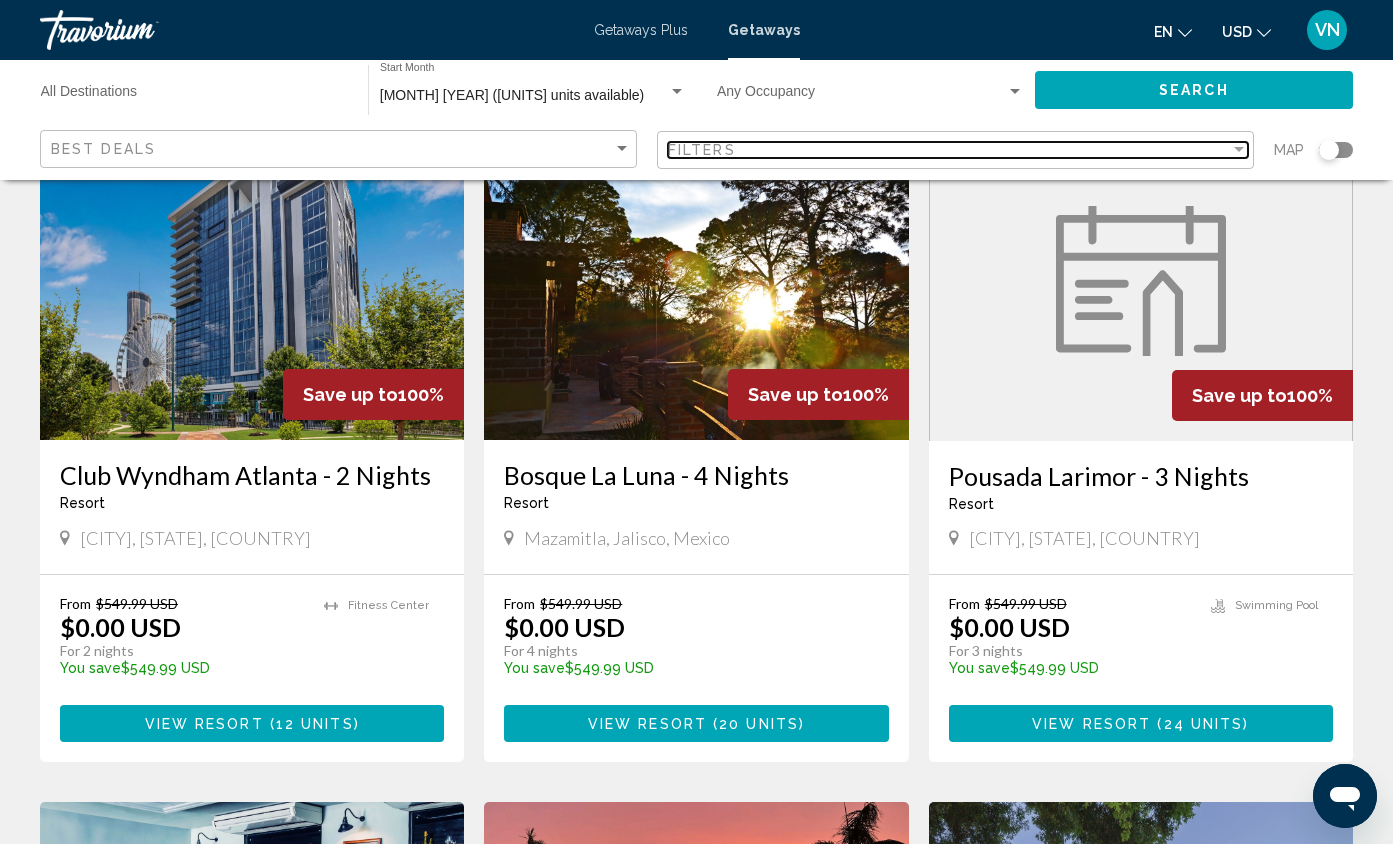 click at bounding box center [1239, 149] 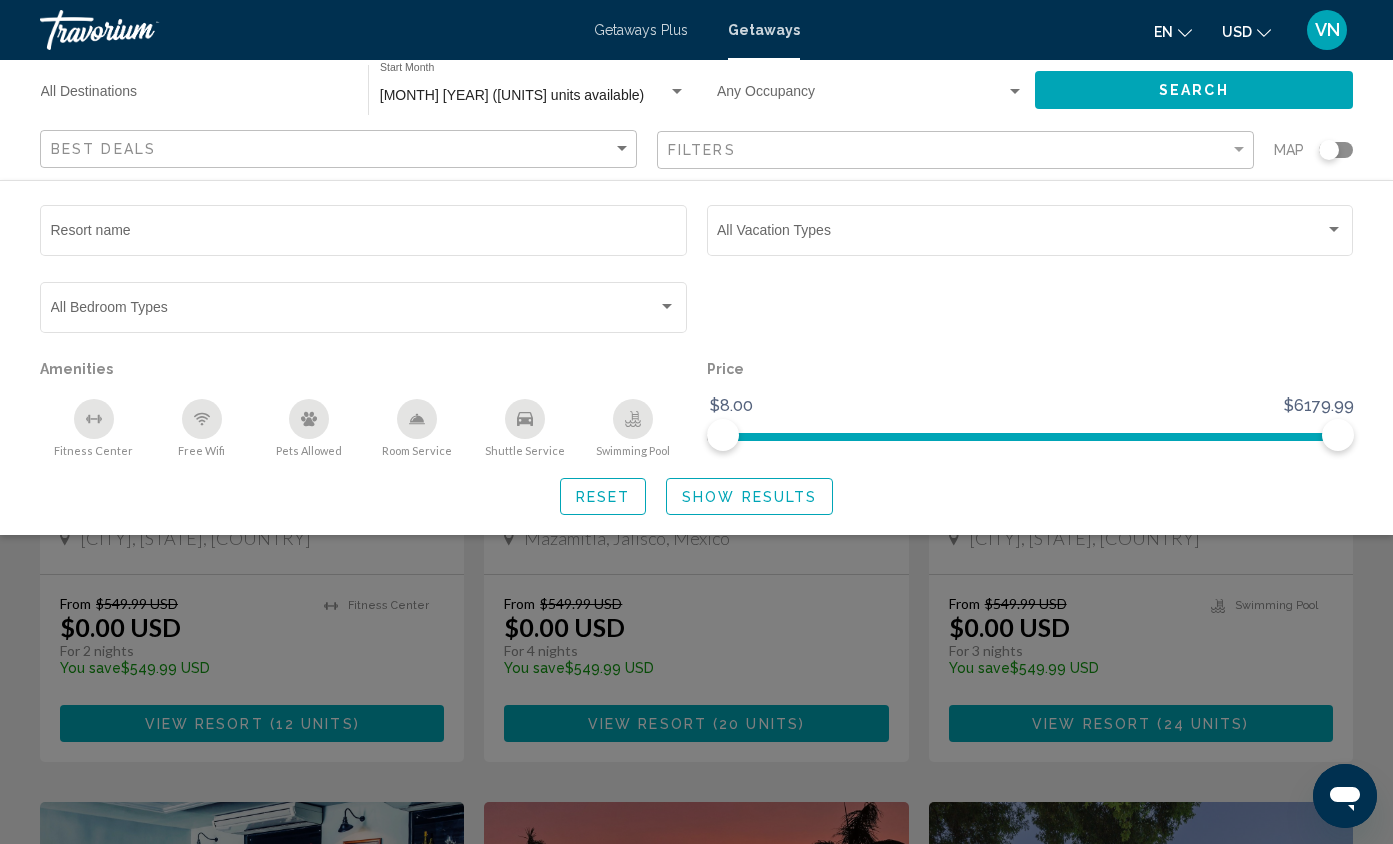 click 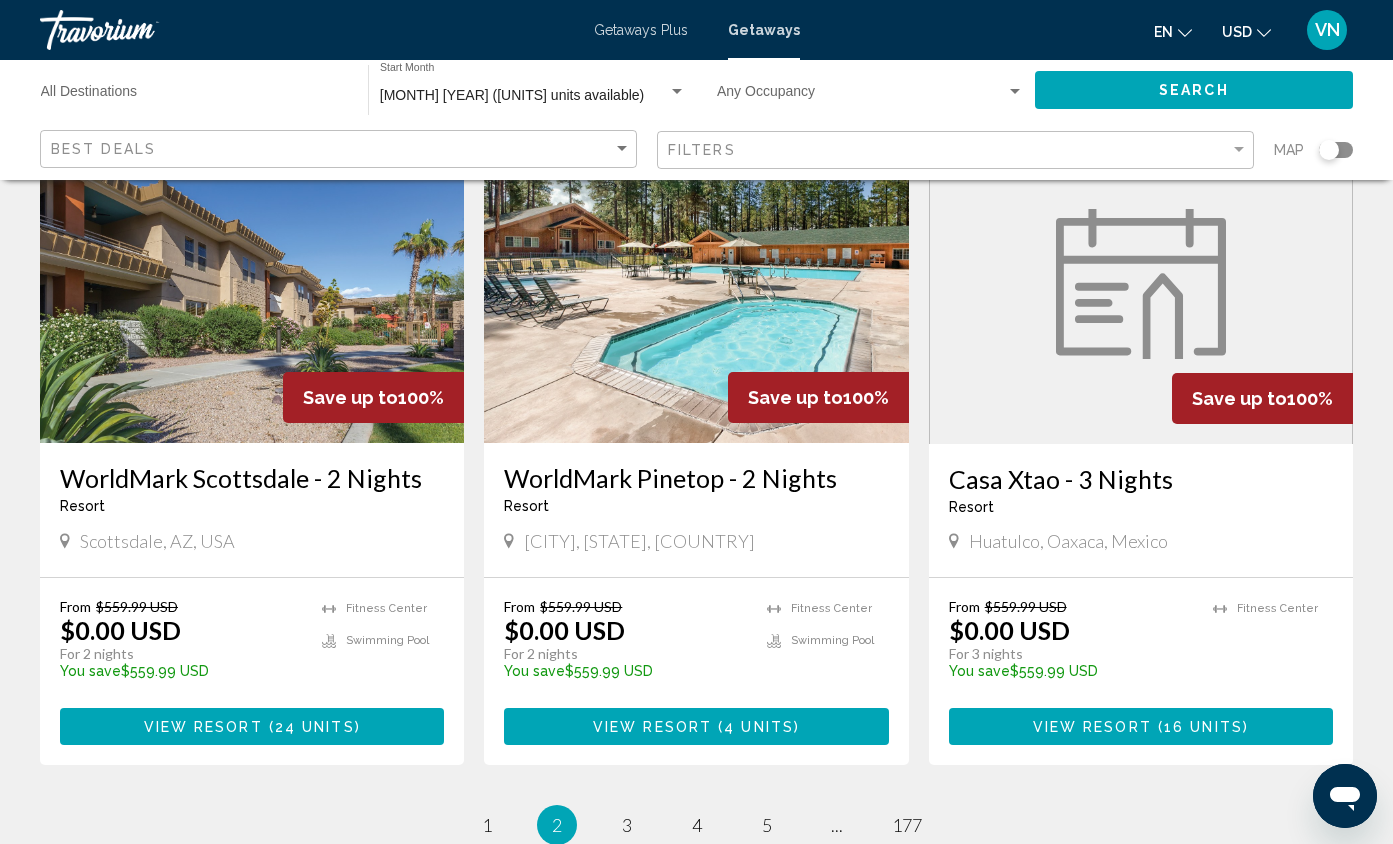 scroll, scrollTop: 2285, scrollLeft: 0, axis: vertical 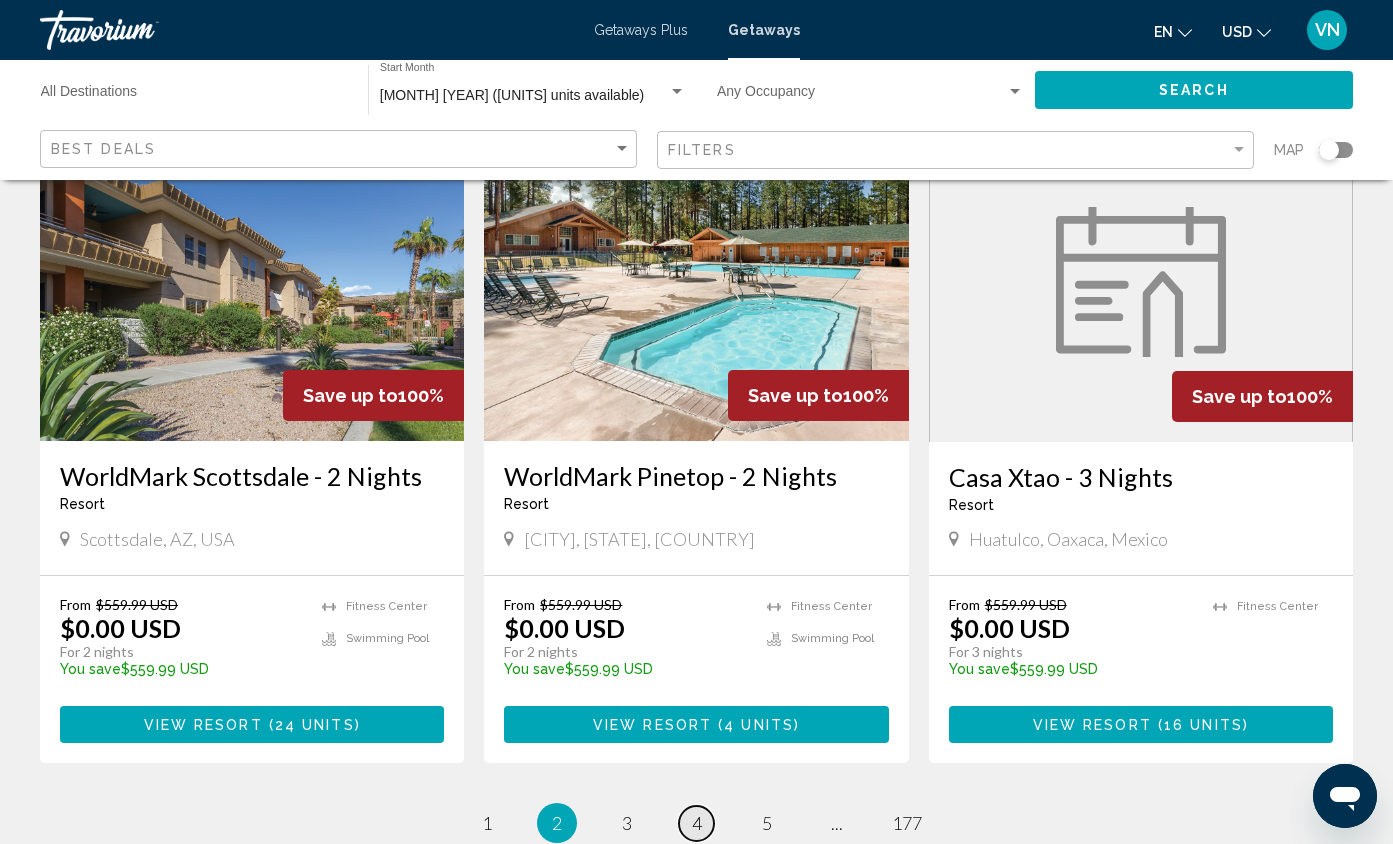 click on "4" at bounding box center (697, 823) 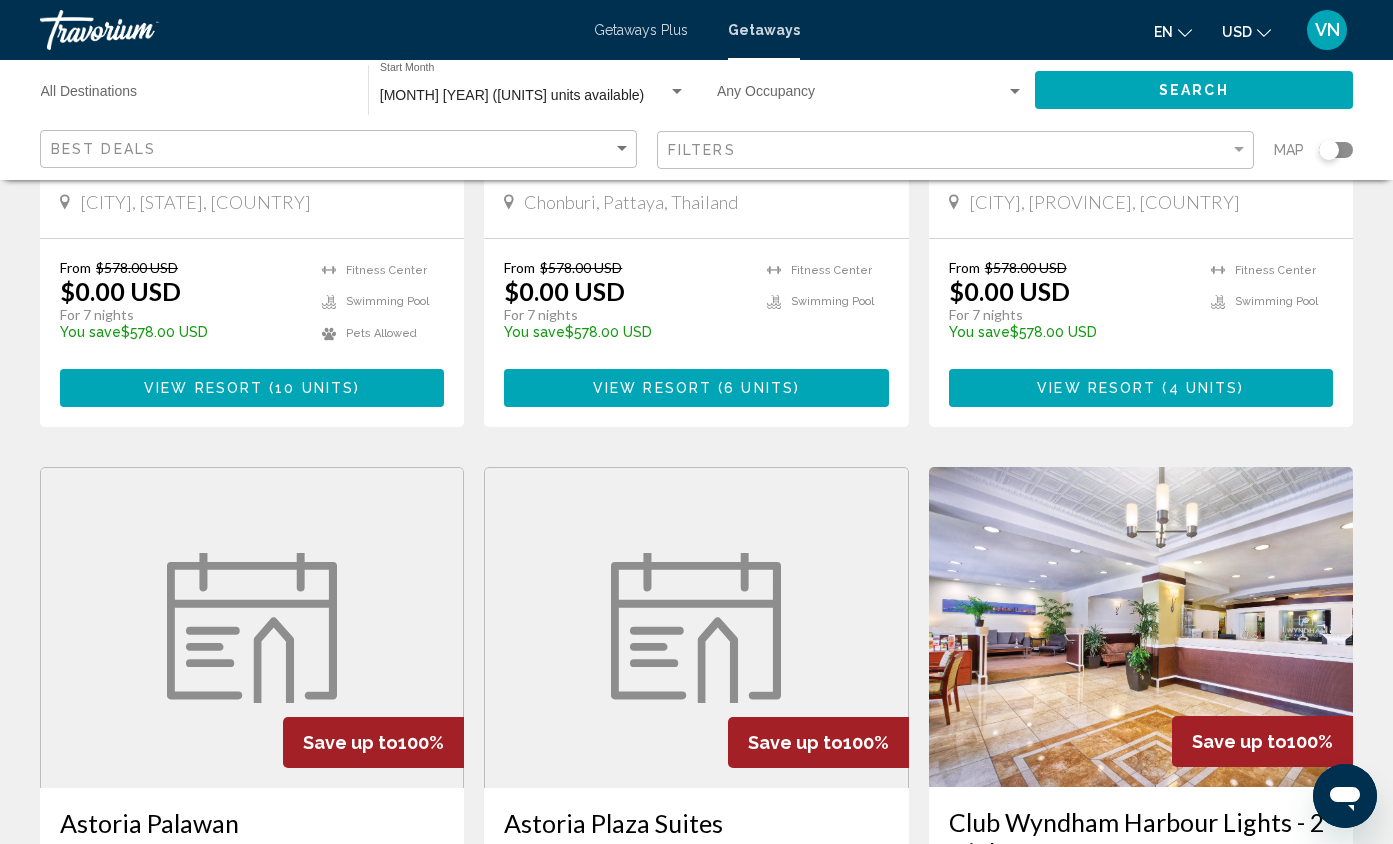 scroll, scrollTop: 1202, scrollLeft: 0, axis: vertical 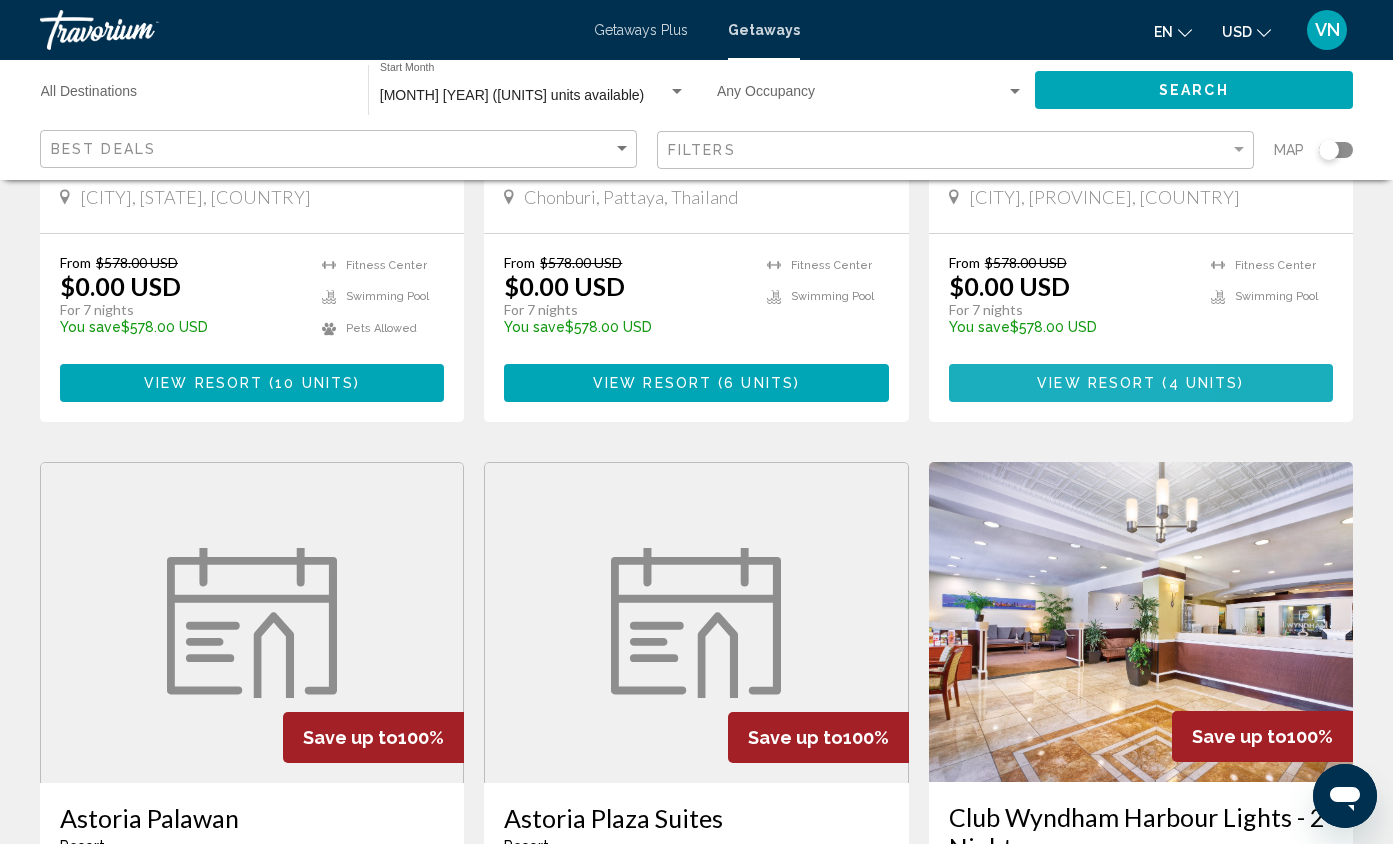 click on "View Resort    ( 4 units )" at bounding box center [1141, 382] 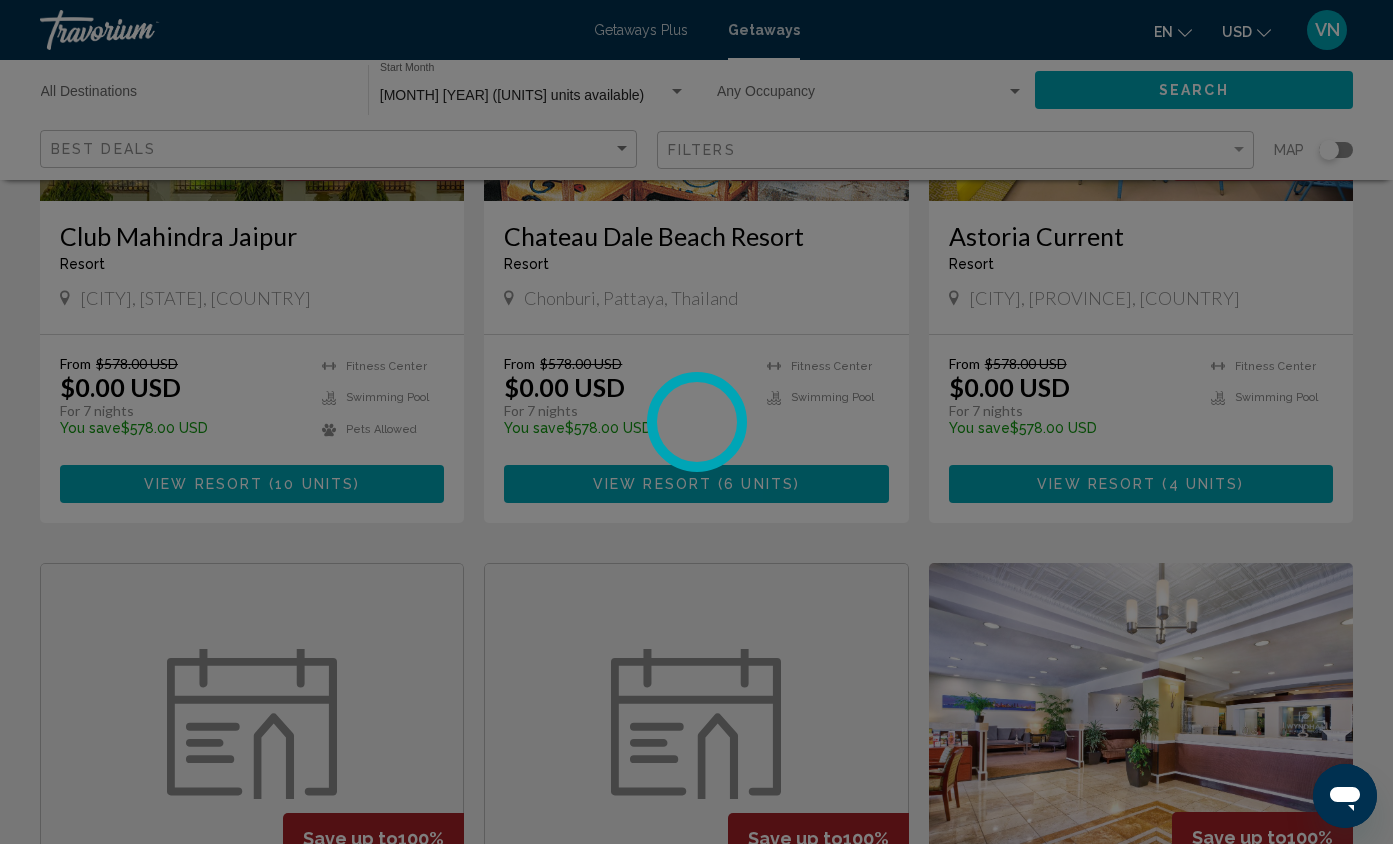 scroll, scrollTop: 1133, scrollLeft: 0, axis: vertical 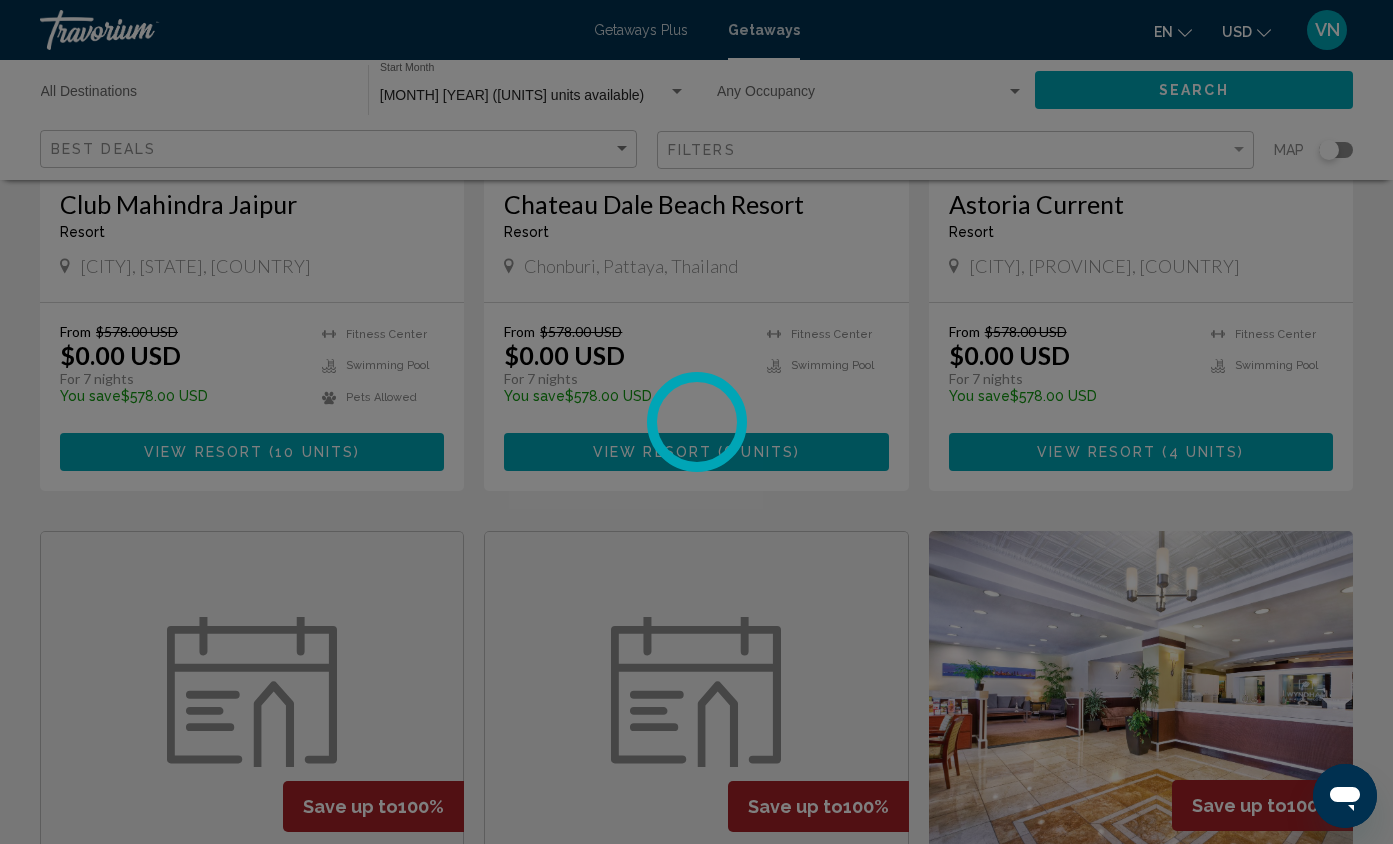 click at bounding box center (696, 422) 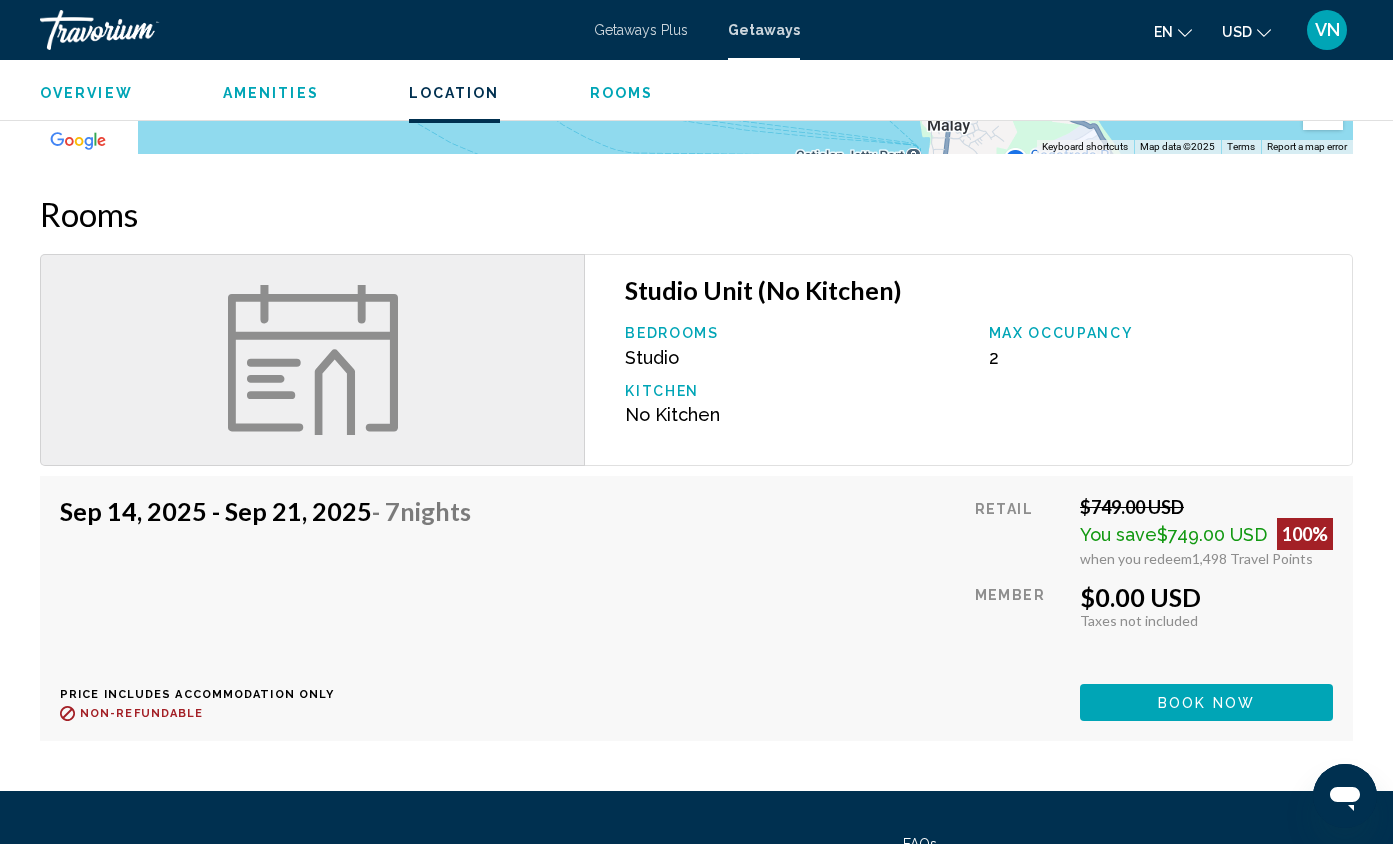 scroll, scrollTop: 1915, scrollLeft: 0, axis: vertical 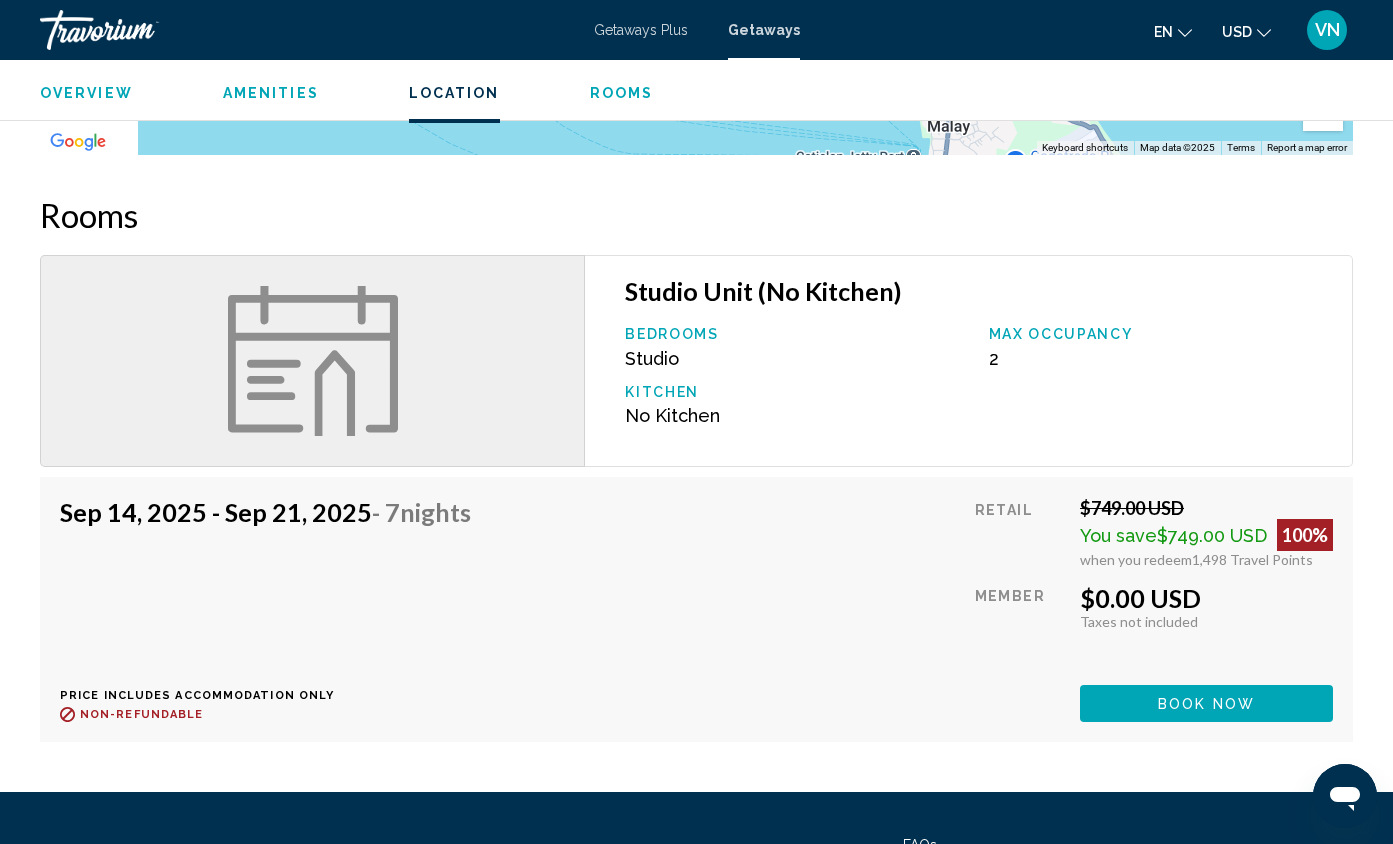 click on "Book now" at bounding box center [1206, 704] 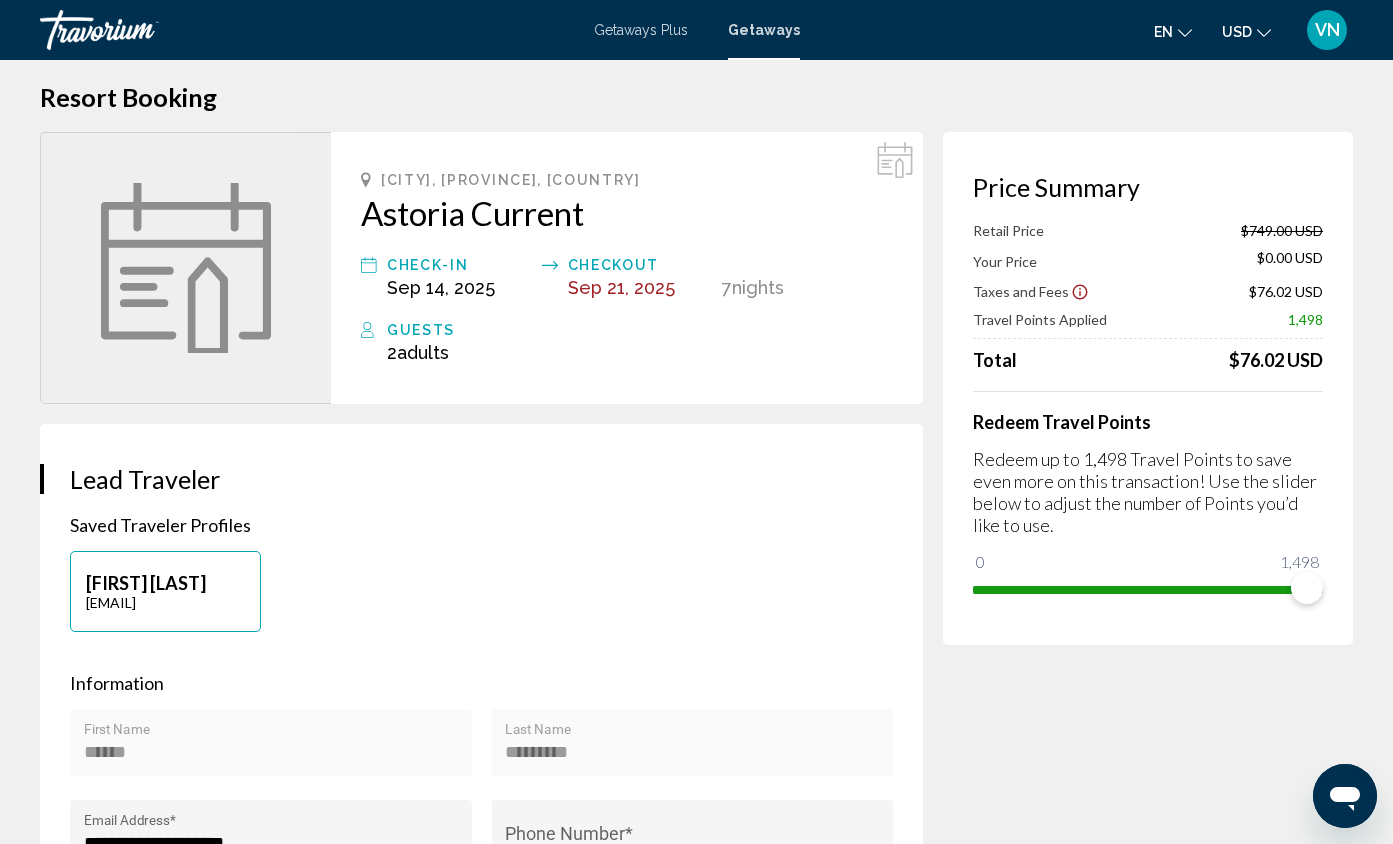 scroll, scrollTop: 16, scrollLeft: 0, axis: vertical 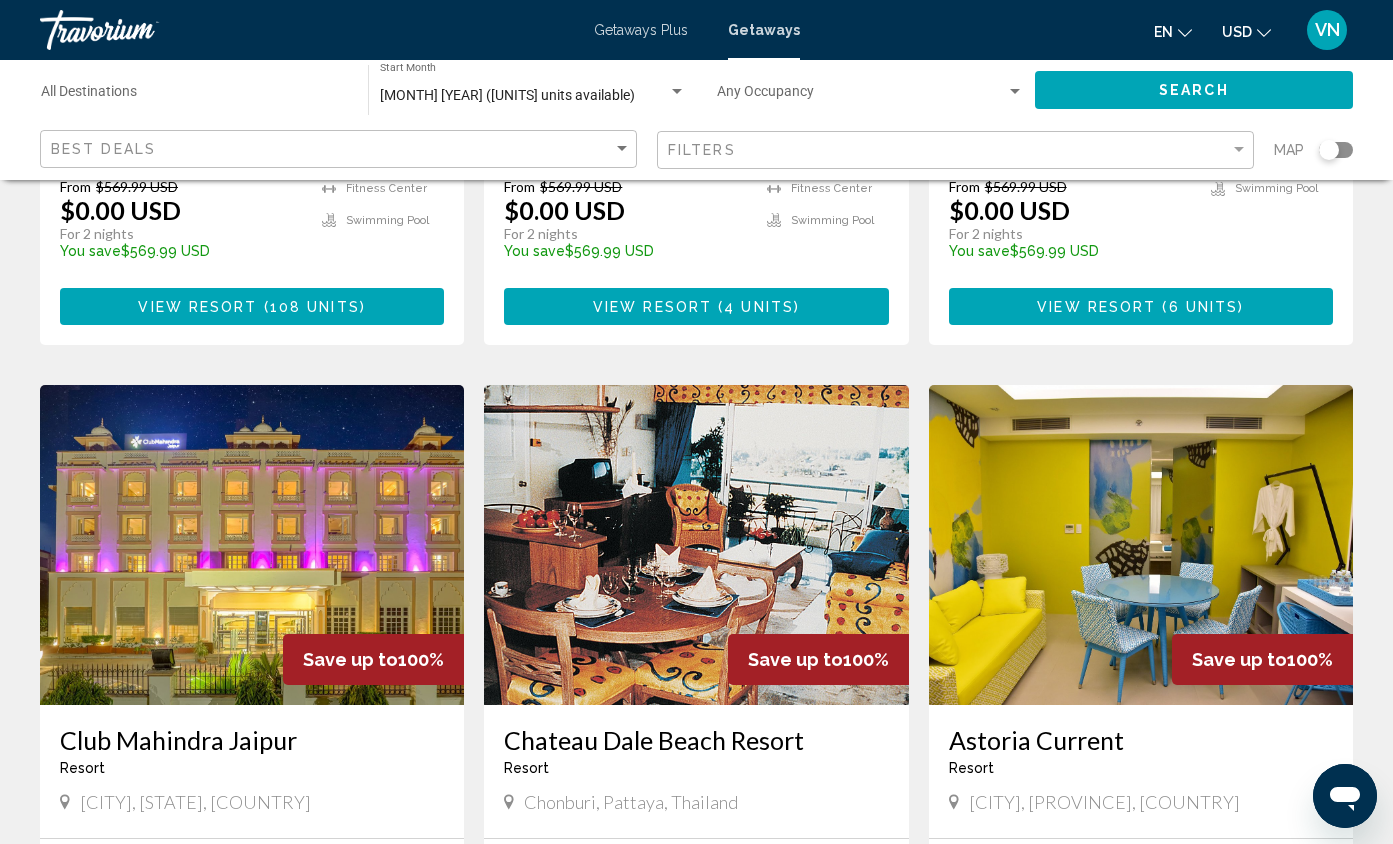click on "Getaways Plus" at bounding box center [641, 30] 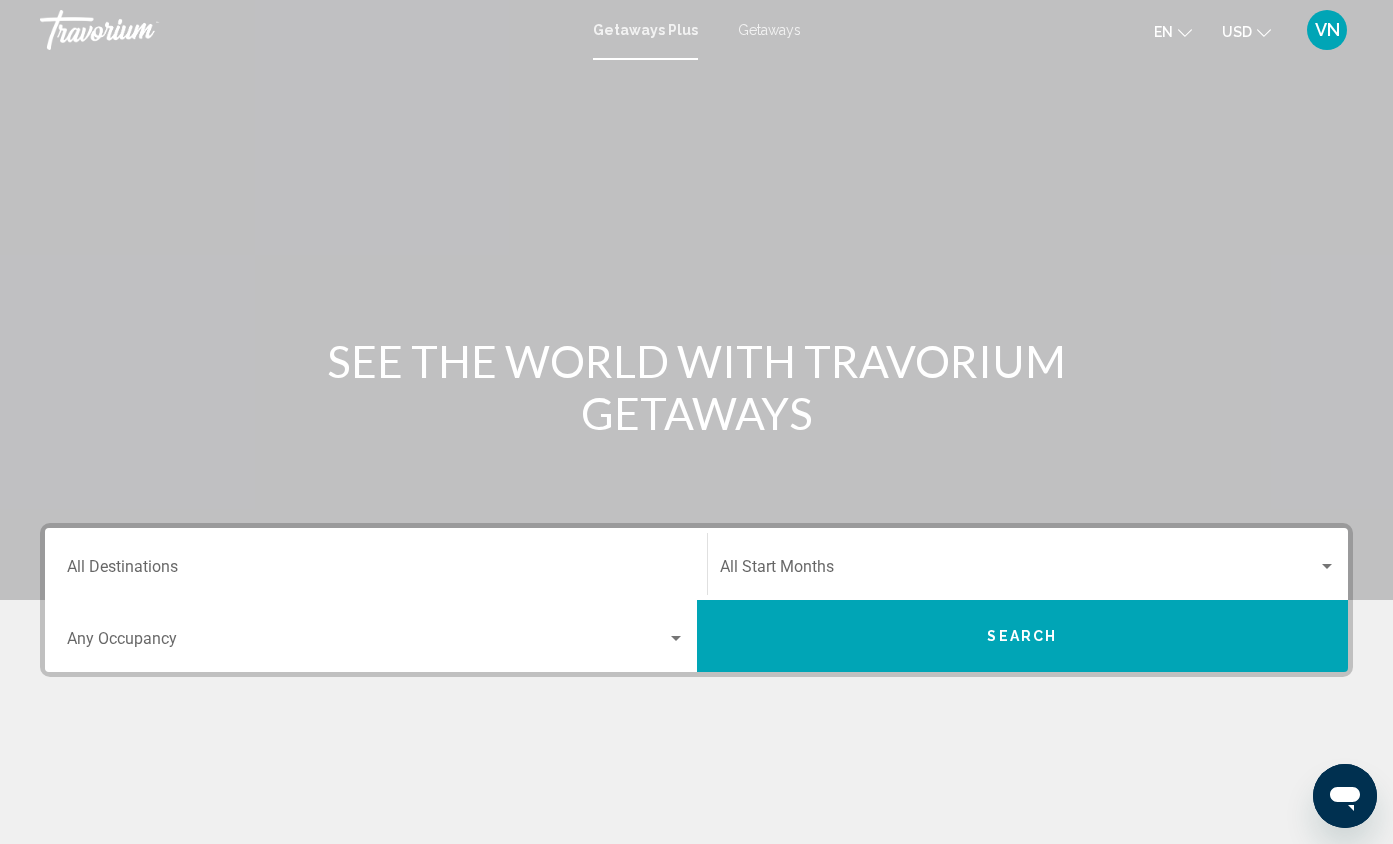 click on "Search" at bounding box center [1023, 636] 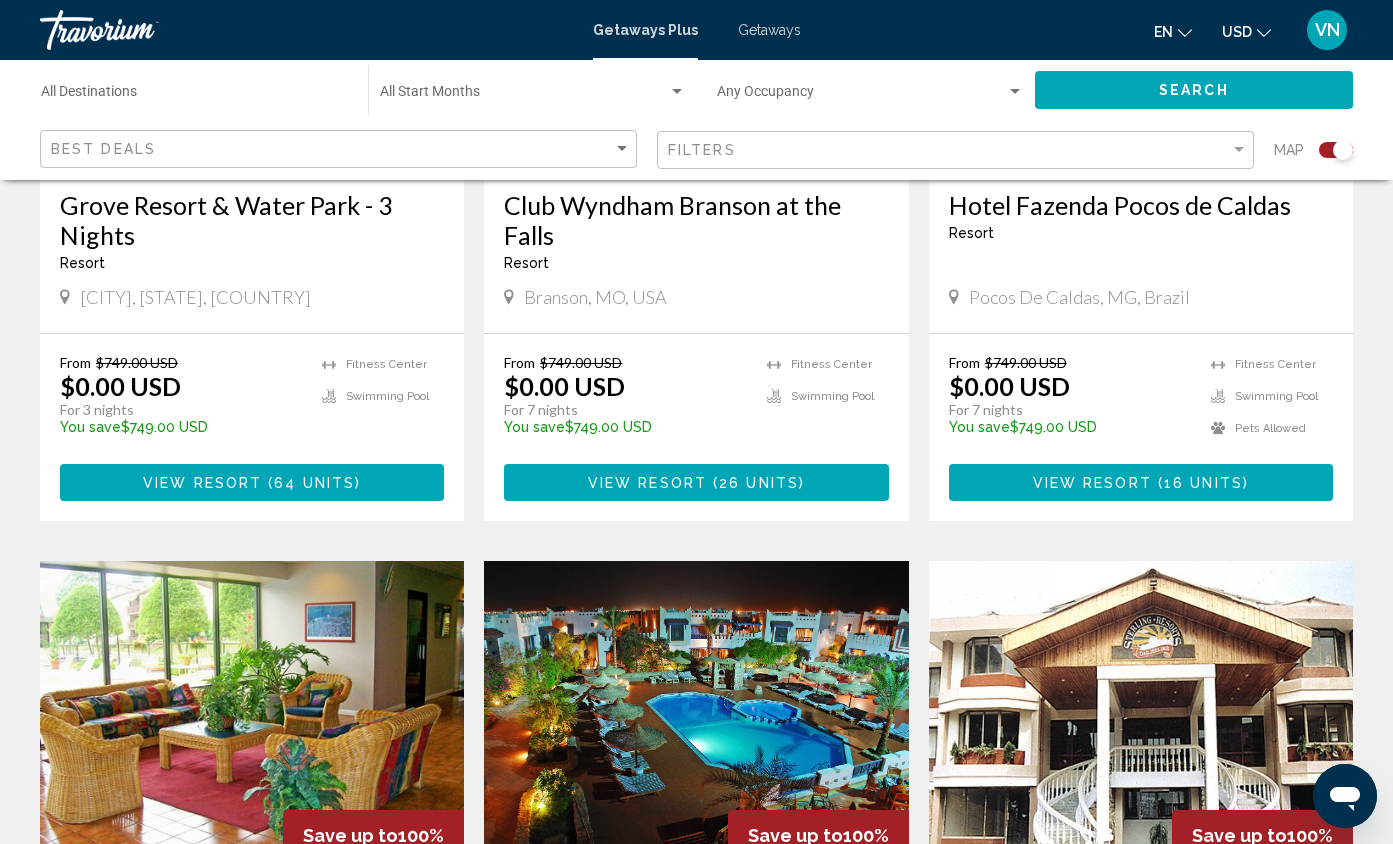 scroll, scrollTop: 1032, scrollLeft: 0, axis: vertical 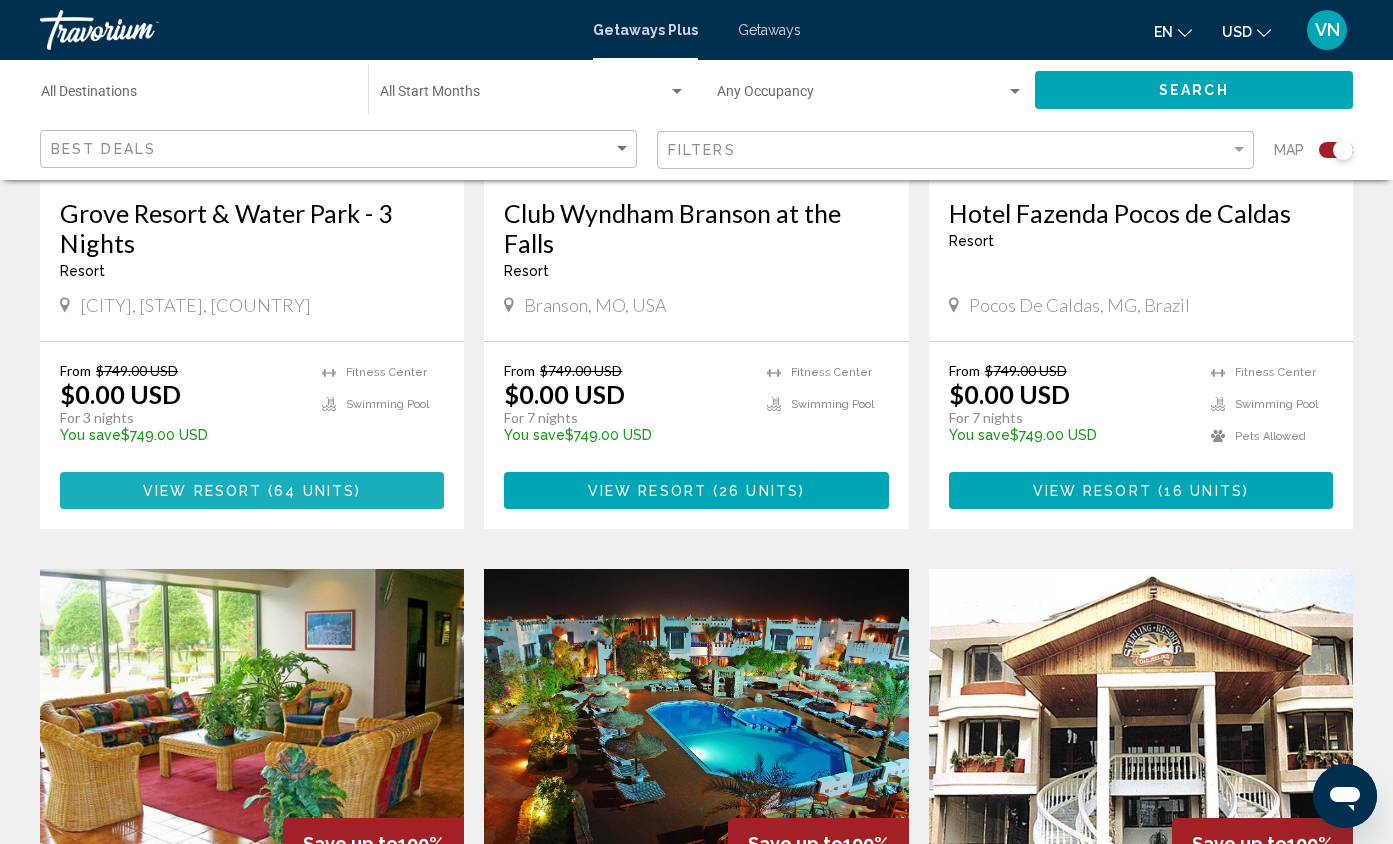 click on "View Resort" at bounding box center (202, 491) 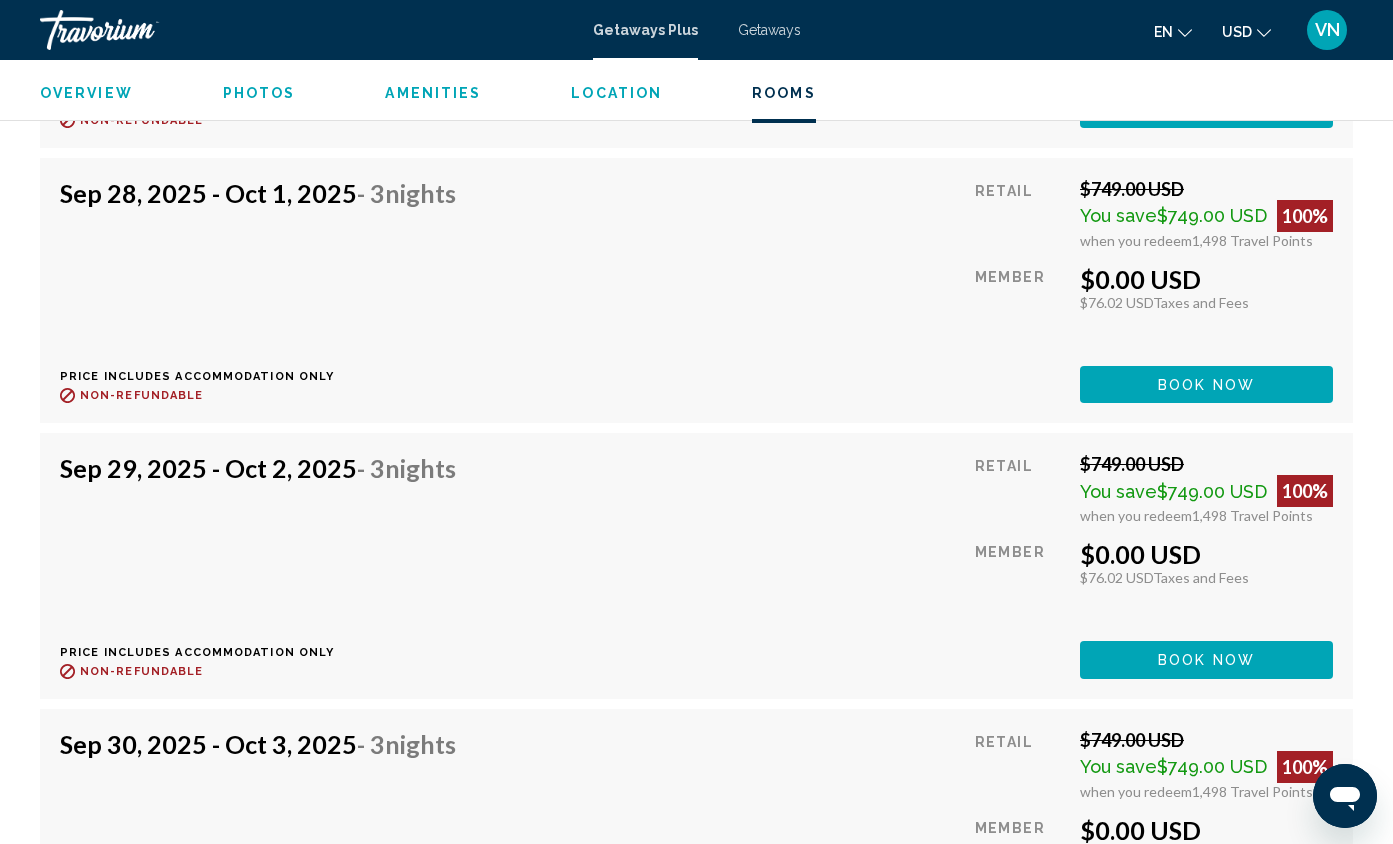 scroll, scrollTop: 8698, scrollLeft: 0, axis: vertical 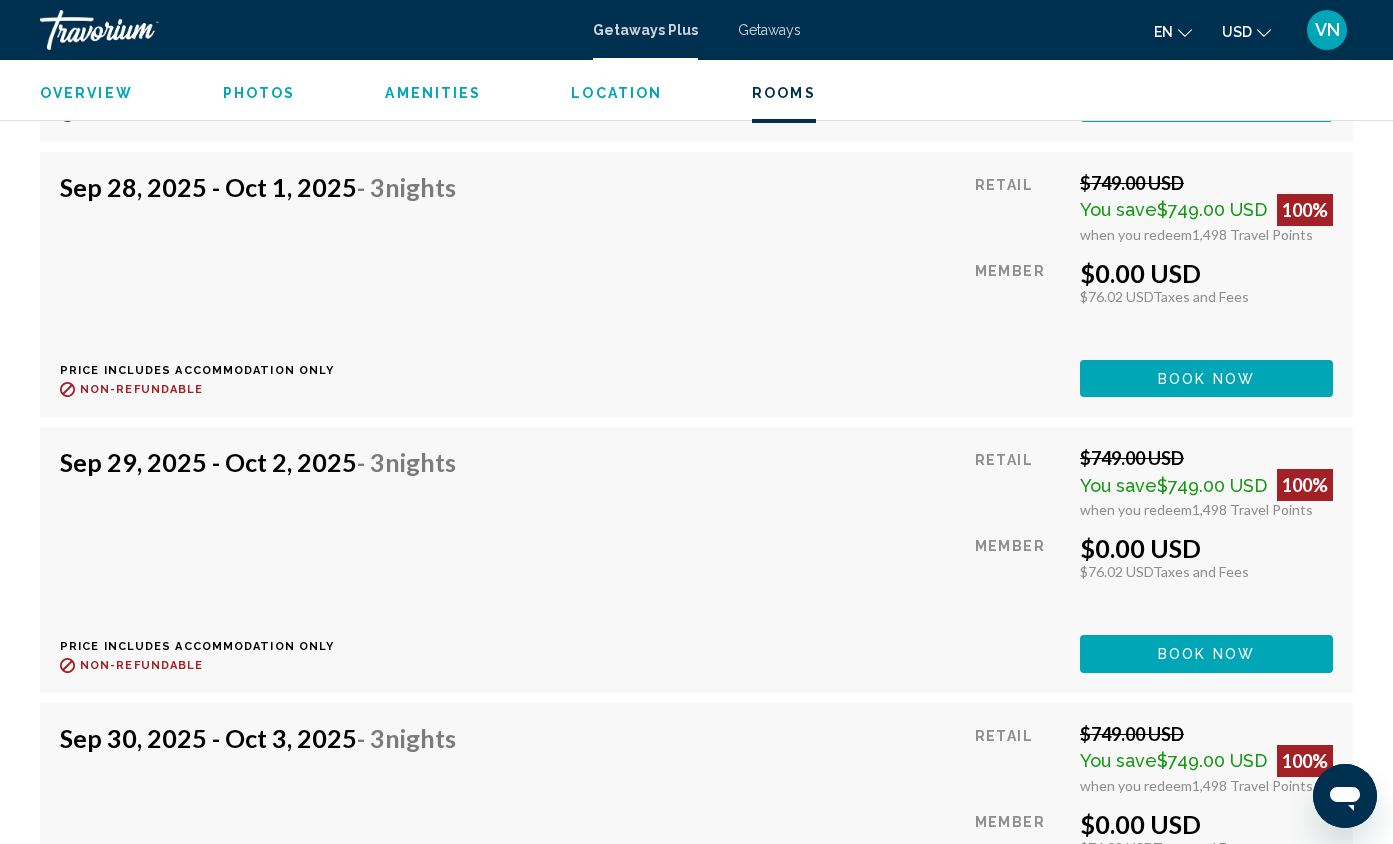 click on "Book now" at bounding box center (1206, -4577) 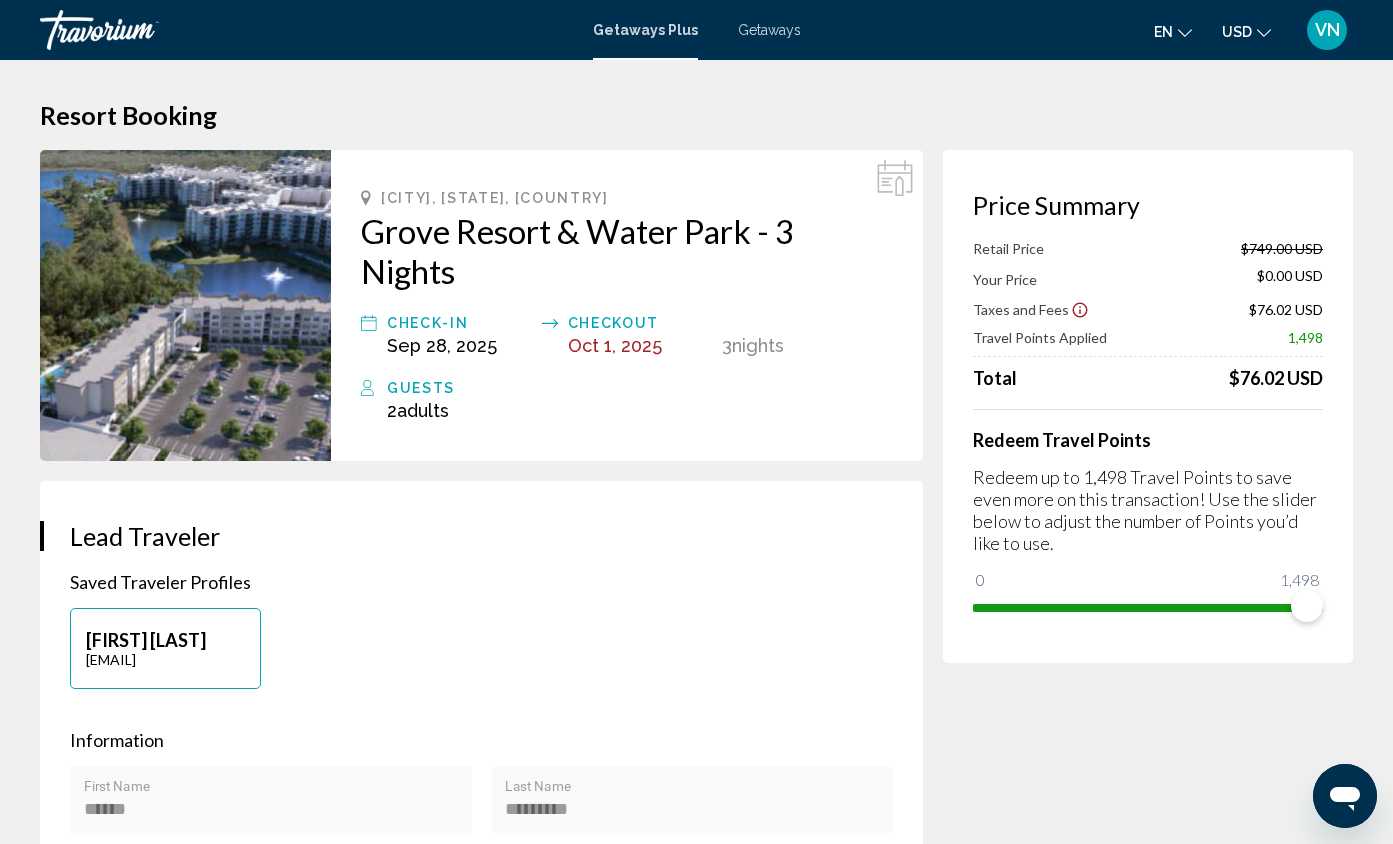 scroll, scrollTop: 0, scrollLeft: 0, axis: both 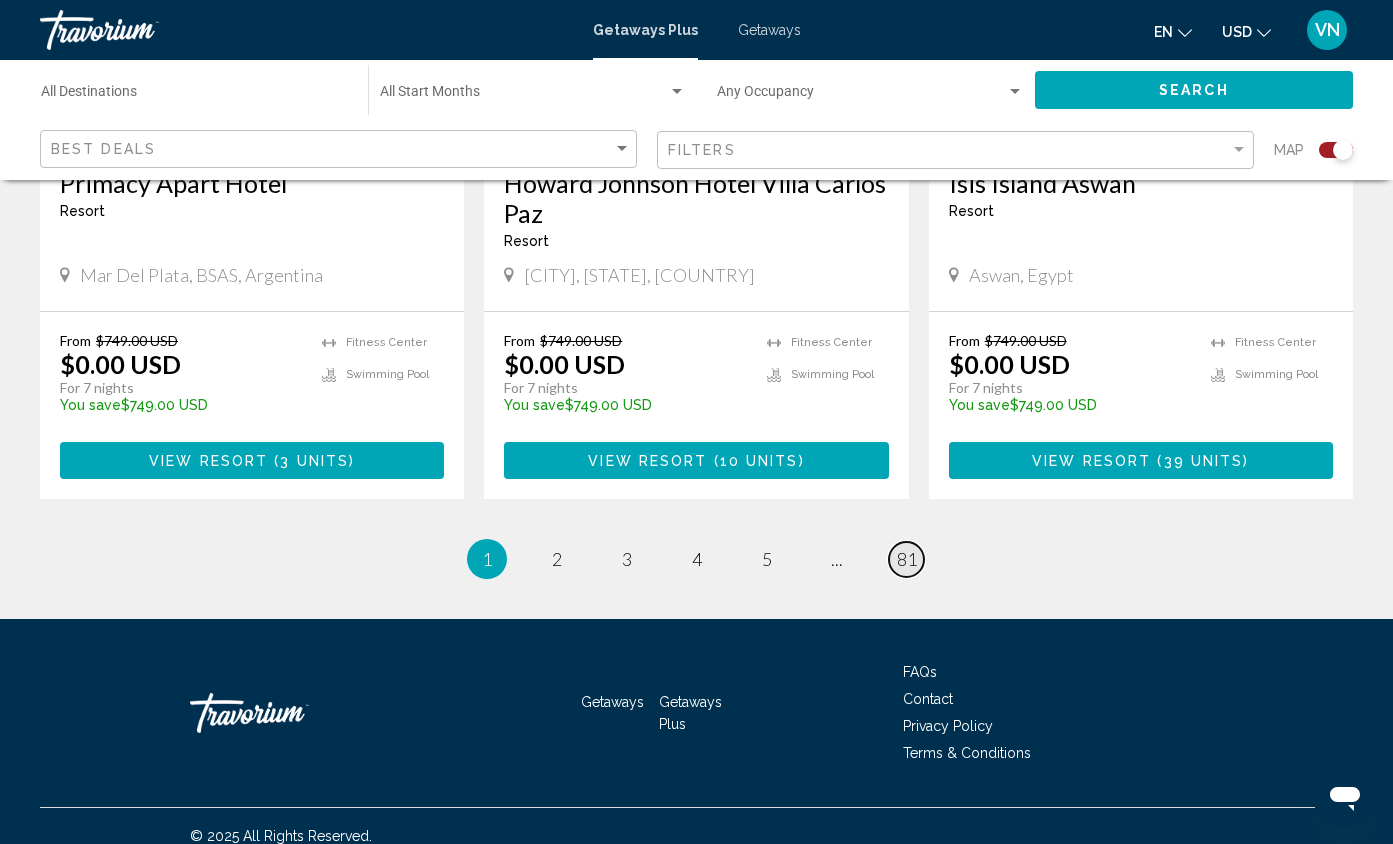 click on "81" at bounding box center [907, 559] 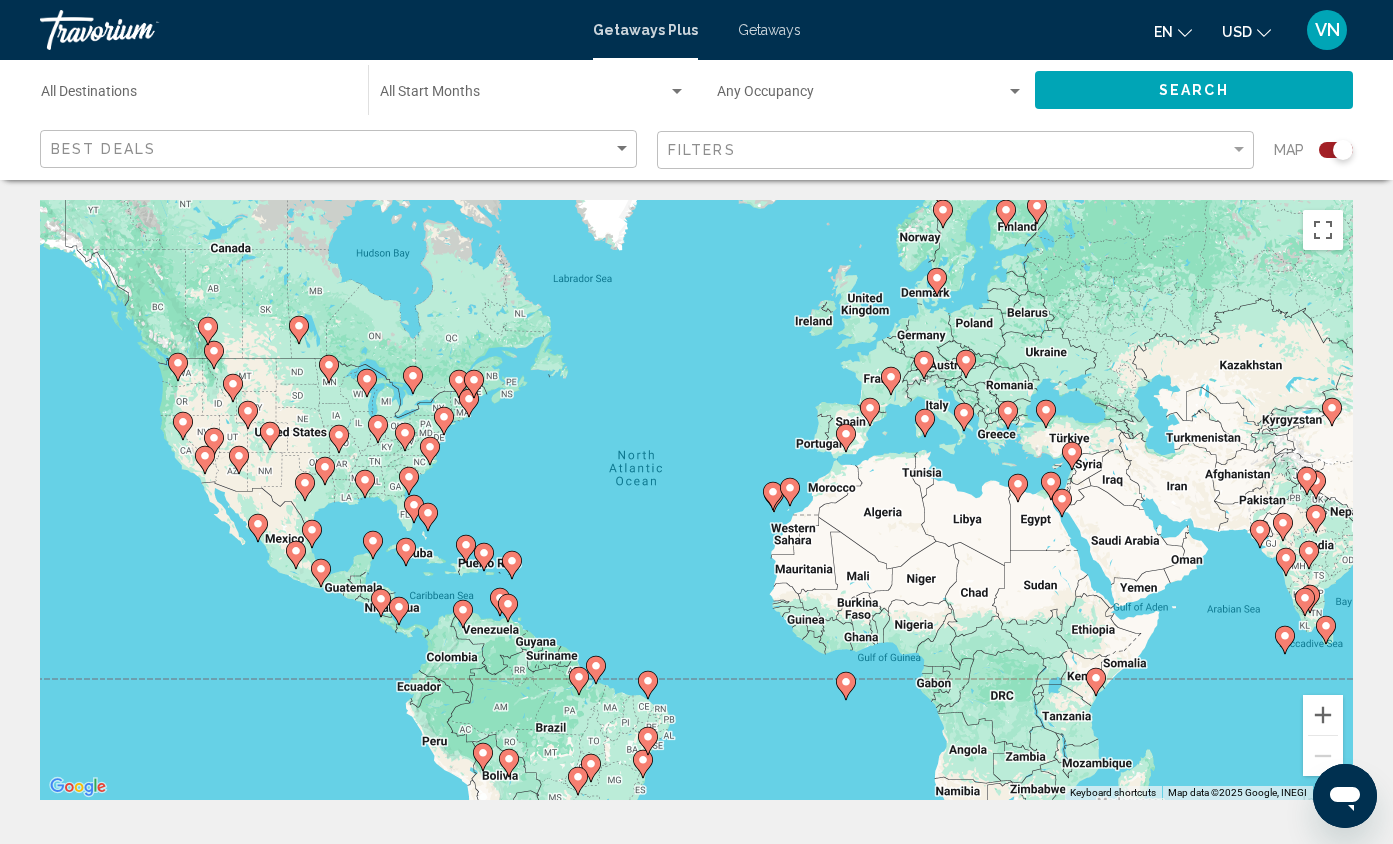 scroll, scrollTop: 0, scrollLeft: 0, axis: both 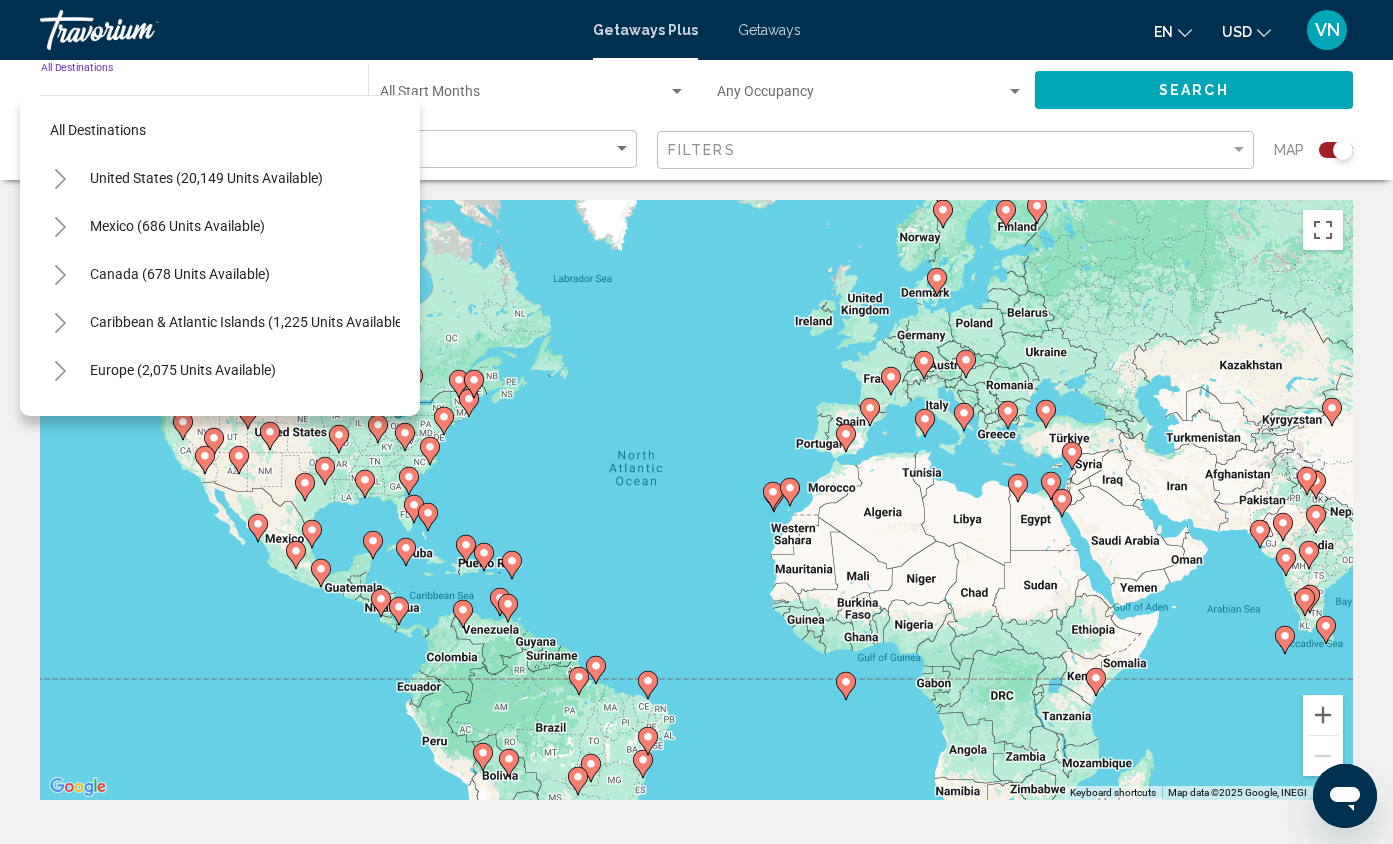 click 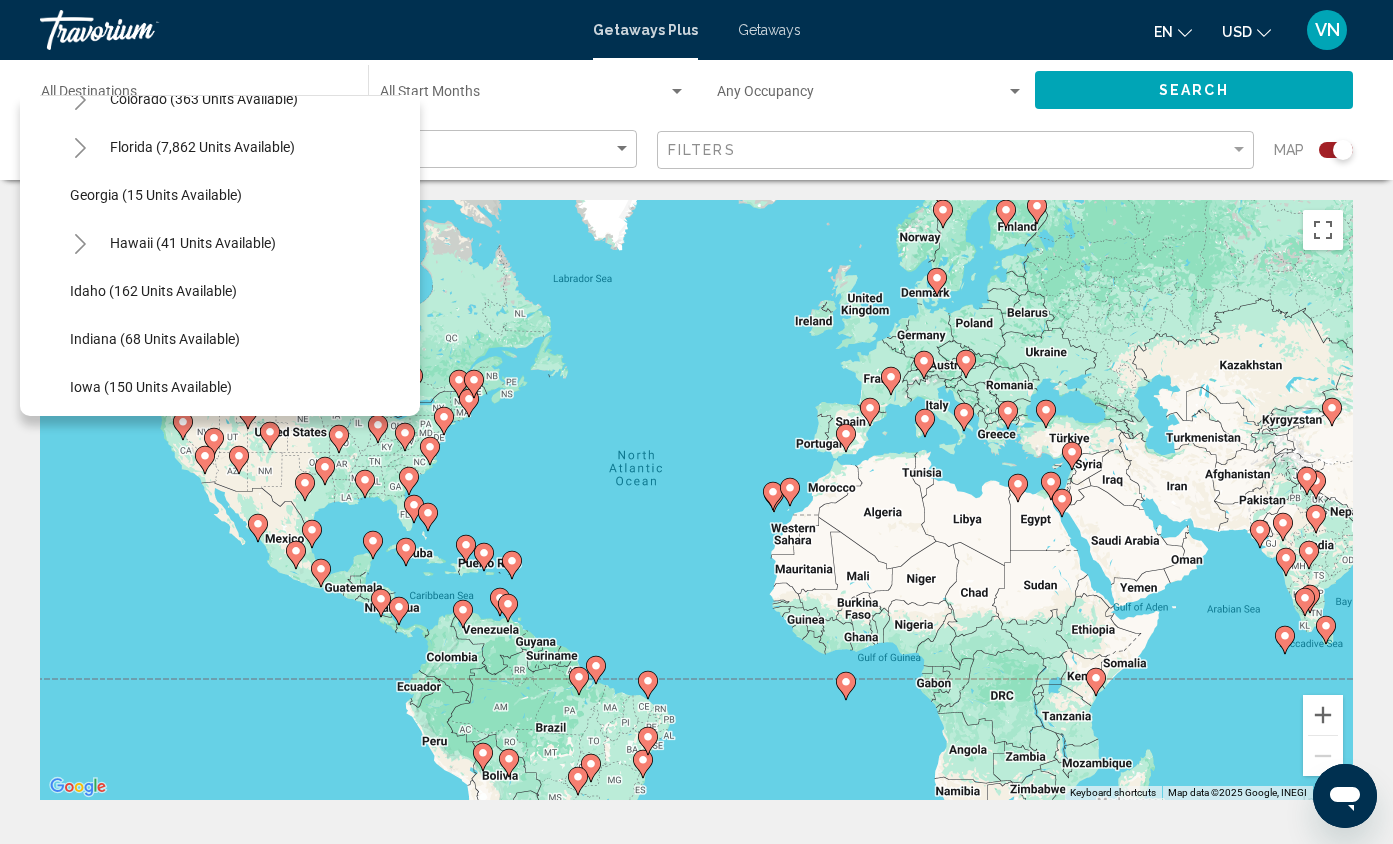 scroll, scrollTop: 324, scrollLeft: 0, axis: vertical 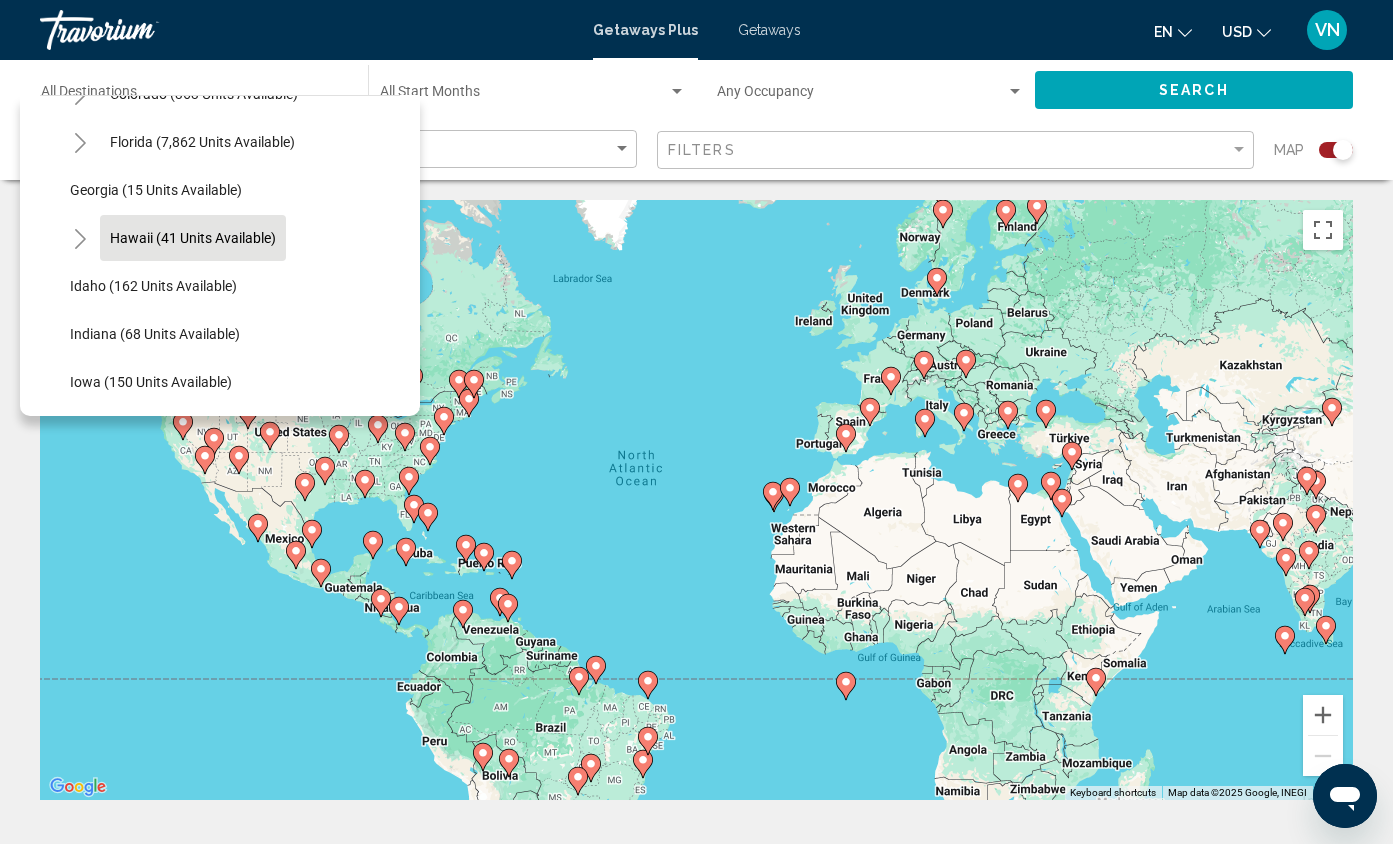 click on "Hawaii (41 units available)" 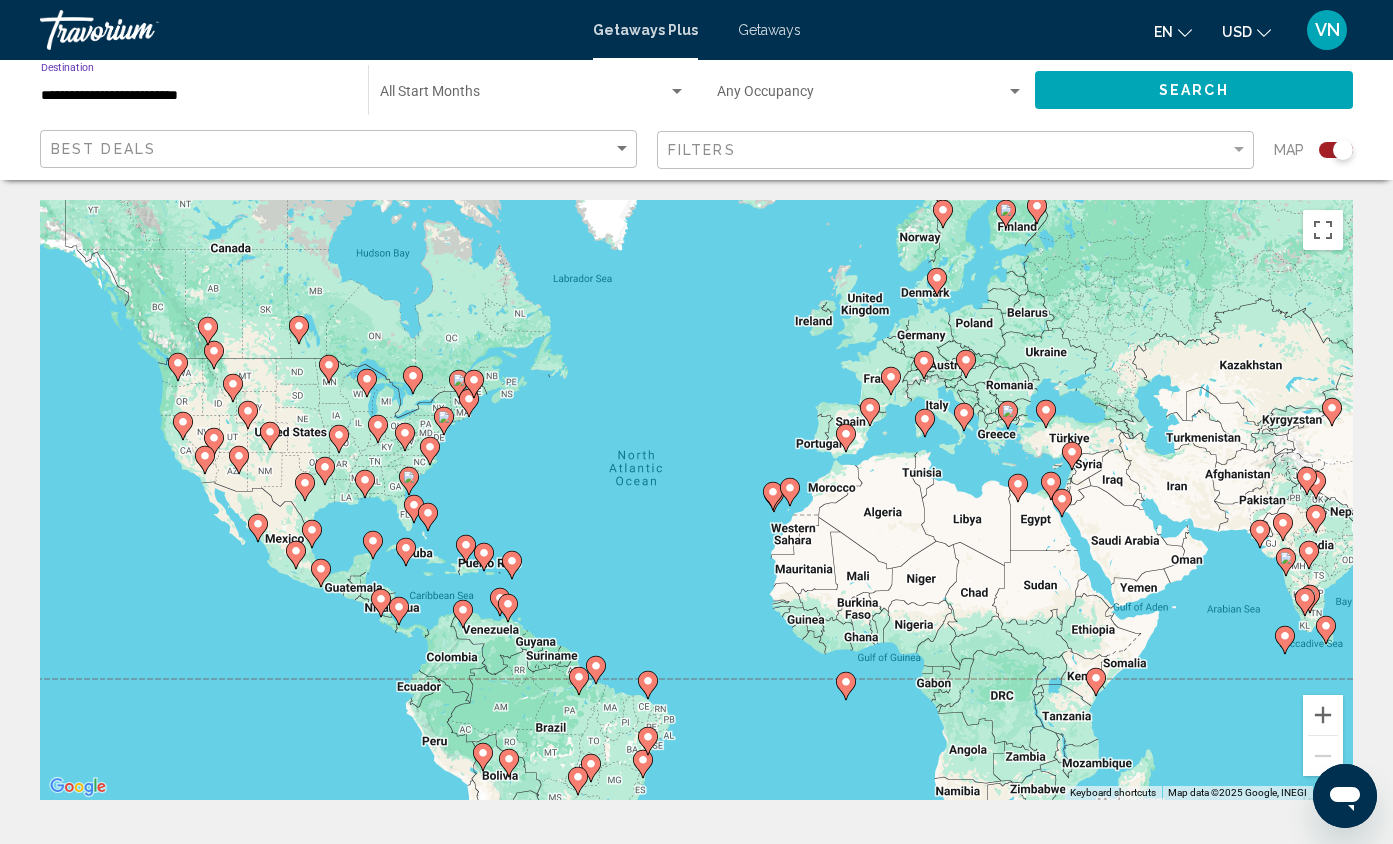 click on "Search" 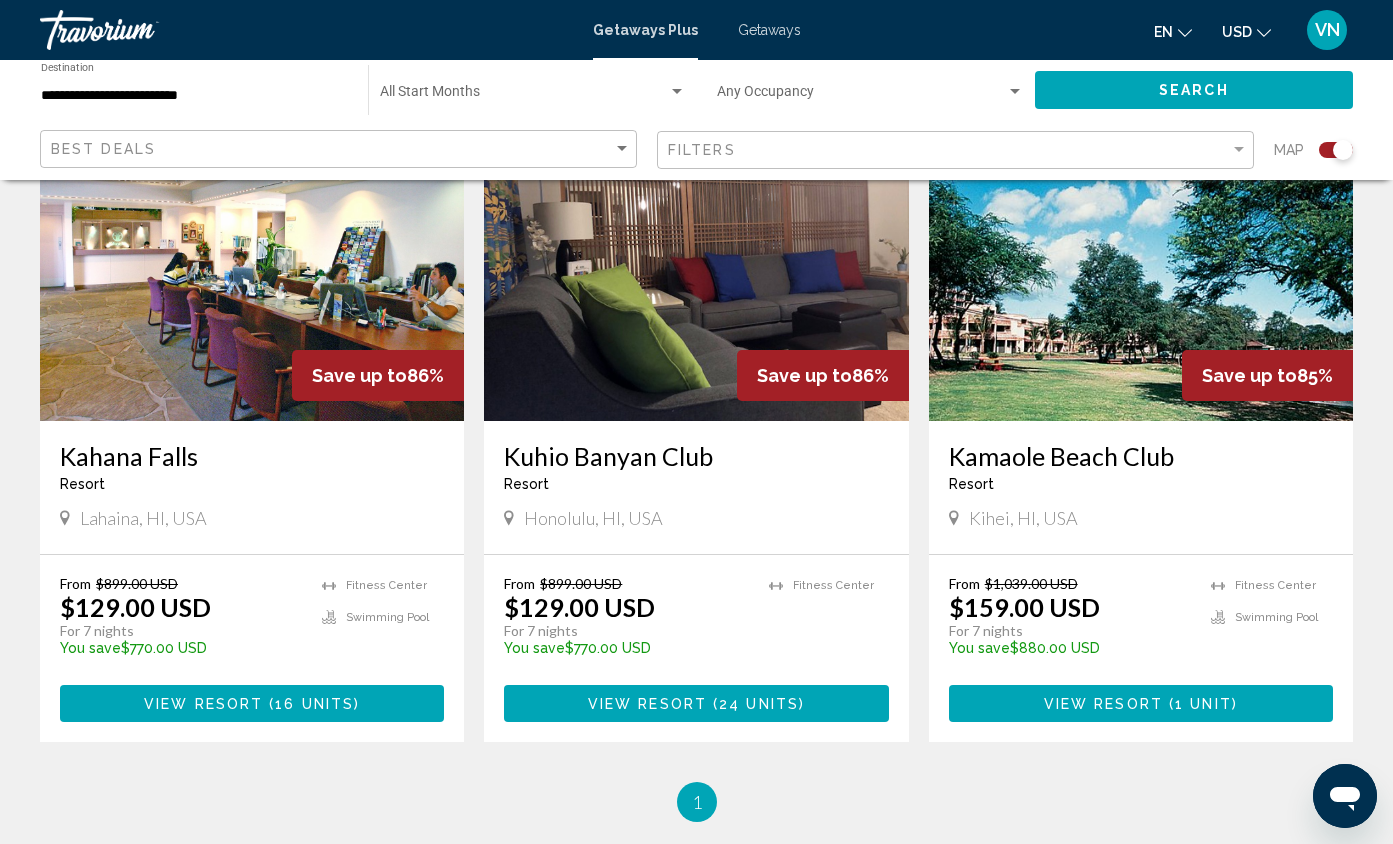 scroll, scrollTop: 782, scrollLeft: 0, axis: vertical 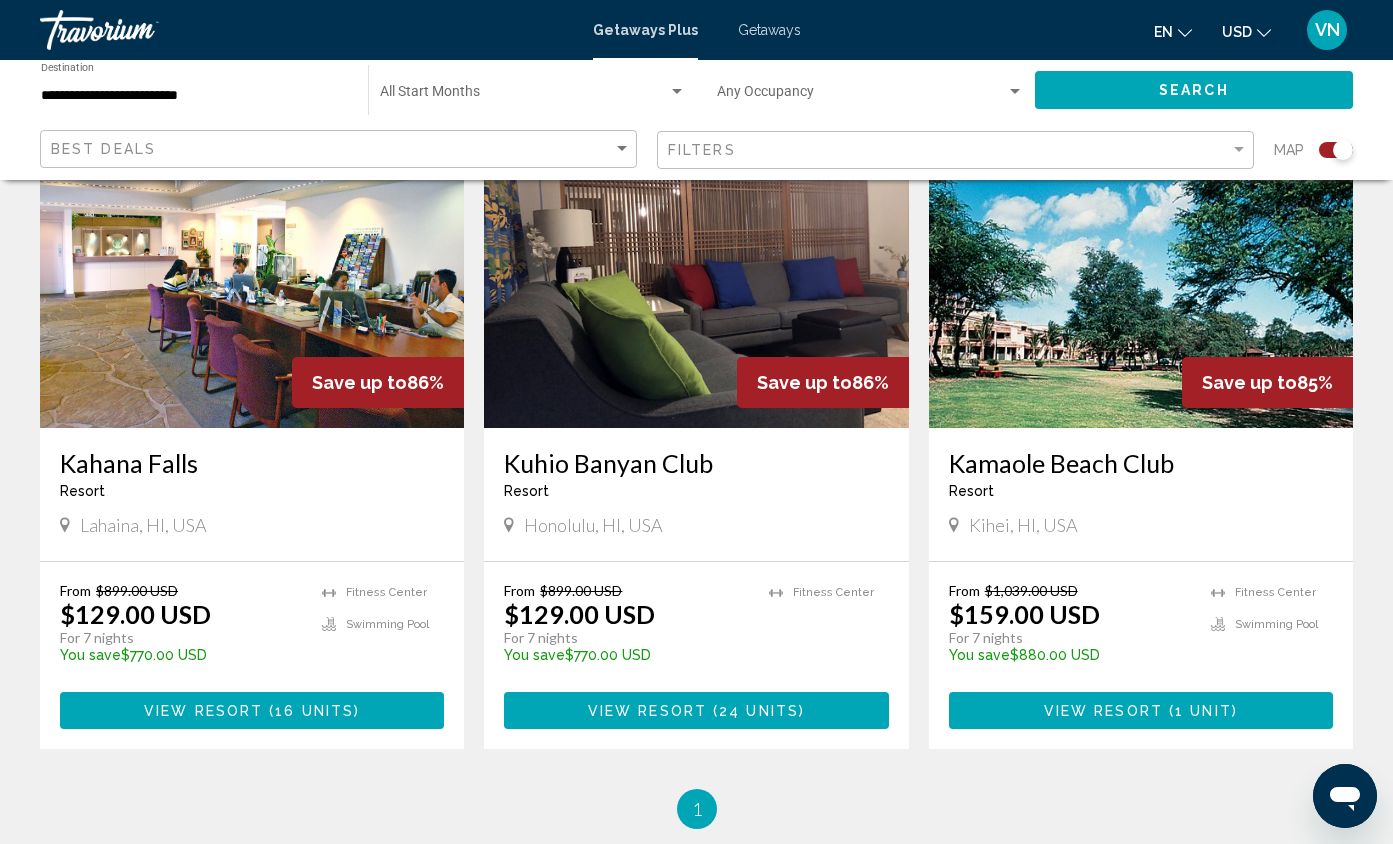 click on "View Resort" at bounding box center [203, 711] 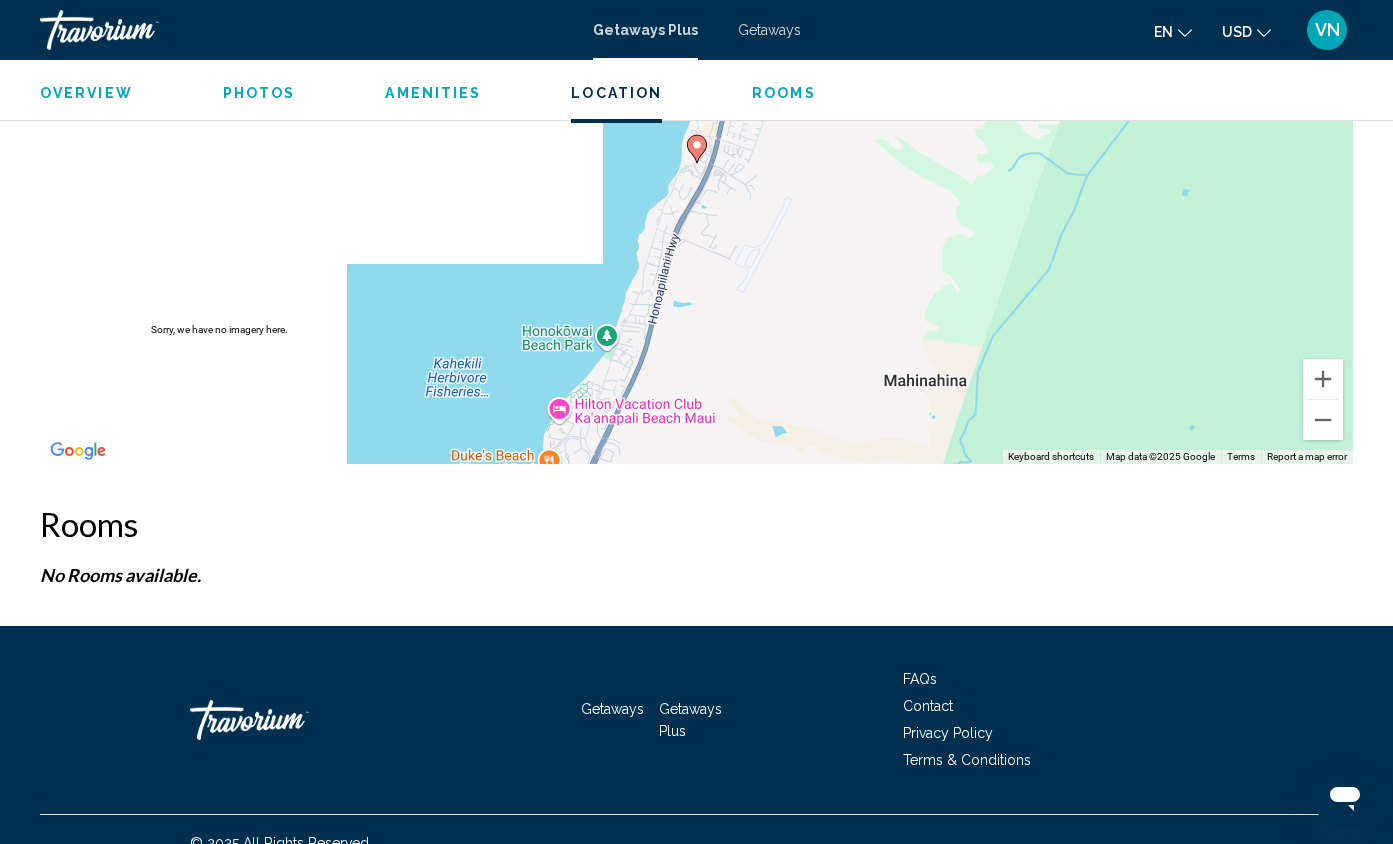 scroll, scrollTop: 3302, scrollLeft: 0, axis: vertical 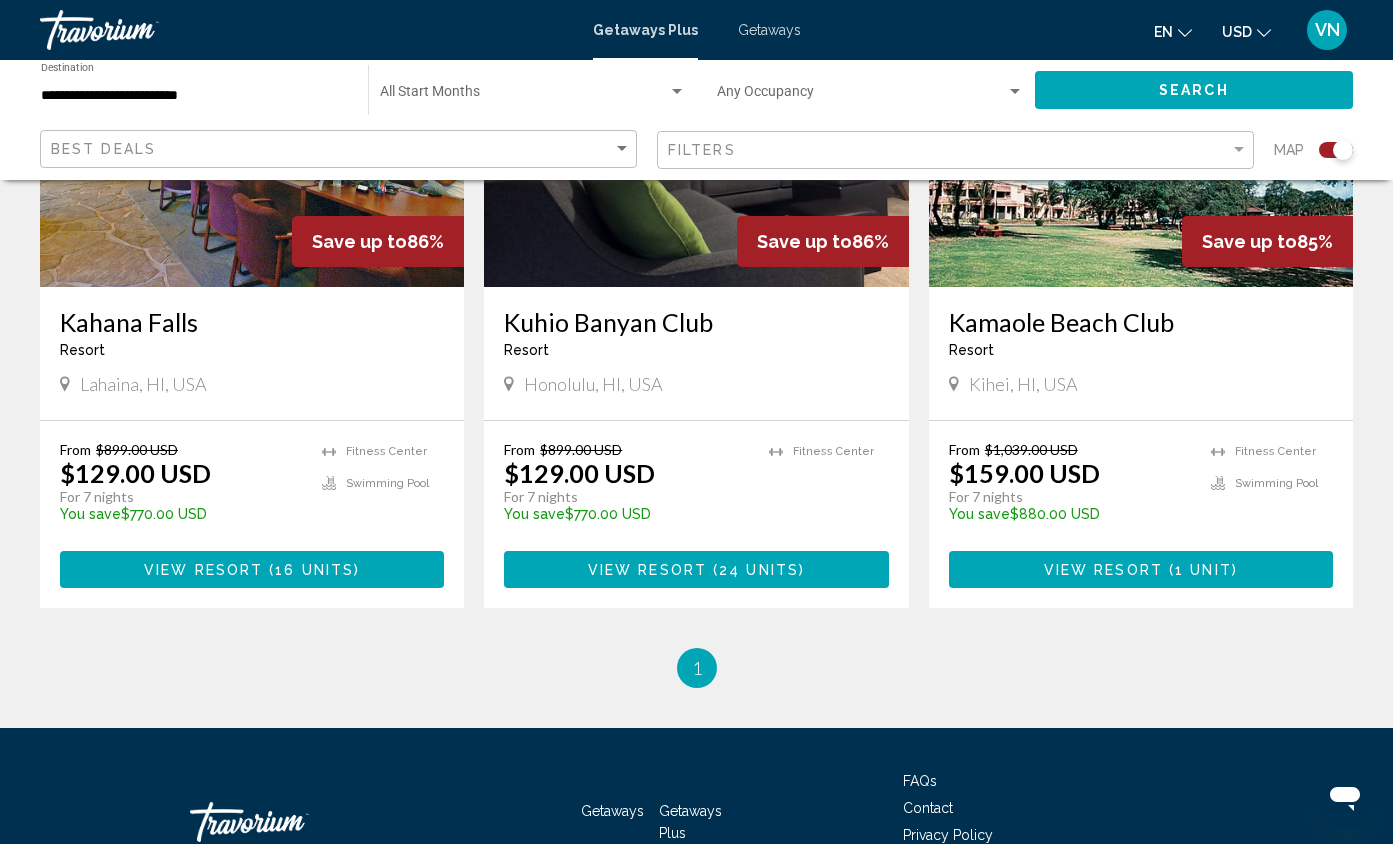 click on "View Resort" at bounding box center (647, 570) 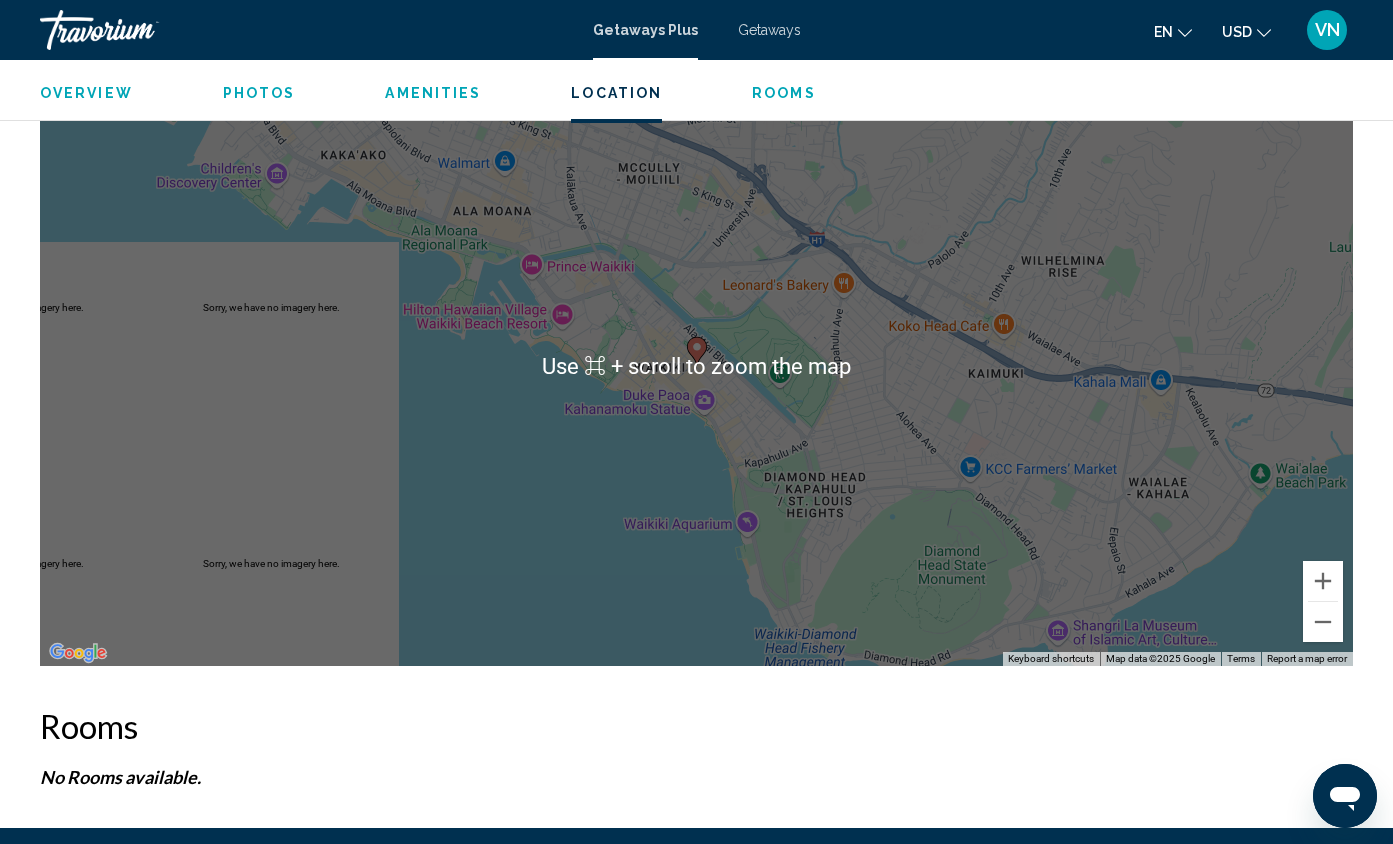 scroll, scrollTop: 3015, scrollLeft: 0, axis: vertical 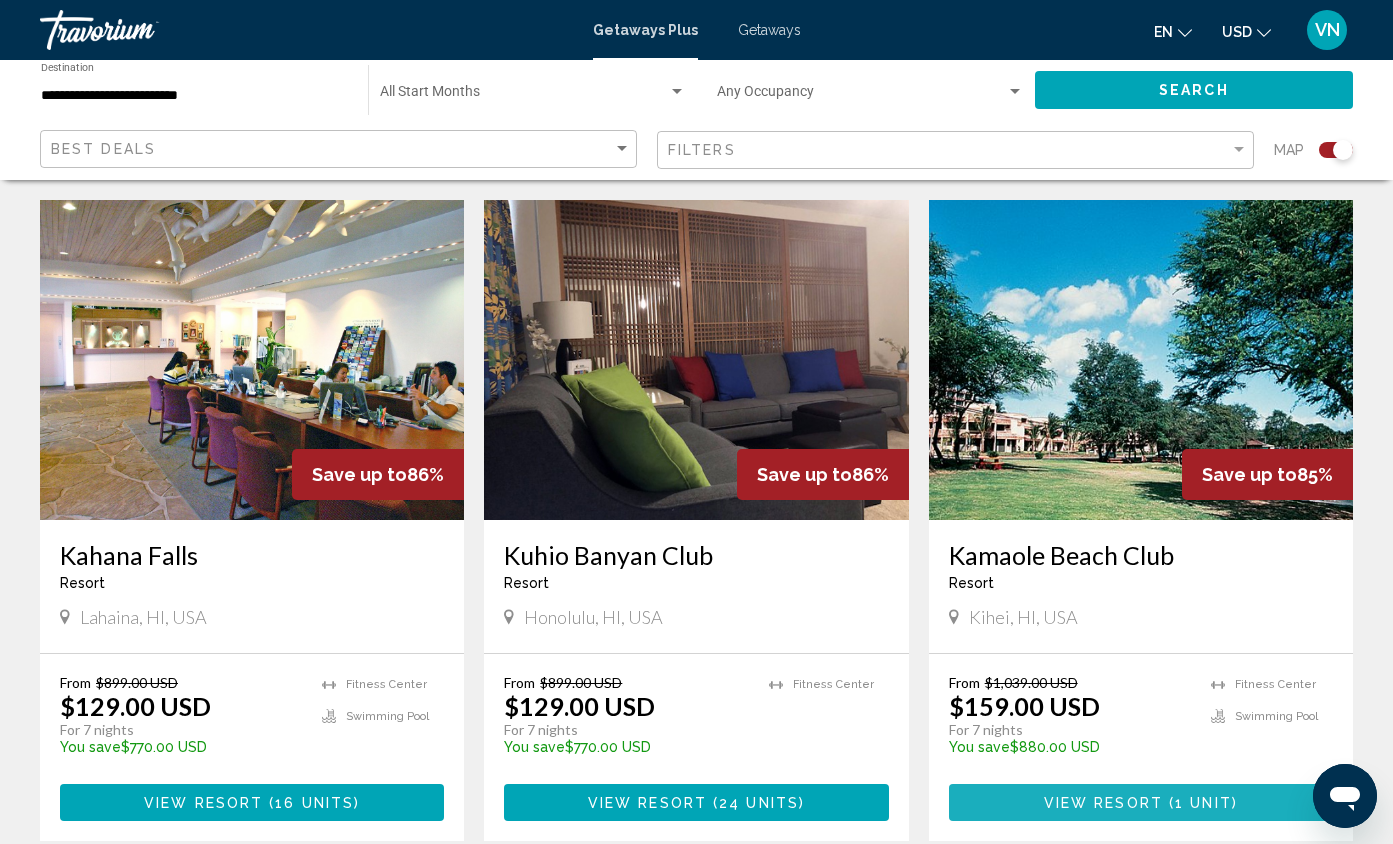 click on "View Resort    ( 1 unit )" at bounding box center (1141, 802) 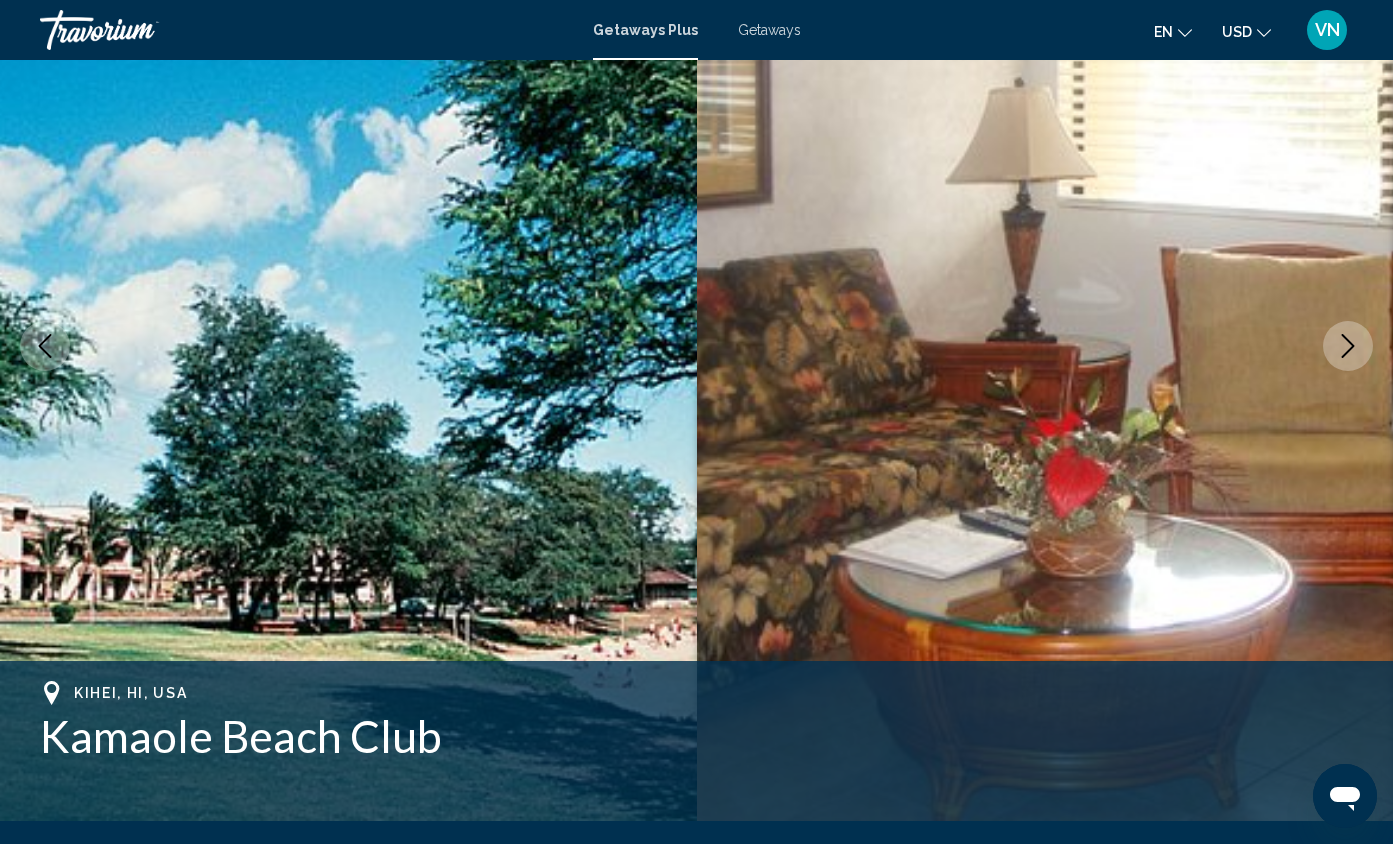 scroll, scrollTop: 120, scrollLeft: 0, axis: vertical 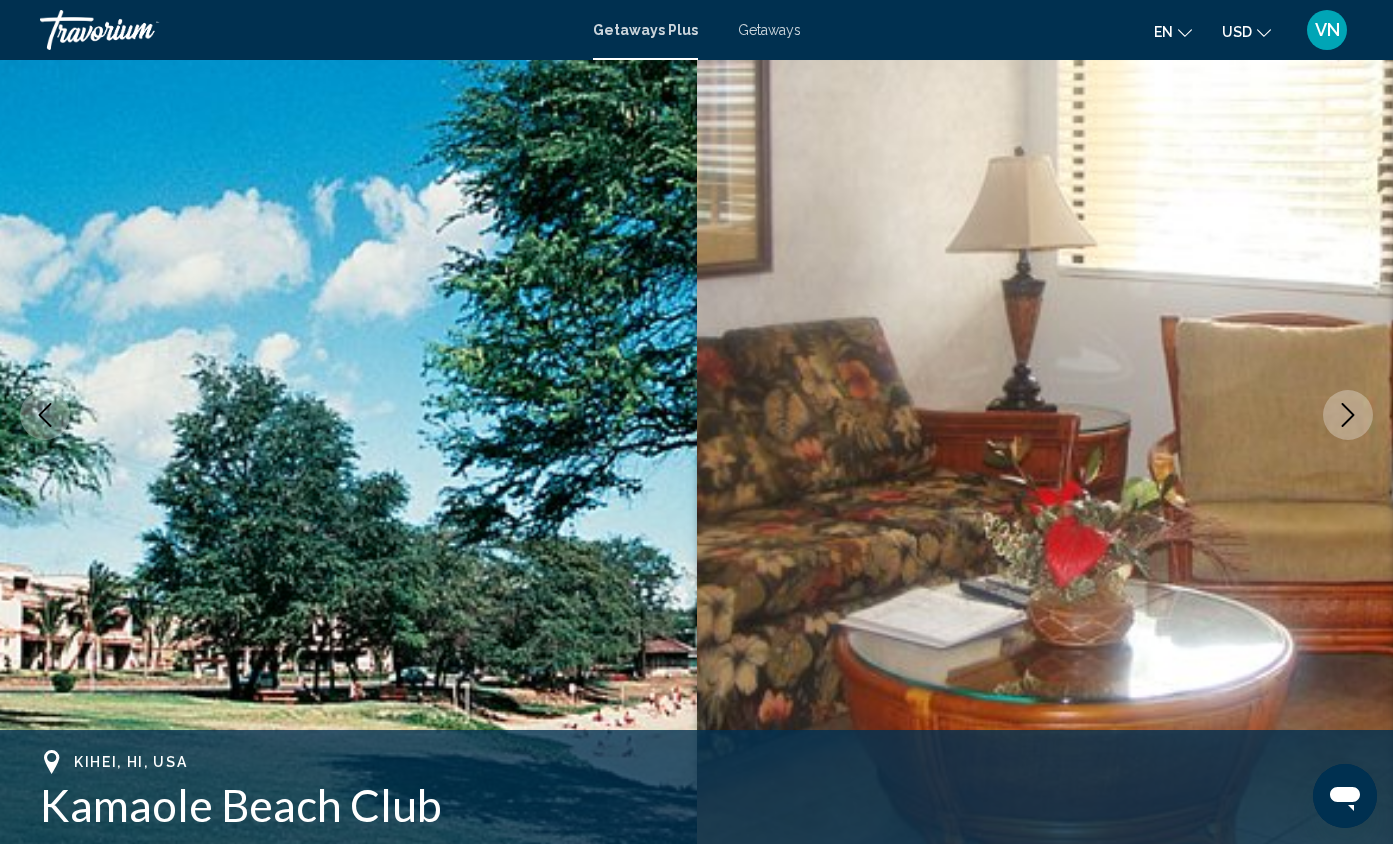 click on "Getaways" at bounding box center (769, 30) 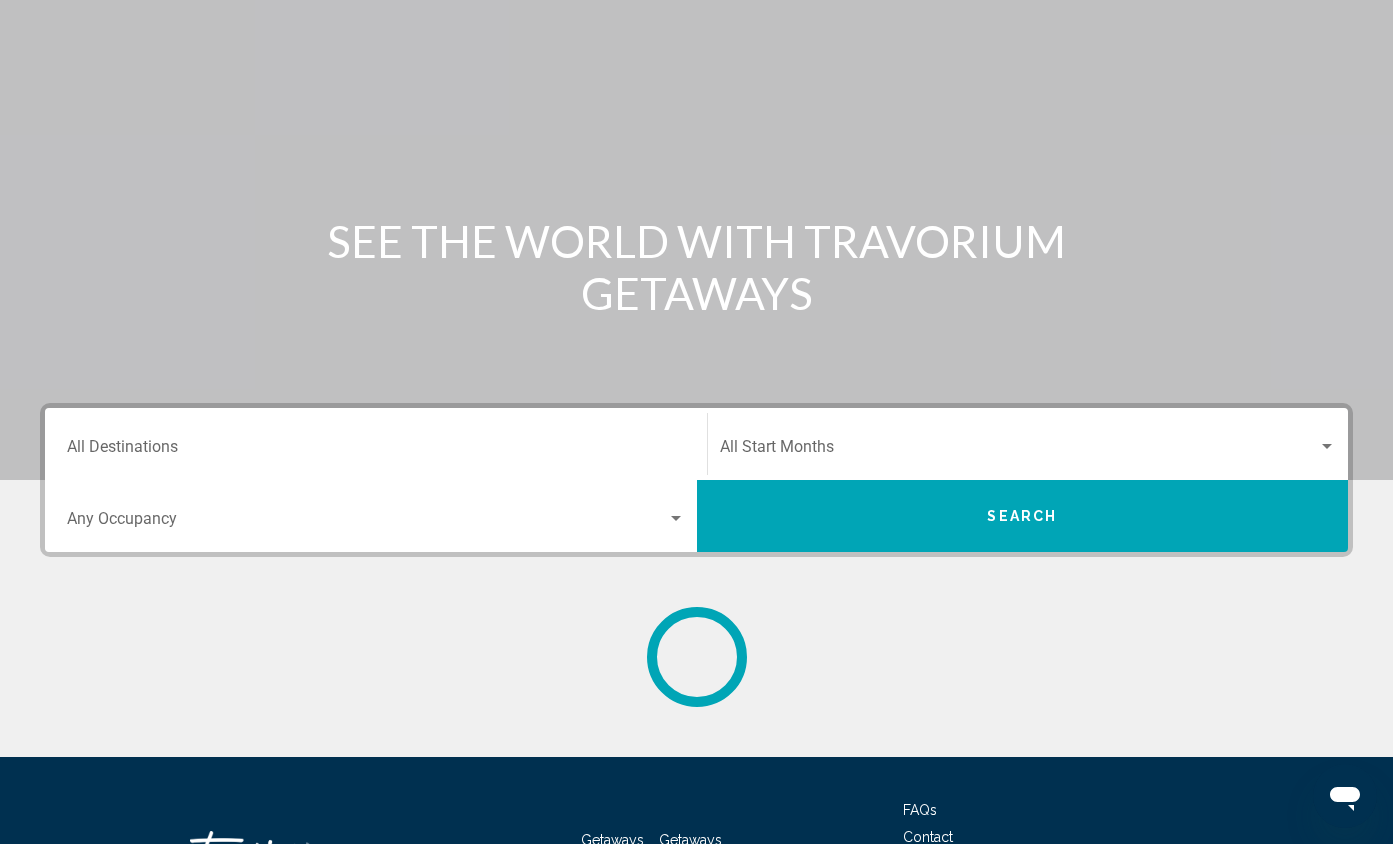 scroll, scrollTop: 0, scrollLeft: 0, axis: both 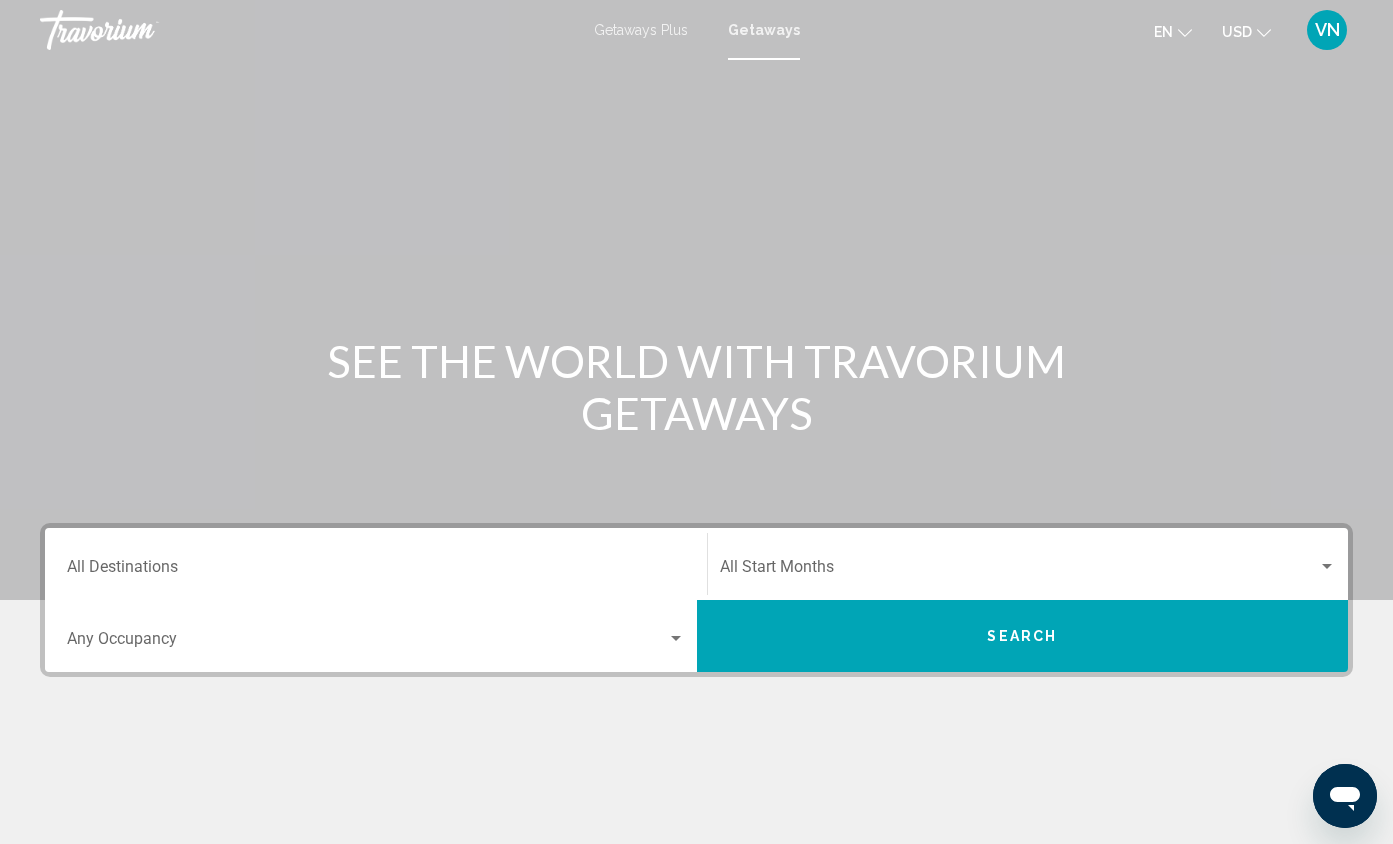 click on "Destination All Destinations" at bounding box center (376, 571) 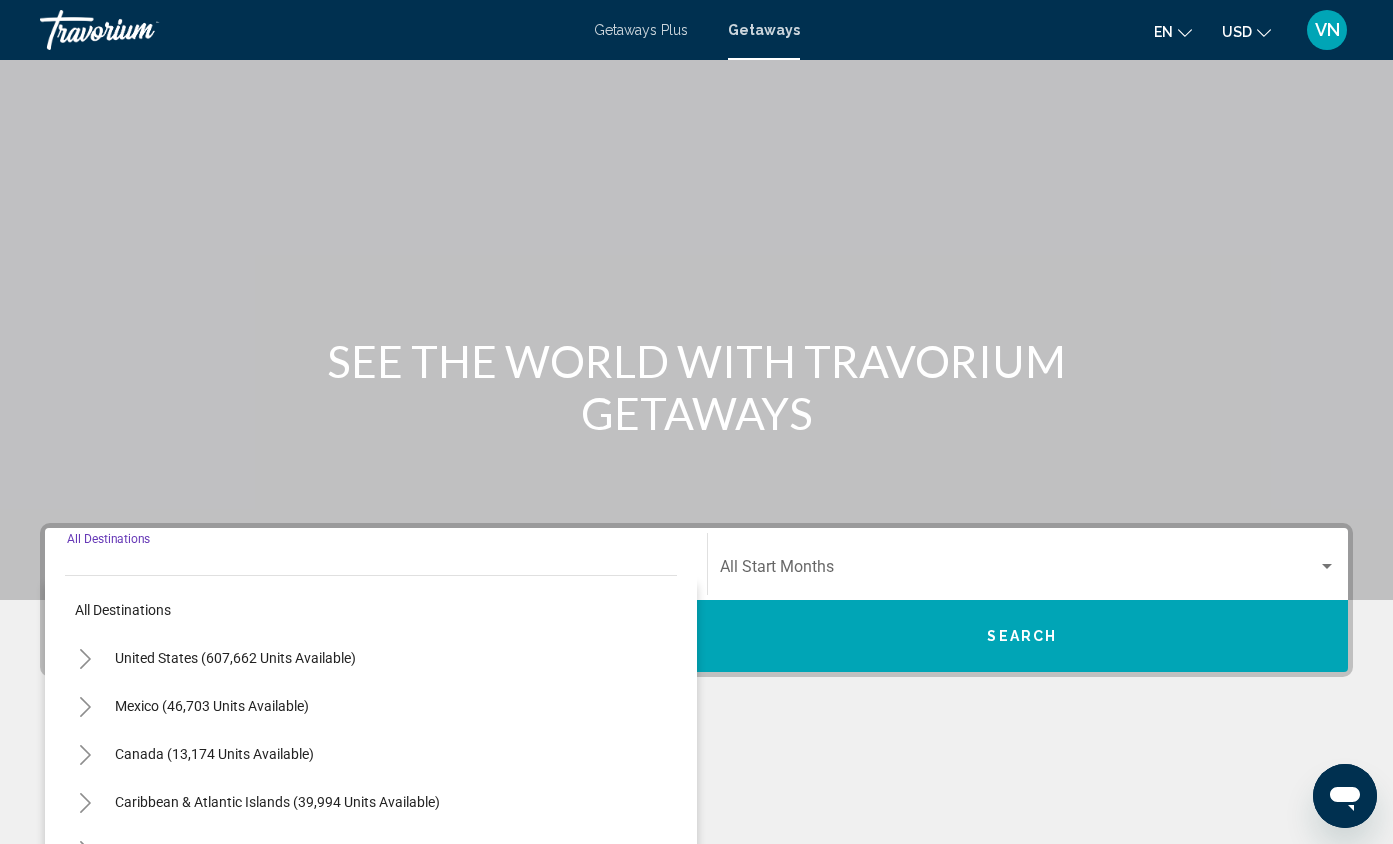scroll, scrollTop: 278, scrollLeft: 0, axis: vertical 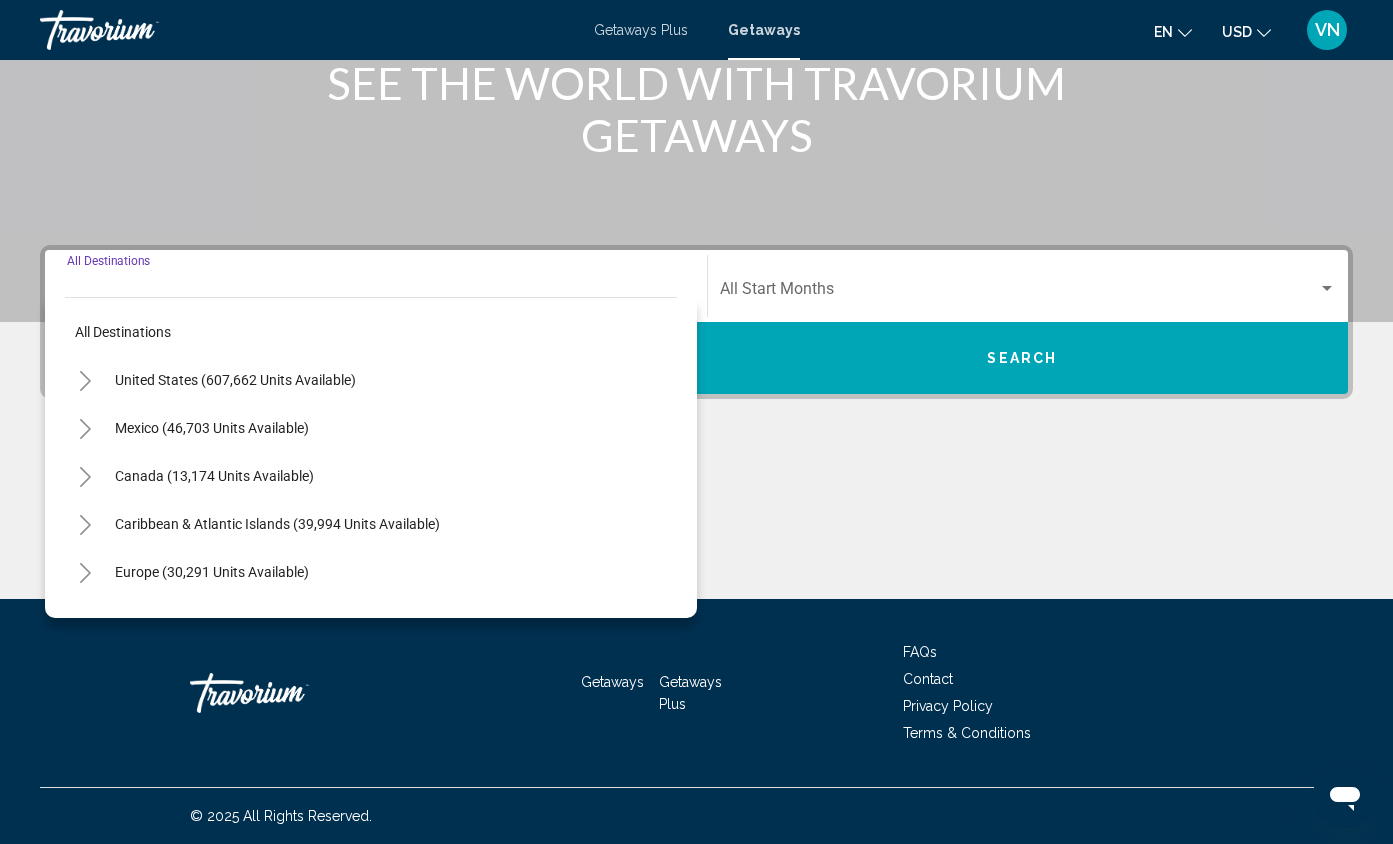 click 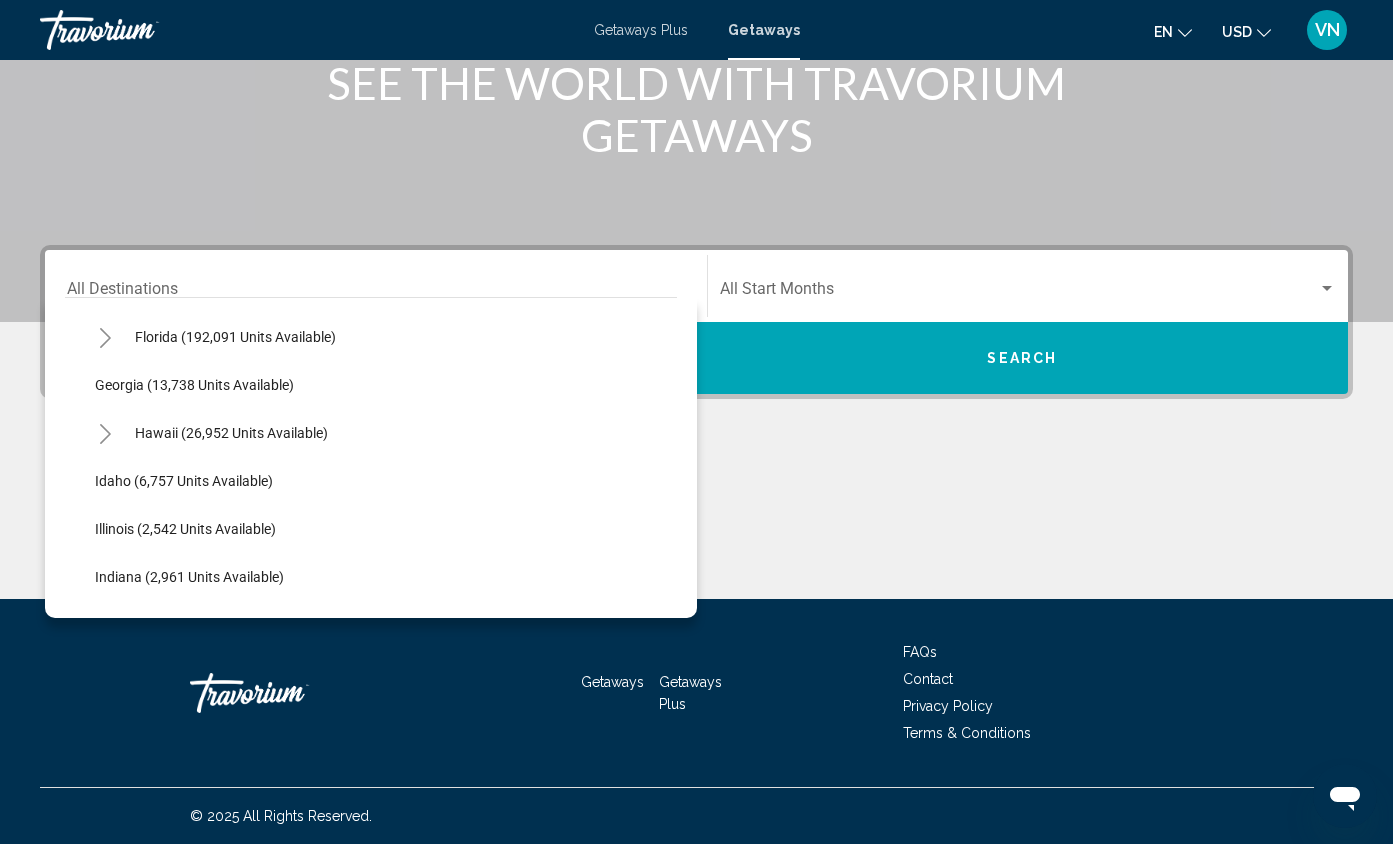 scroll, scrollTop: 441, scrollLeft: 0, axis: vertical 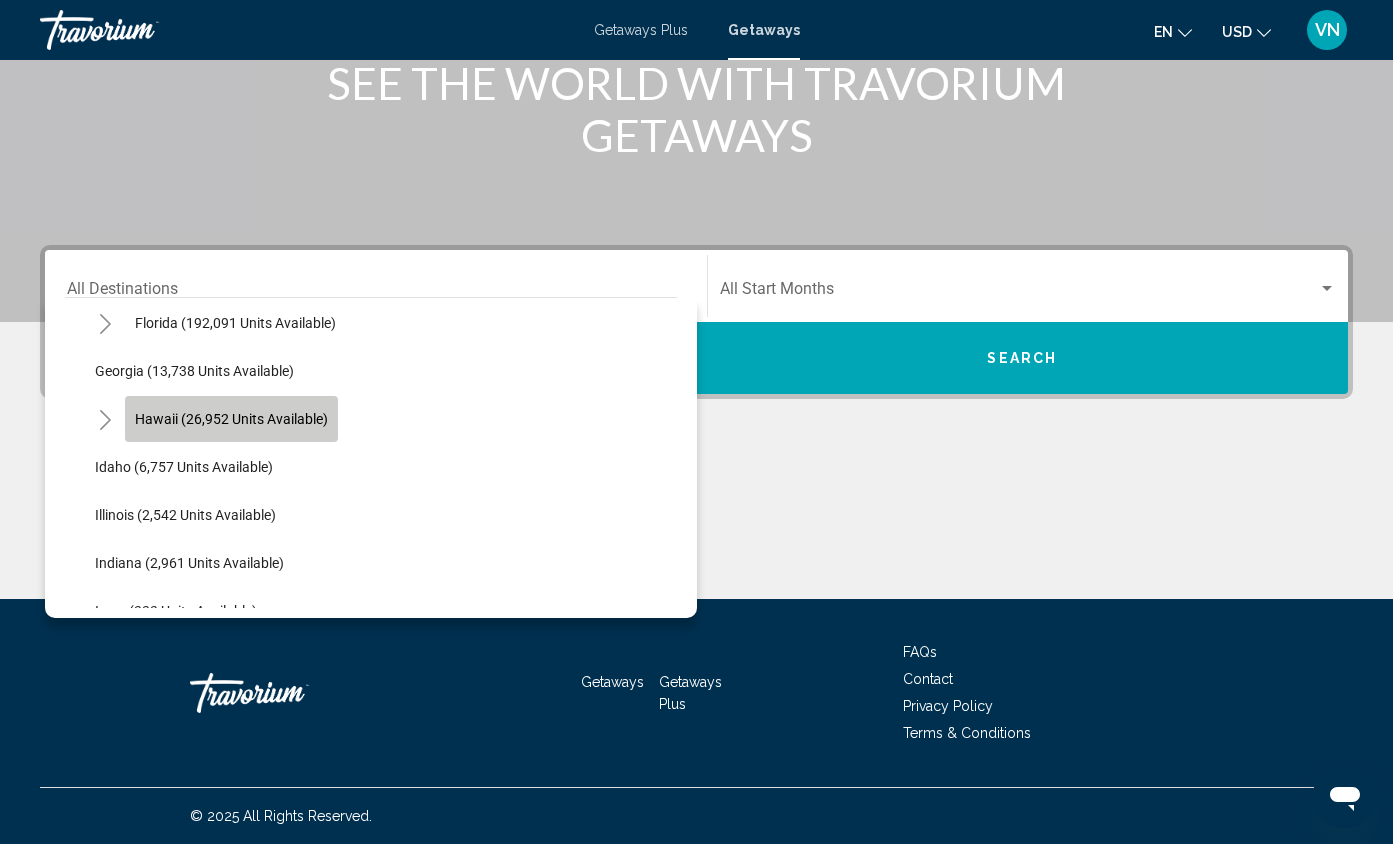 click on "Hawaii (26,952 units available)" 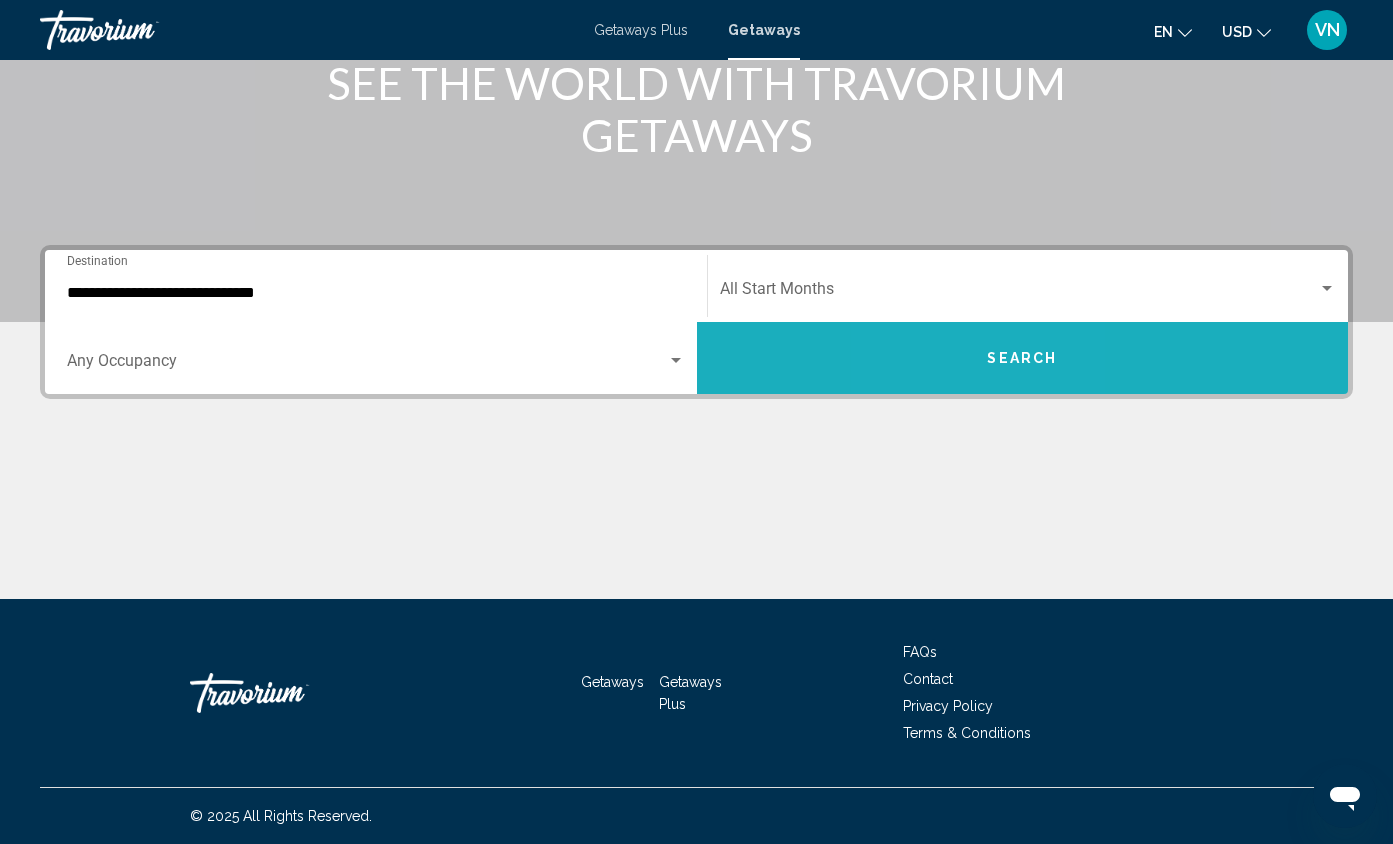 click on "Search" at bounding box center (1023, 358) 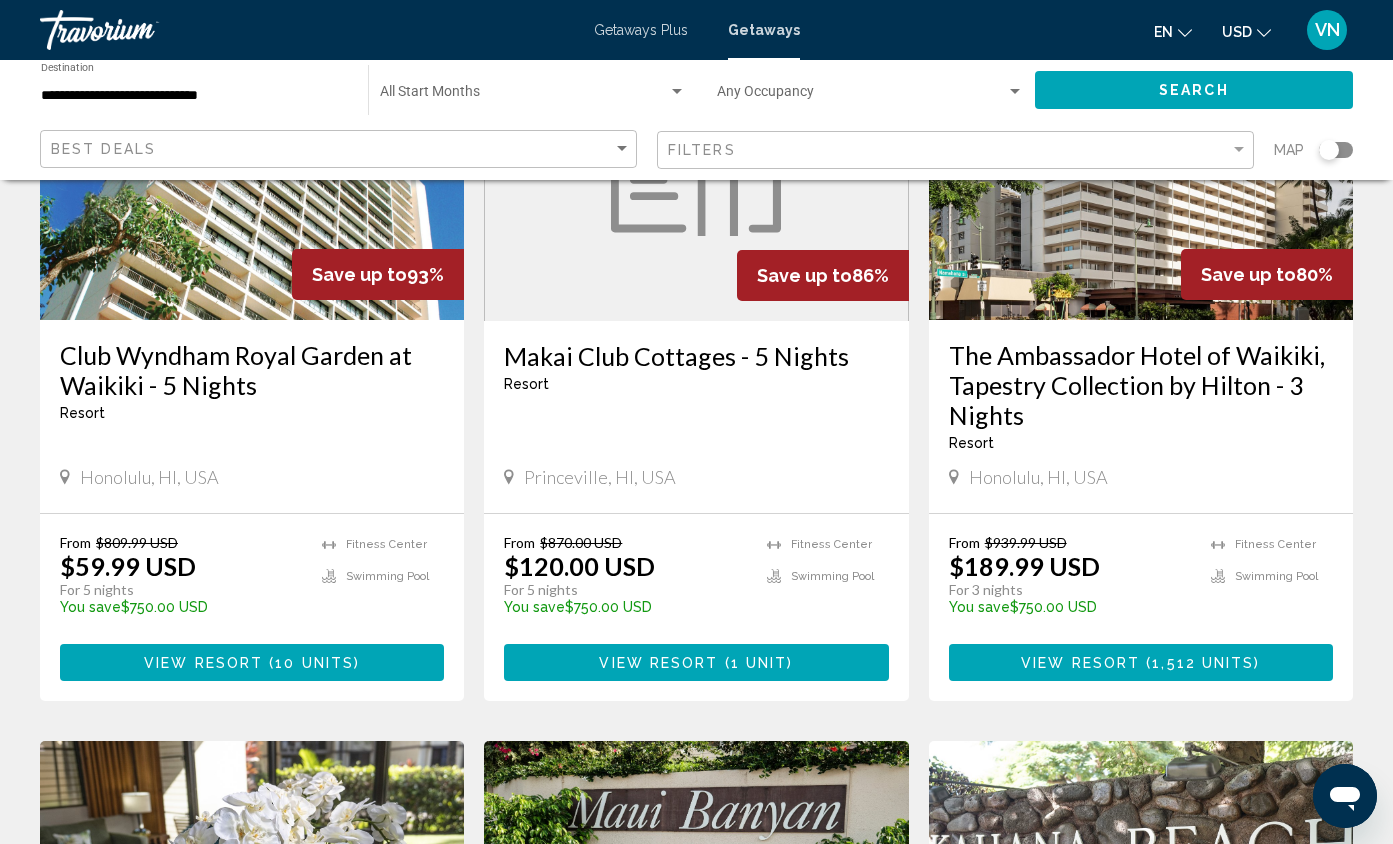 scroll, scrollTop: 272, scrollLeft: 0, axis: vertical 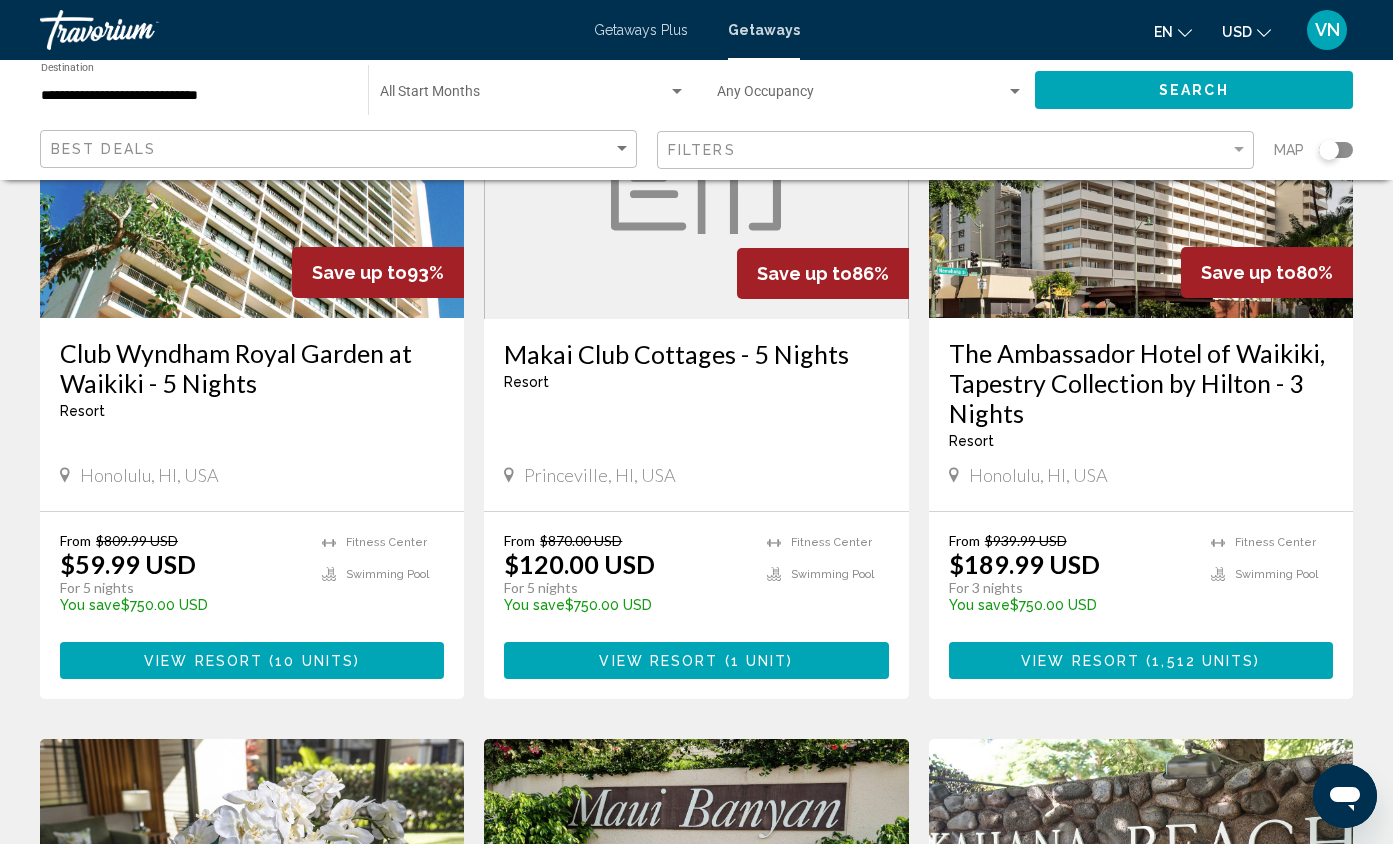 click on "10 units" at bounding box center (314, 661) 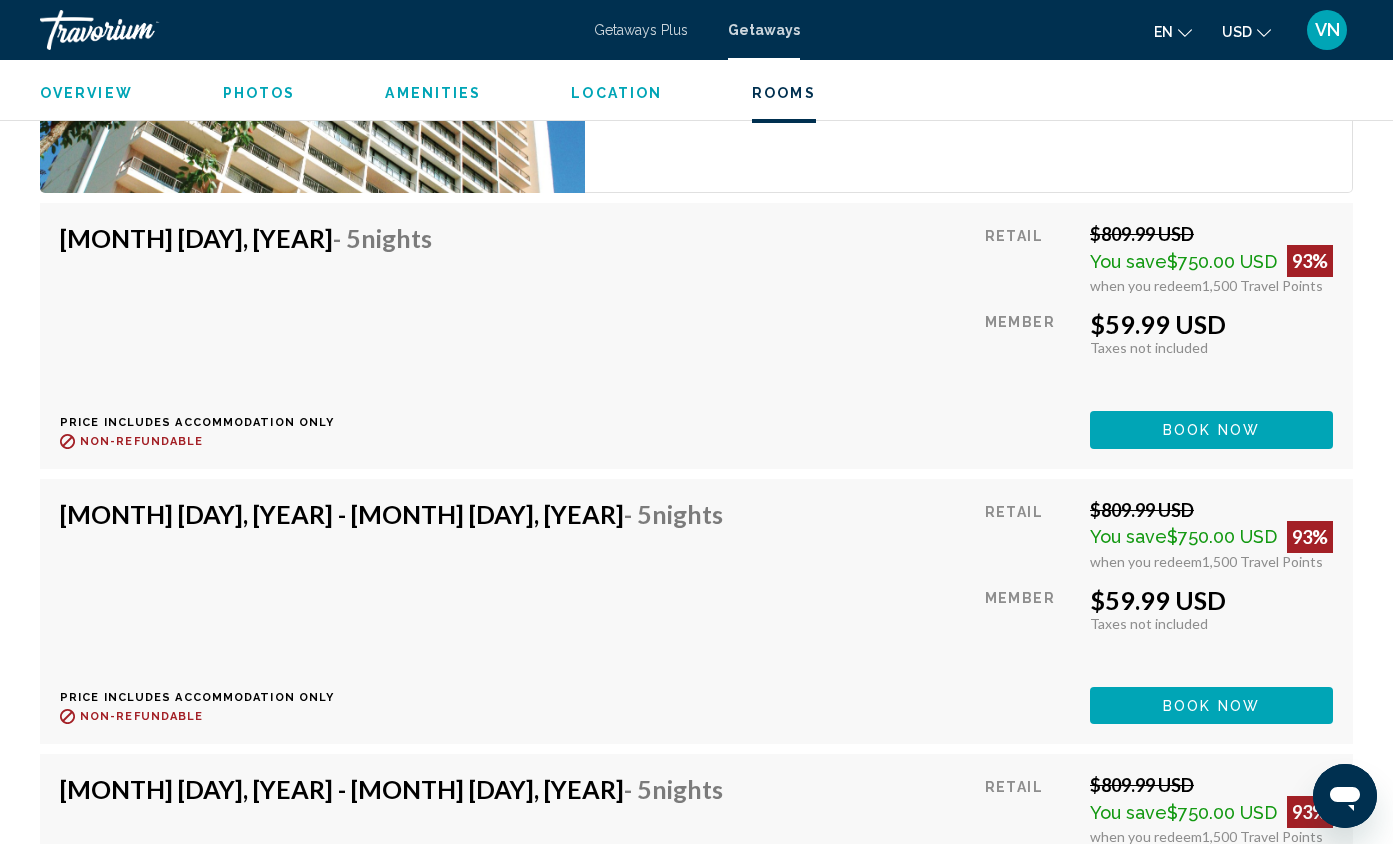 scroll, scrollTop: 3930, scrollLeft: 0, axis: vertical 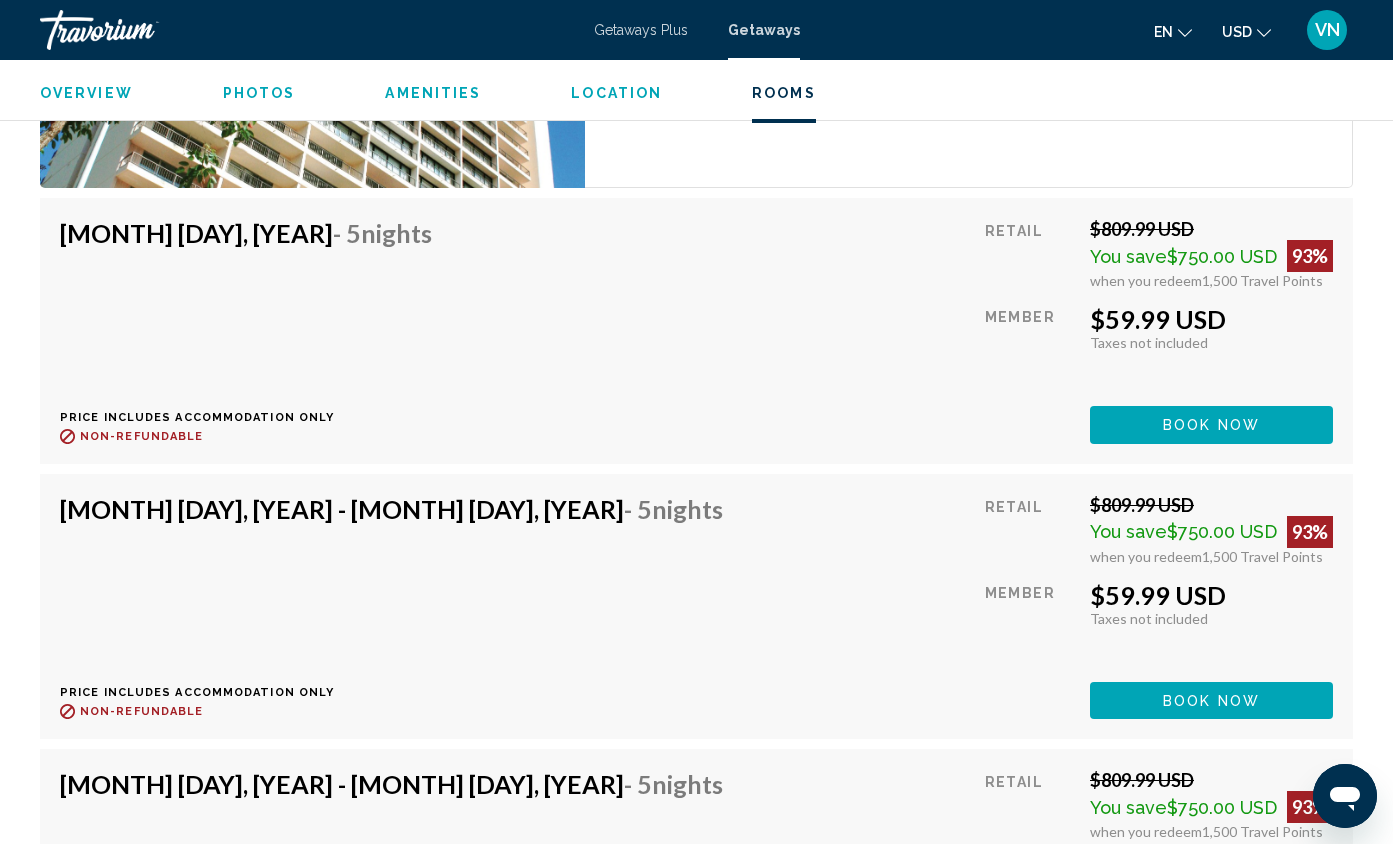 click on "[MONTH] [DAY], [YEAR] - [DAY], [YEAR]  - [NUMBER]  Nights Price includes accommodation only
Refundable until :
Non-refundable Retail  [PRICE]  You save  [PRICE]   [PERCENT]%  when you redeem  [NUMBER]  Travel Points  Member  [PRICE]  Taxes included Taxes not included You earn  [NUMBER]  Travel Points  Book now This room is no longer available. Price includes accommodation only
Refundable until
Non-refundable Book now This room is no longer available." at bounding box center (696, 606) 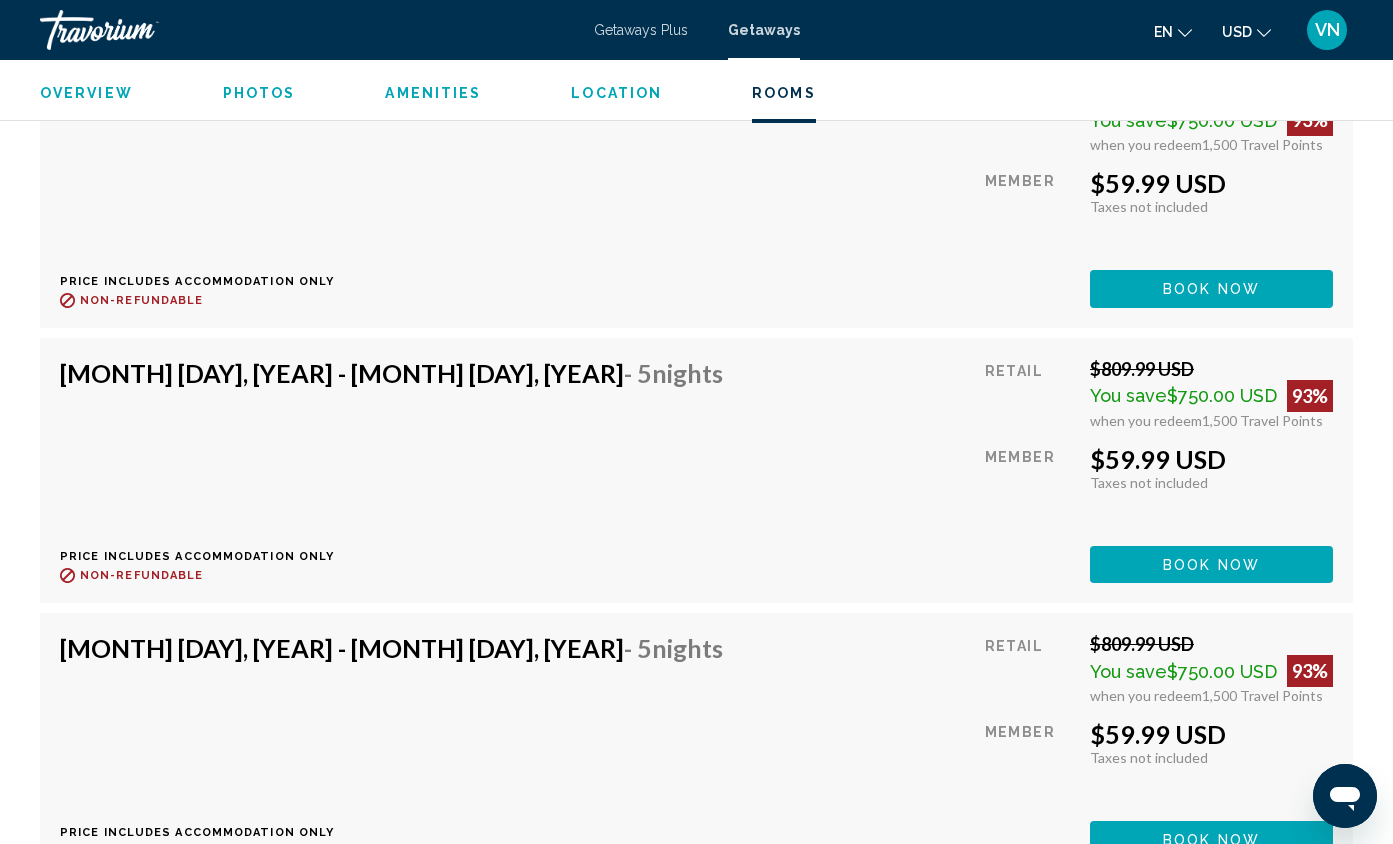 scroll, scrollTop: 4057, scrollLeft: 0, axis: vertical 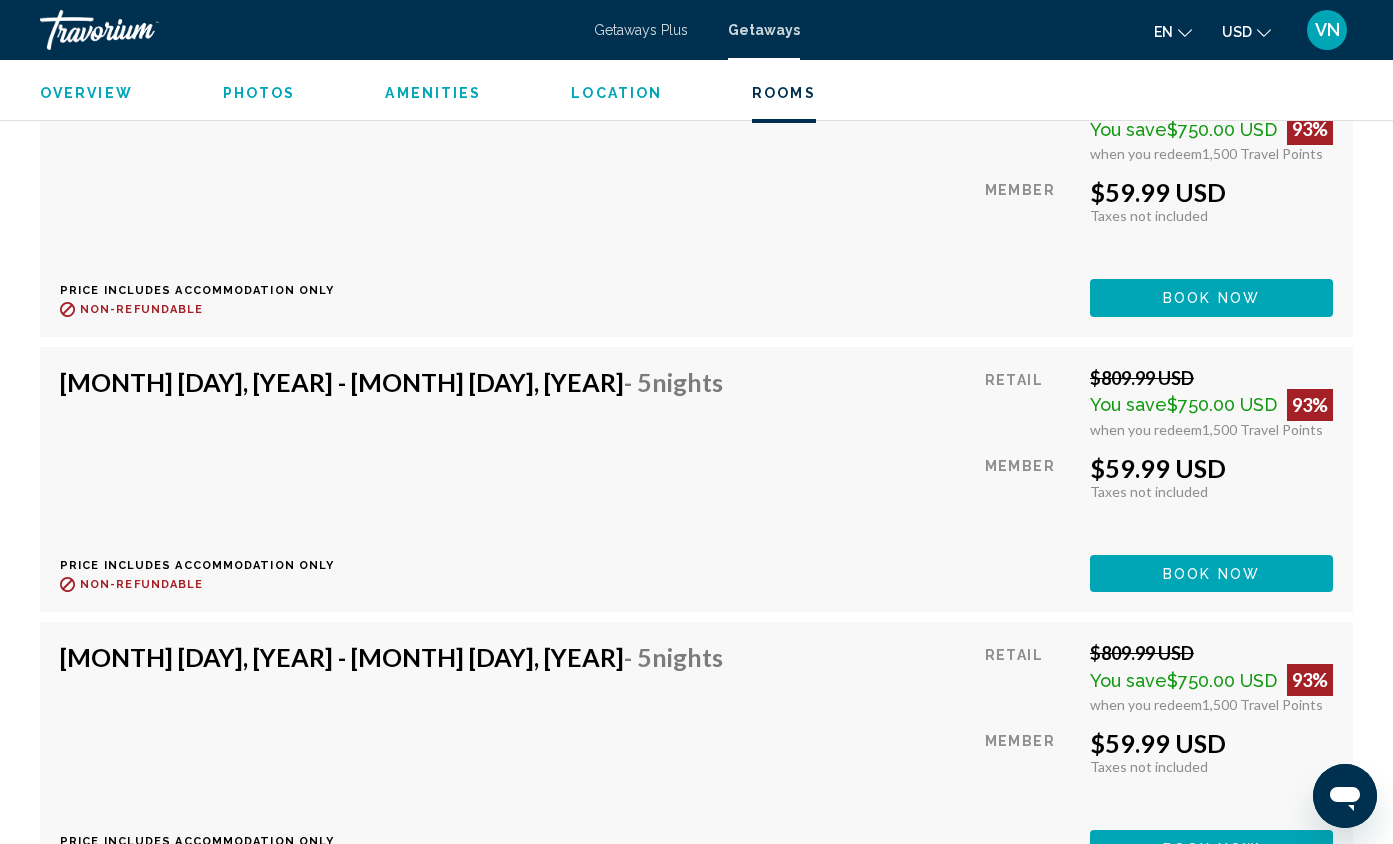 click on "Book now" at bounding box center (1211, 299) 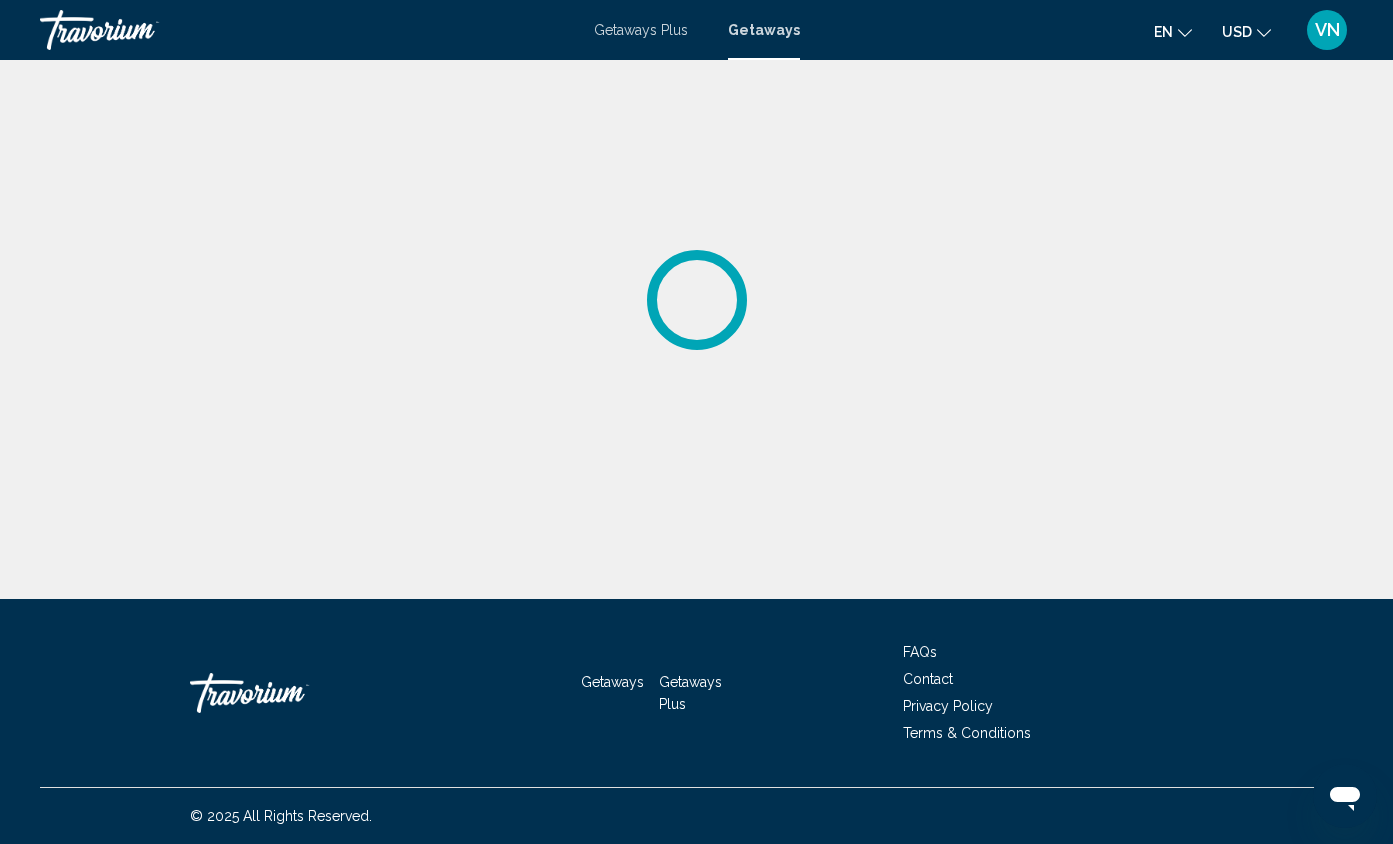 scroll, scrollTop: 0, scrollLeft: 0, axis: both 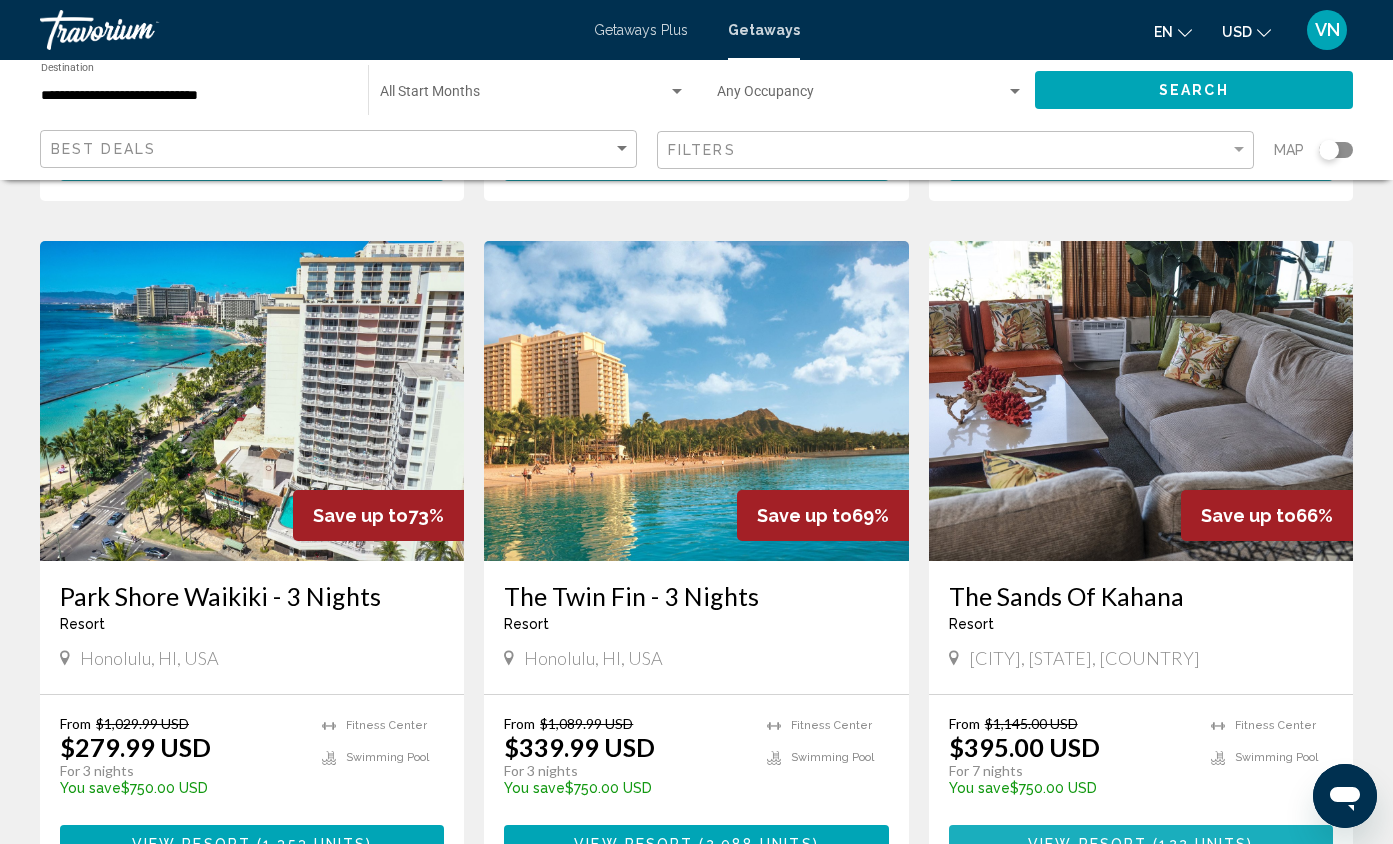 click on "View Resort" at bounding box center [1087, 844] 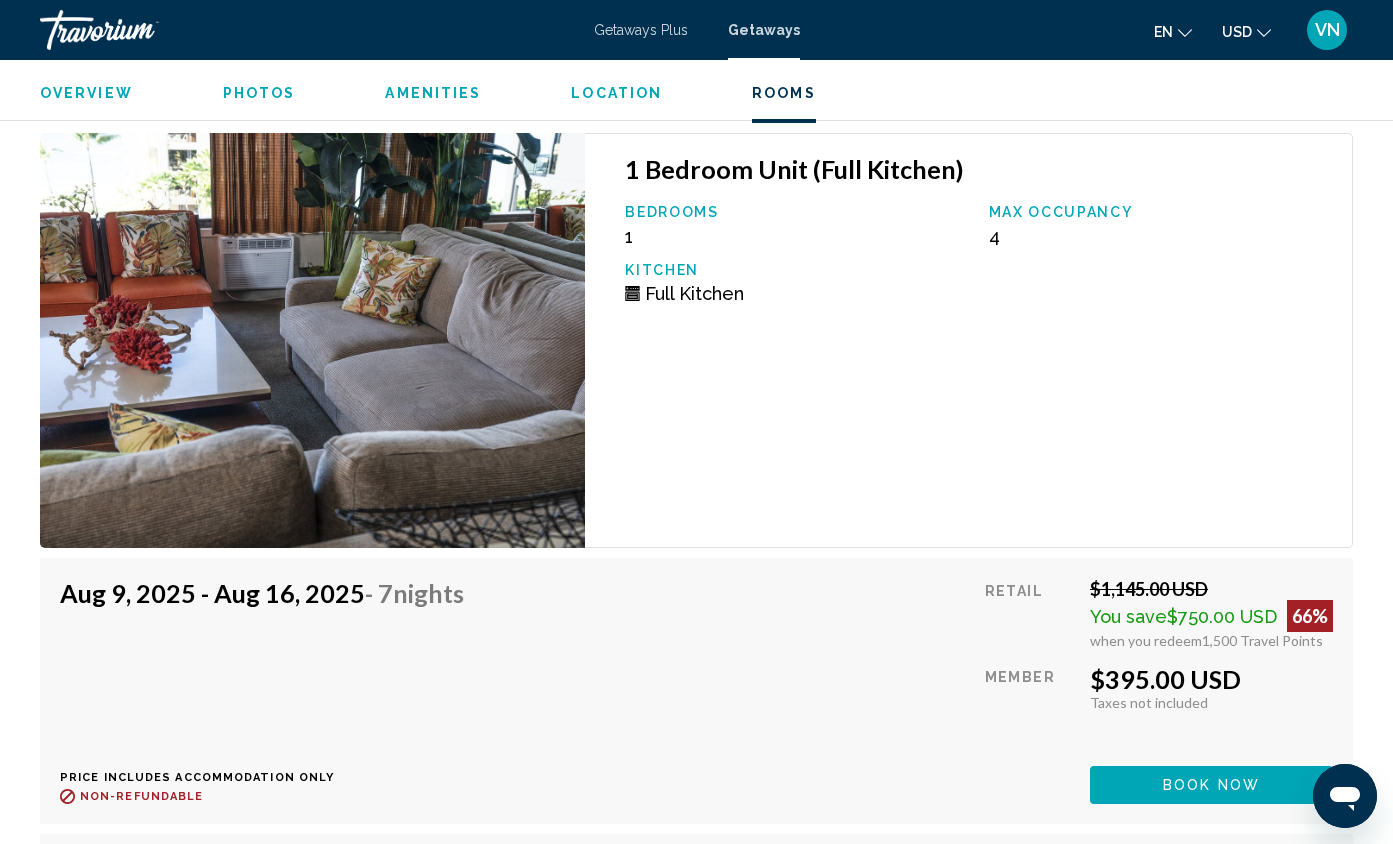scroll, scrollTop: 4076, scrollLeft: 0, axis: vertical 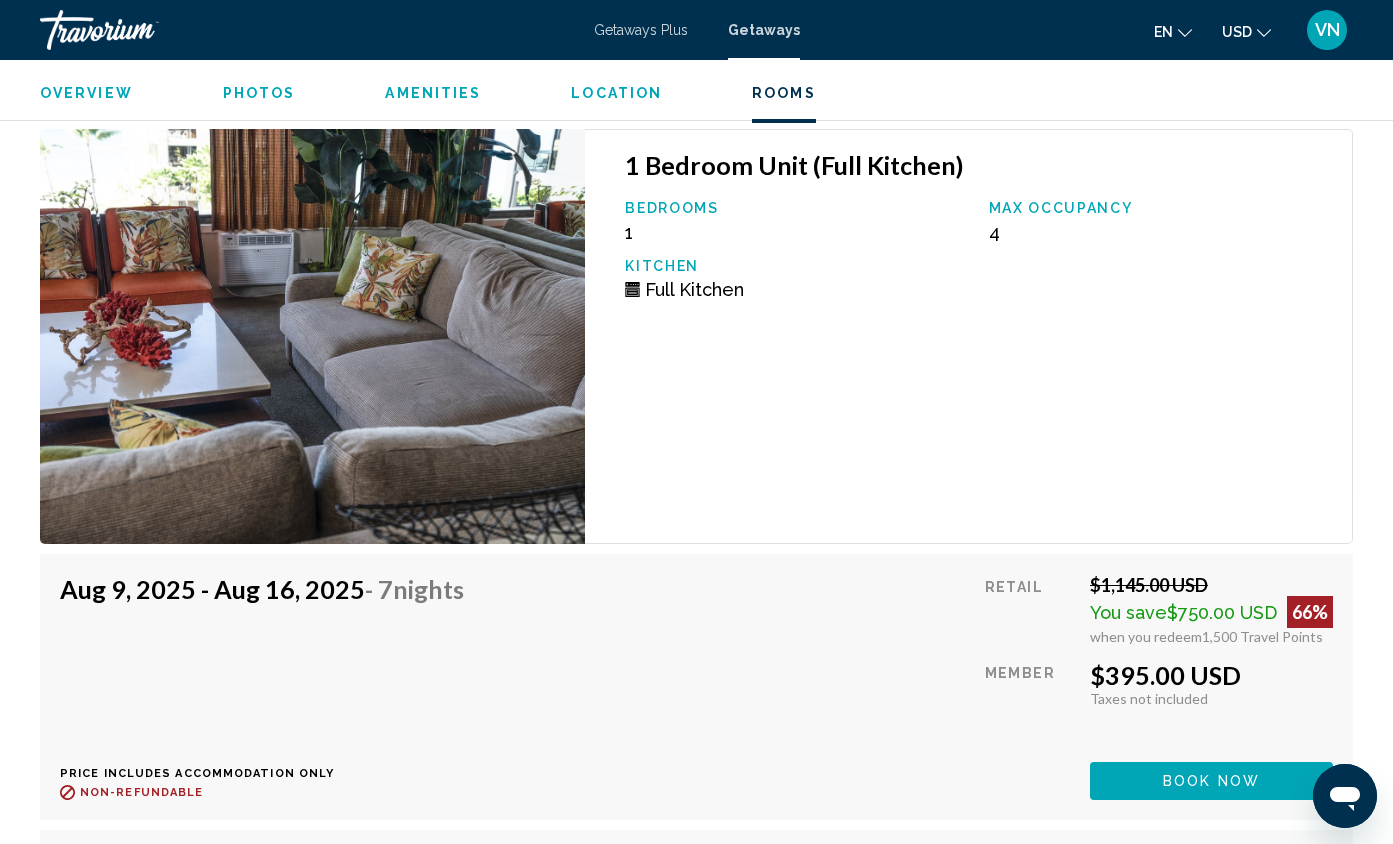 click on "Book now" at bounding box center (1211, 780) 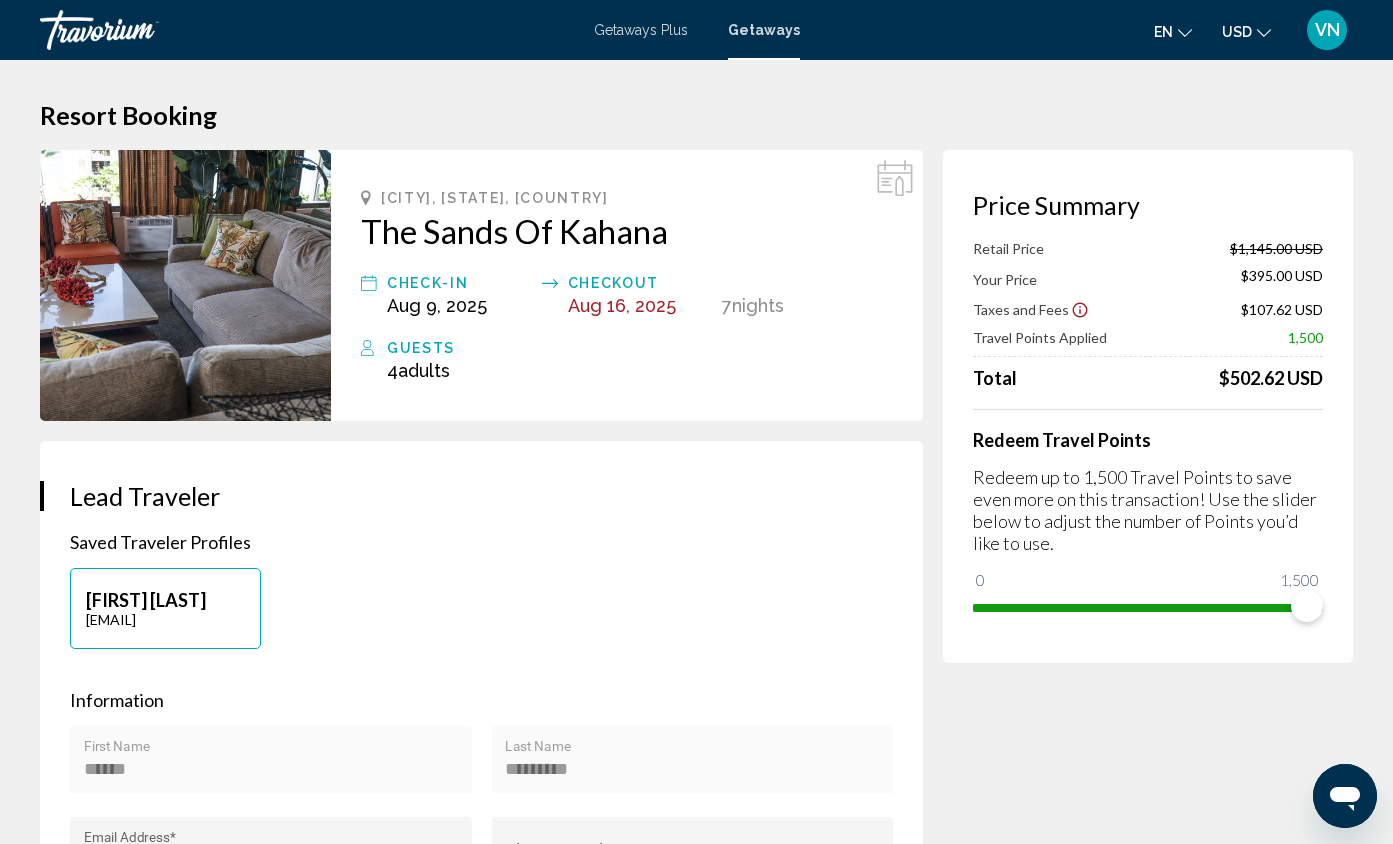 scroll, scrollTop: 0, scrollLeft: 0, axis: both 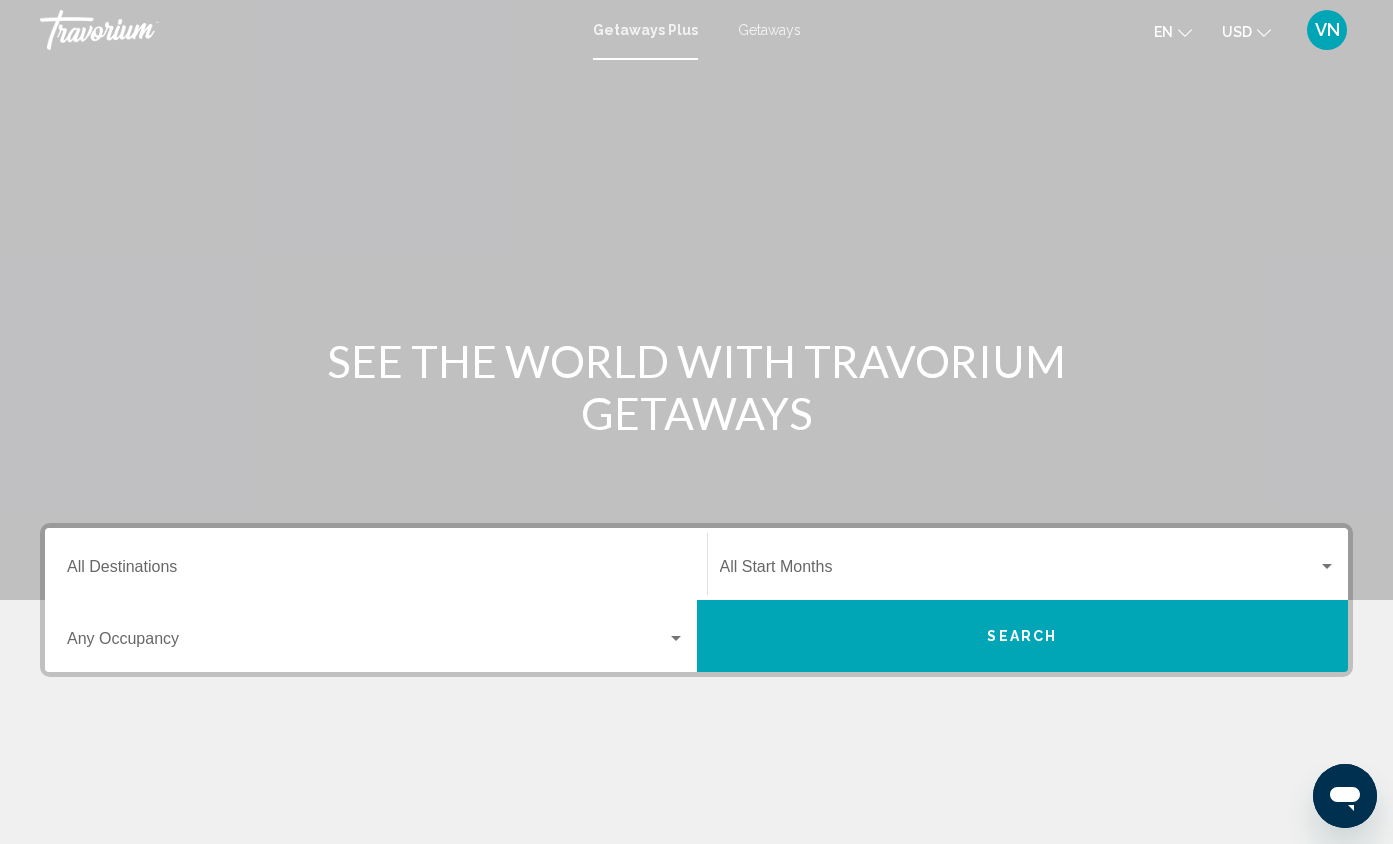 click on "Getaways" at bounding box center [769, 30] 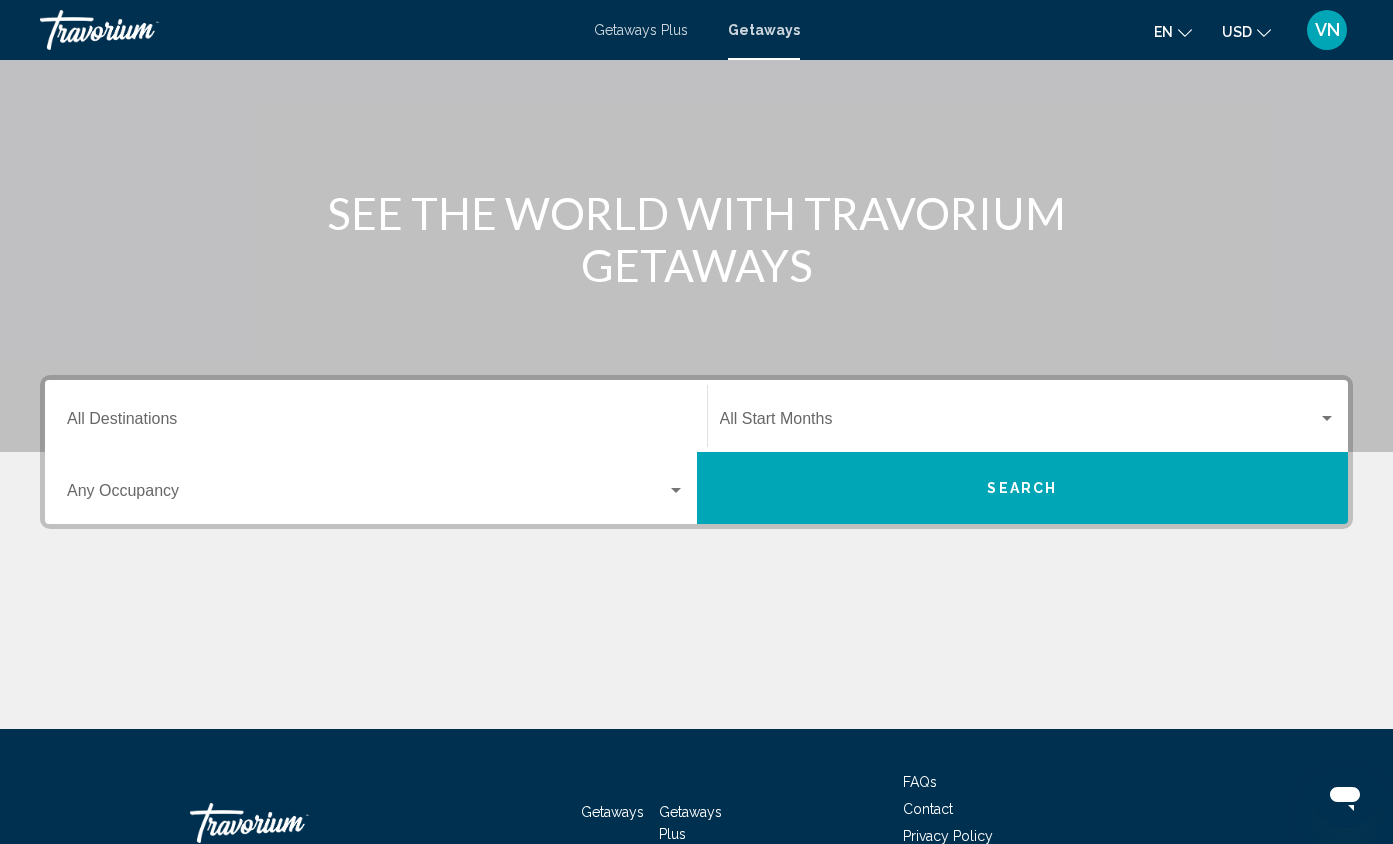 scroll, scrollTop: 147, scrollLeft: 0, axis: vertical 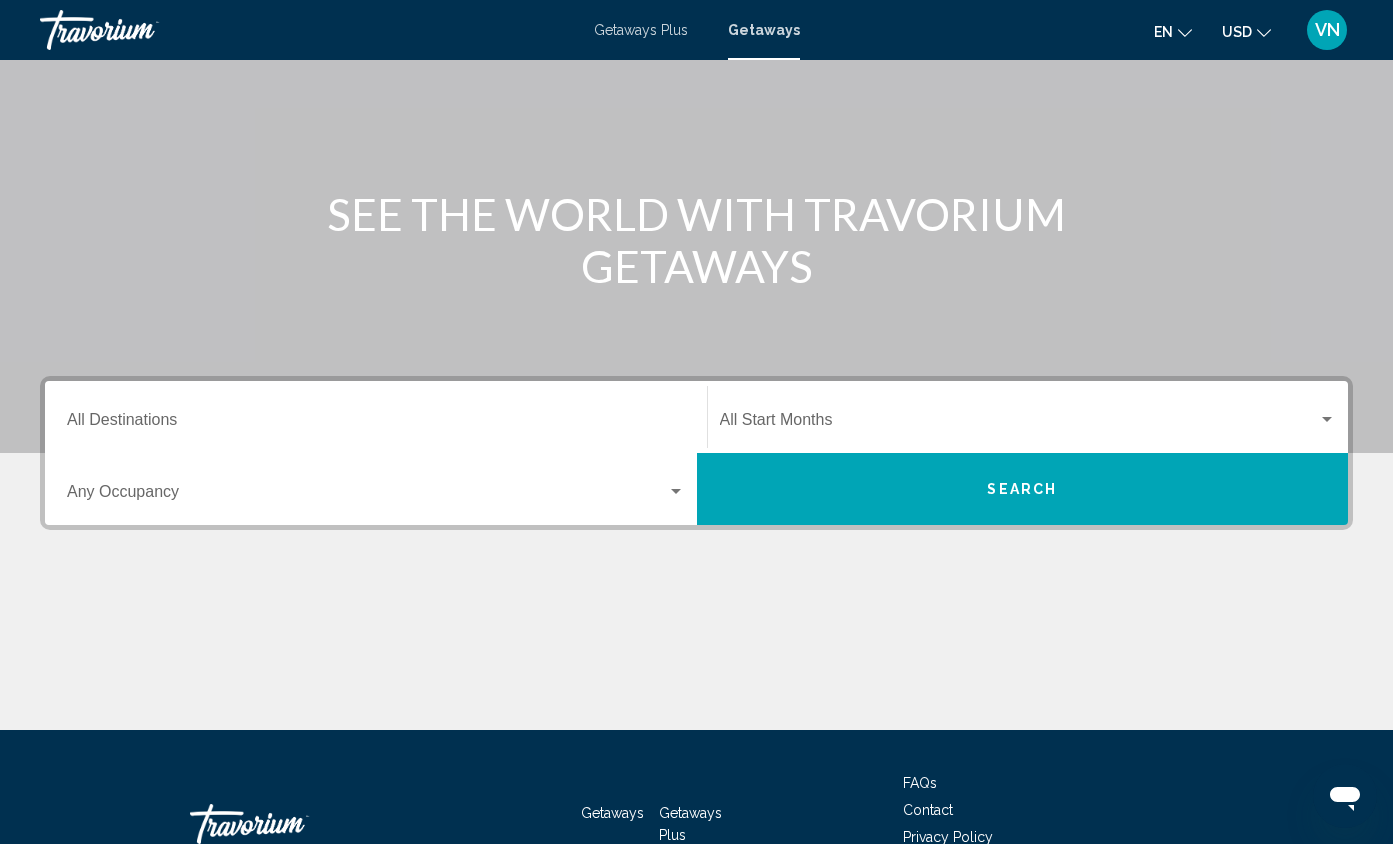 click on "Destination All Destinations" at bounding box center (376, 424) 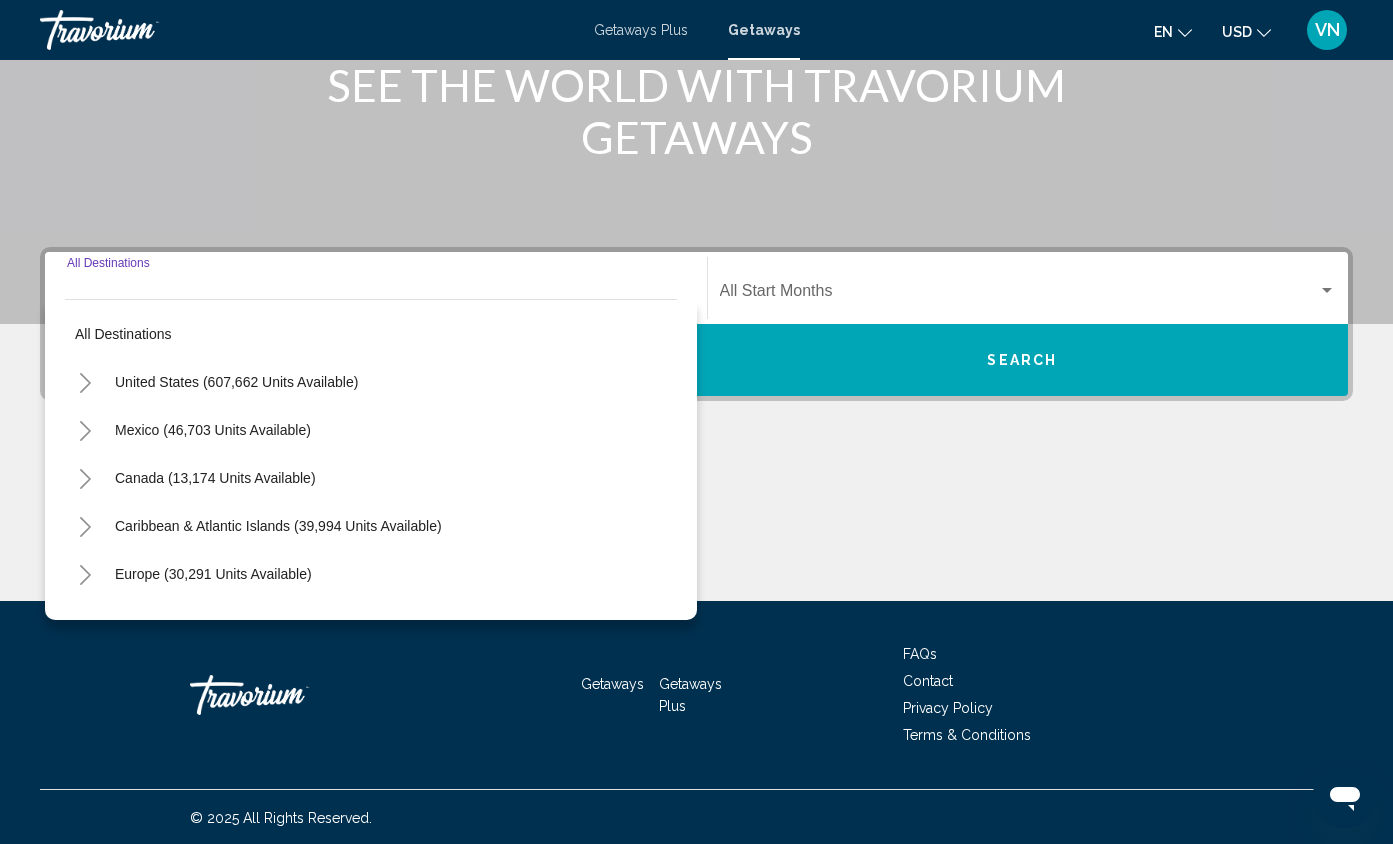 scroll, scrollTop: 278, scrollLeft: 0, axis: vertical 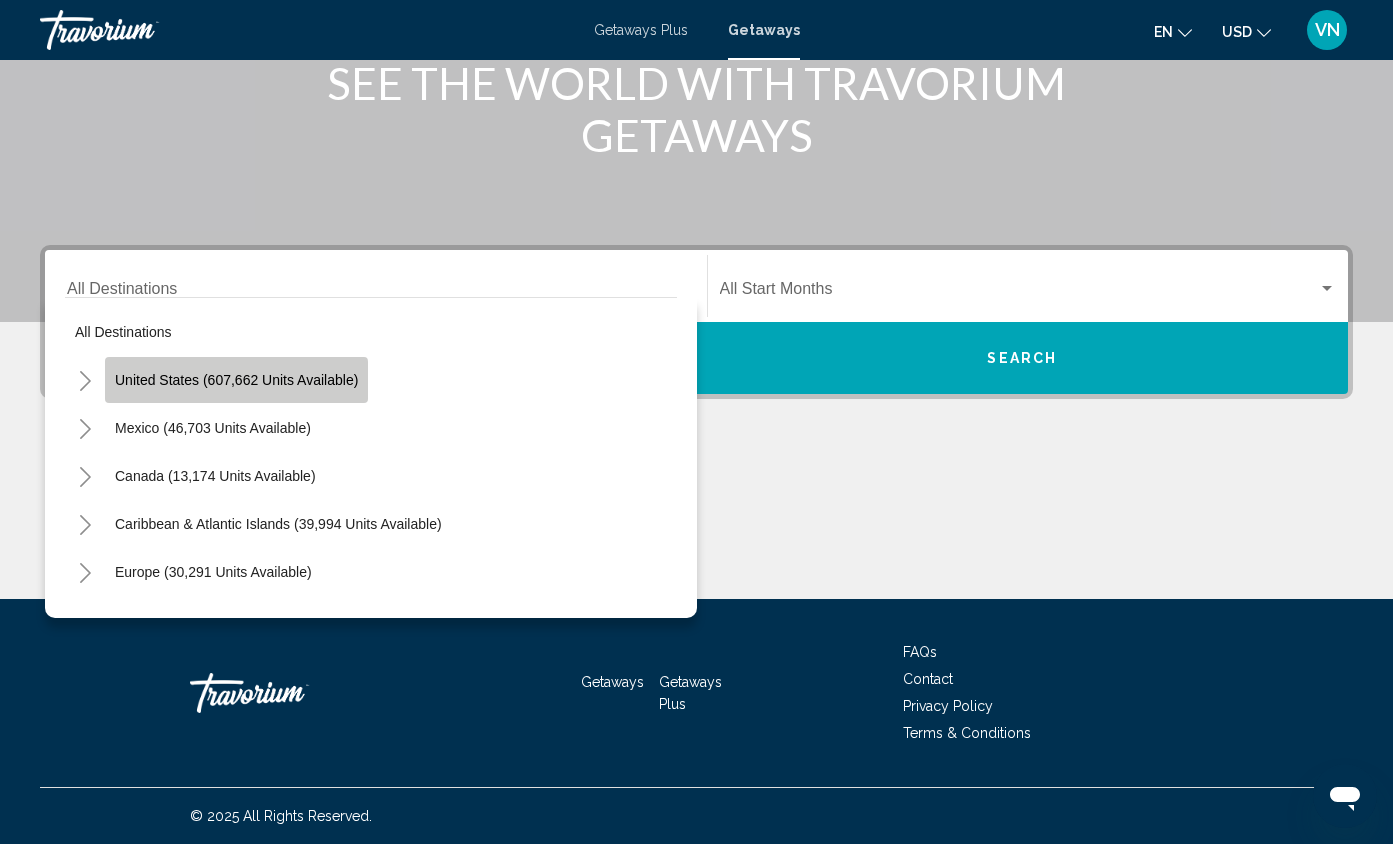 click on "United States (607,662 units available)" at bounding box center (213, 428) 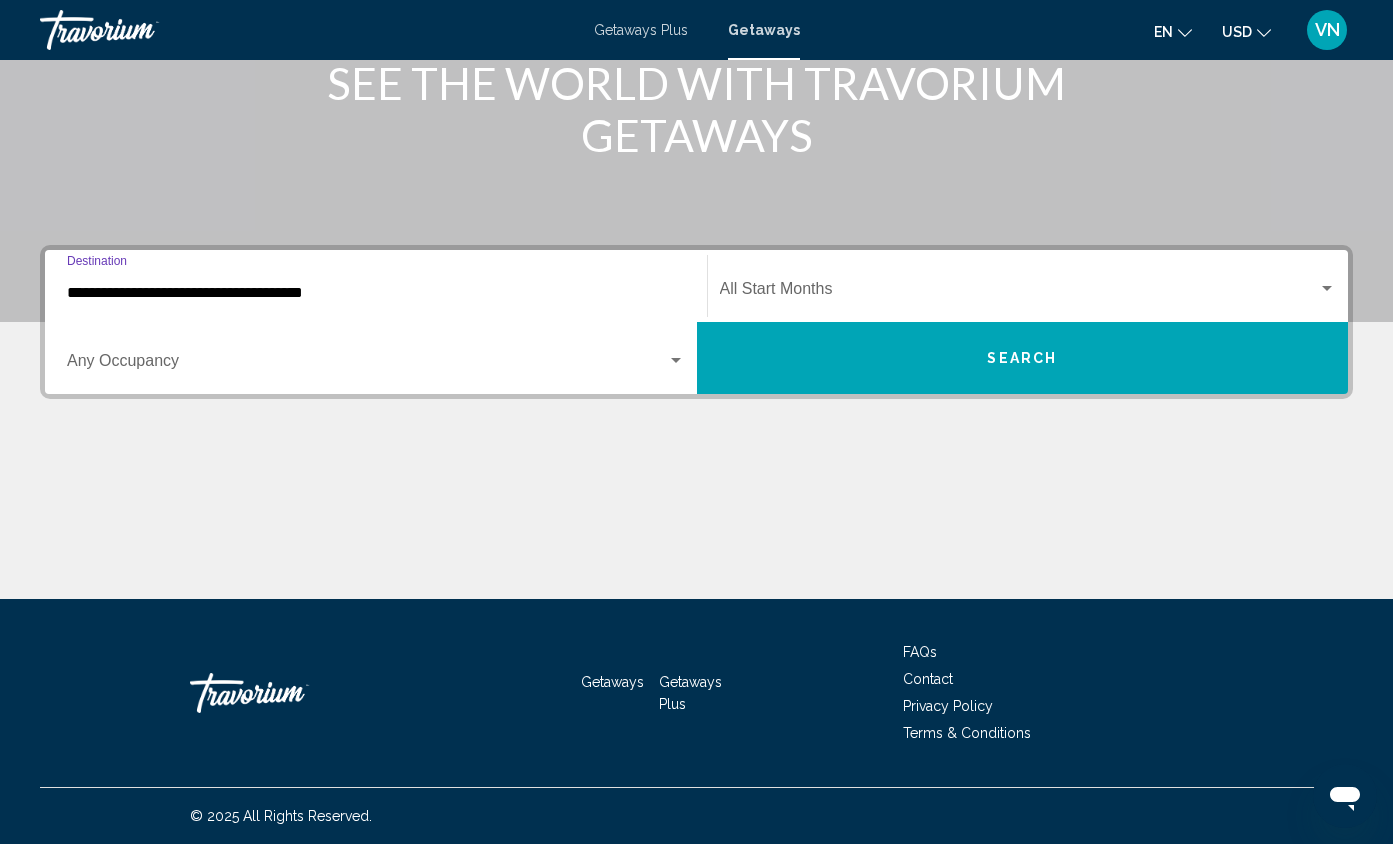 click on "**********" at bounding box center [376, 293] 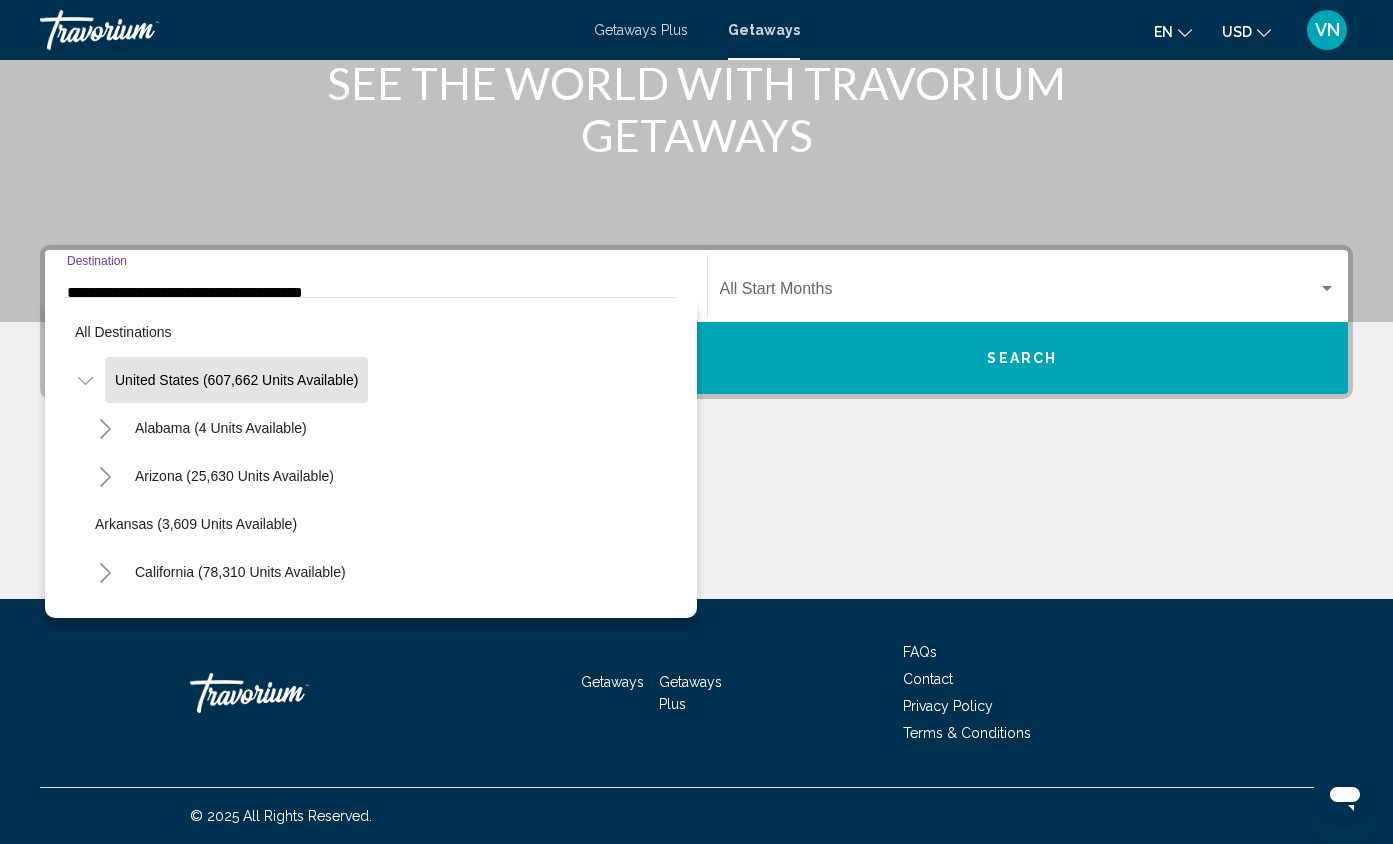 scroll, scrollTop: 236, scrollLeft: 0, axis: vertical 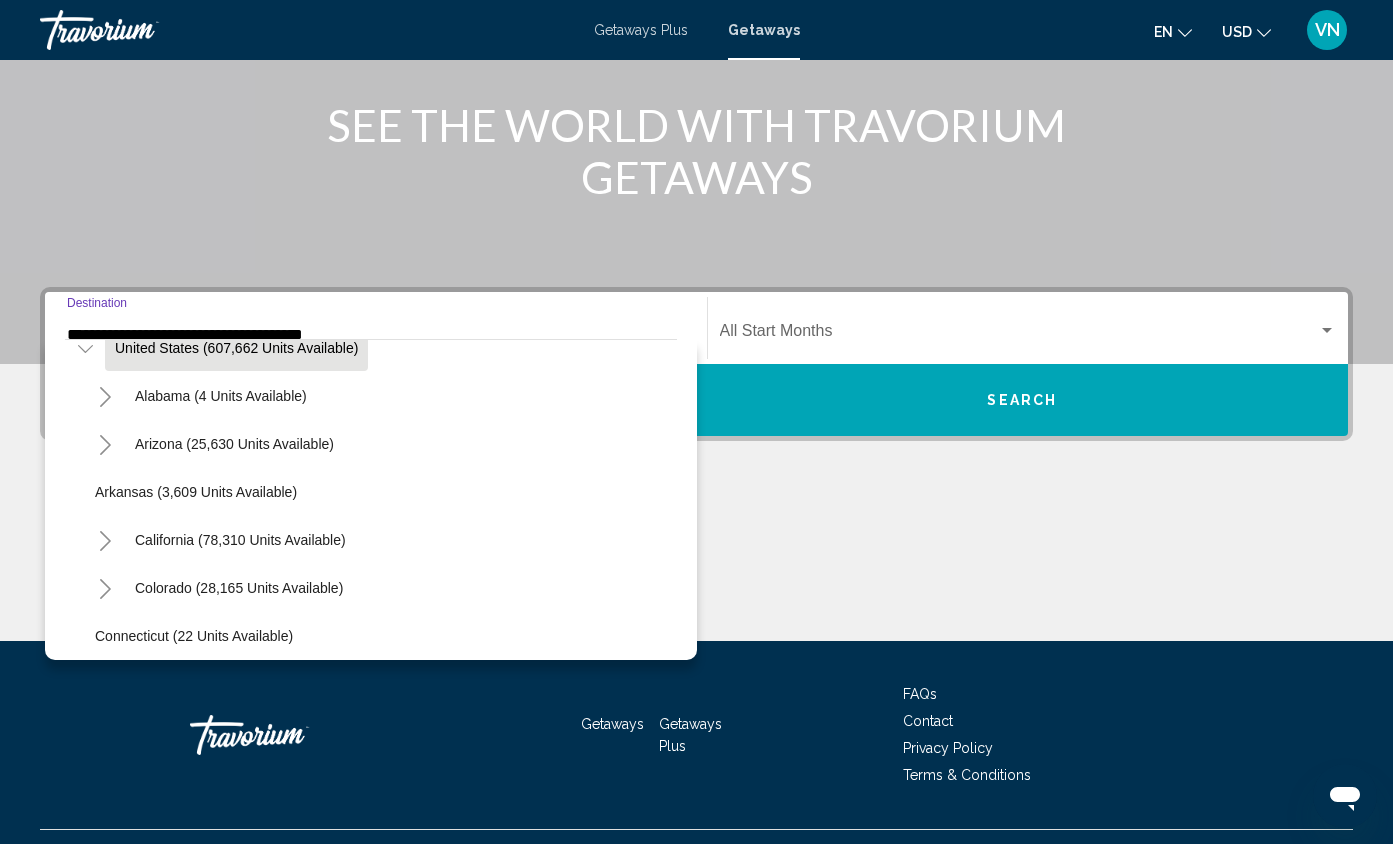 click 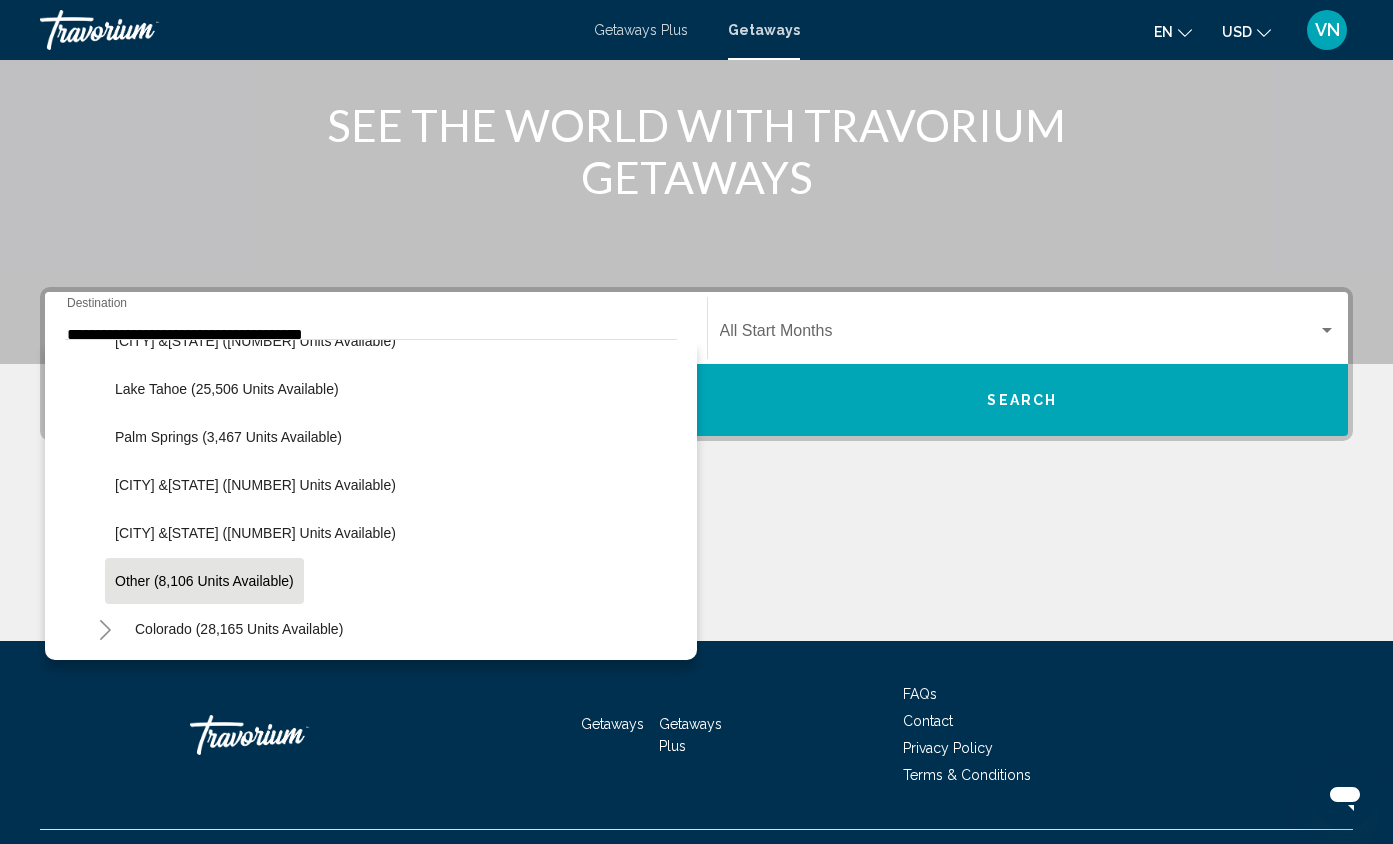 scroll, scrollTop: 319, scrollLeft: 0, axis: vertical 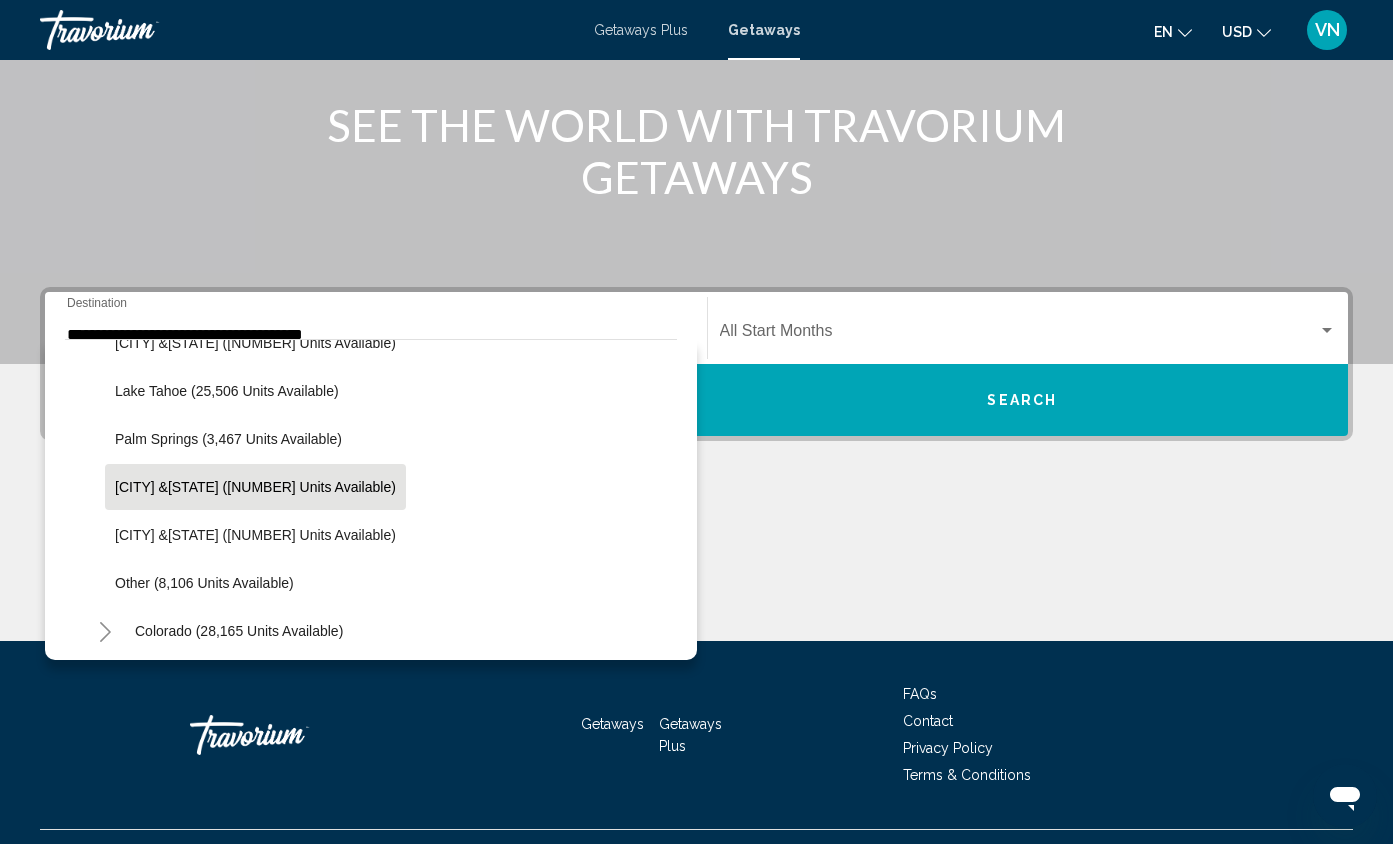 click on "San Diego & Southern (14,392 units available)" 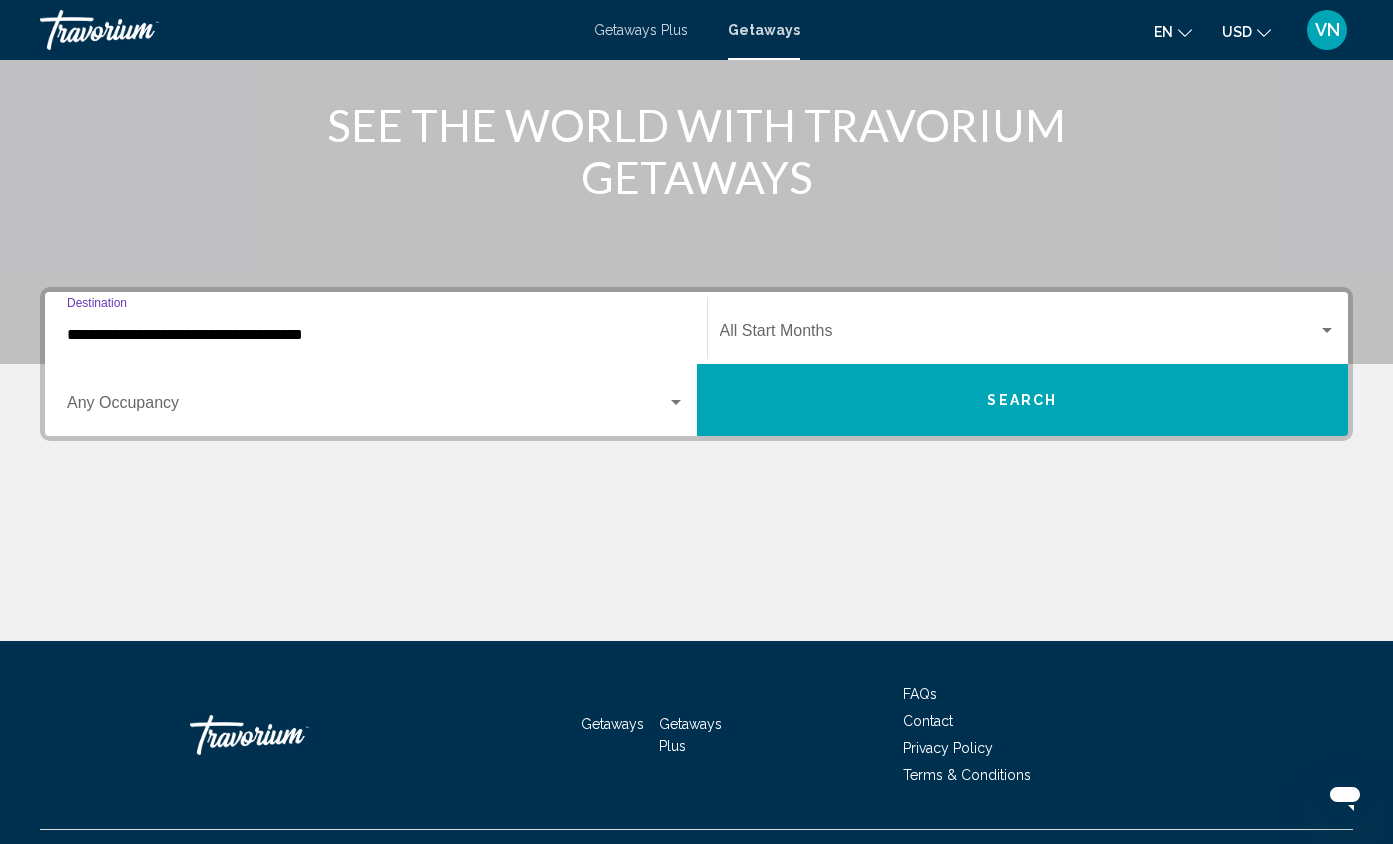 type on "**********" 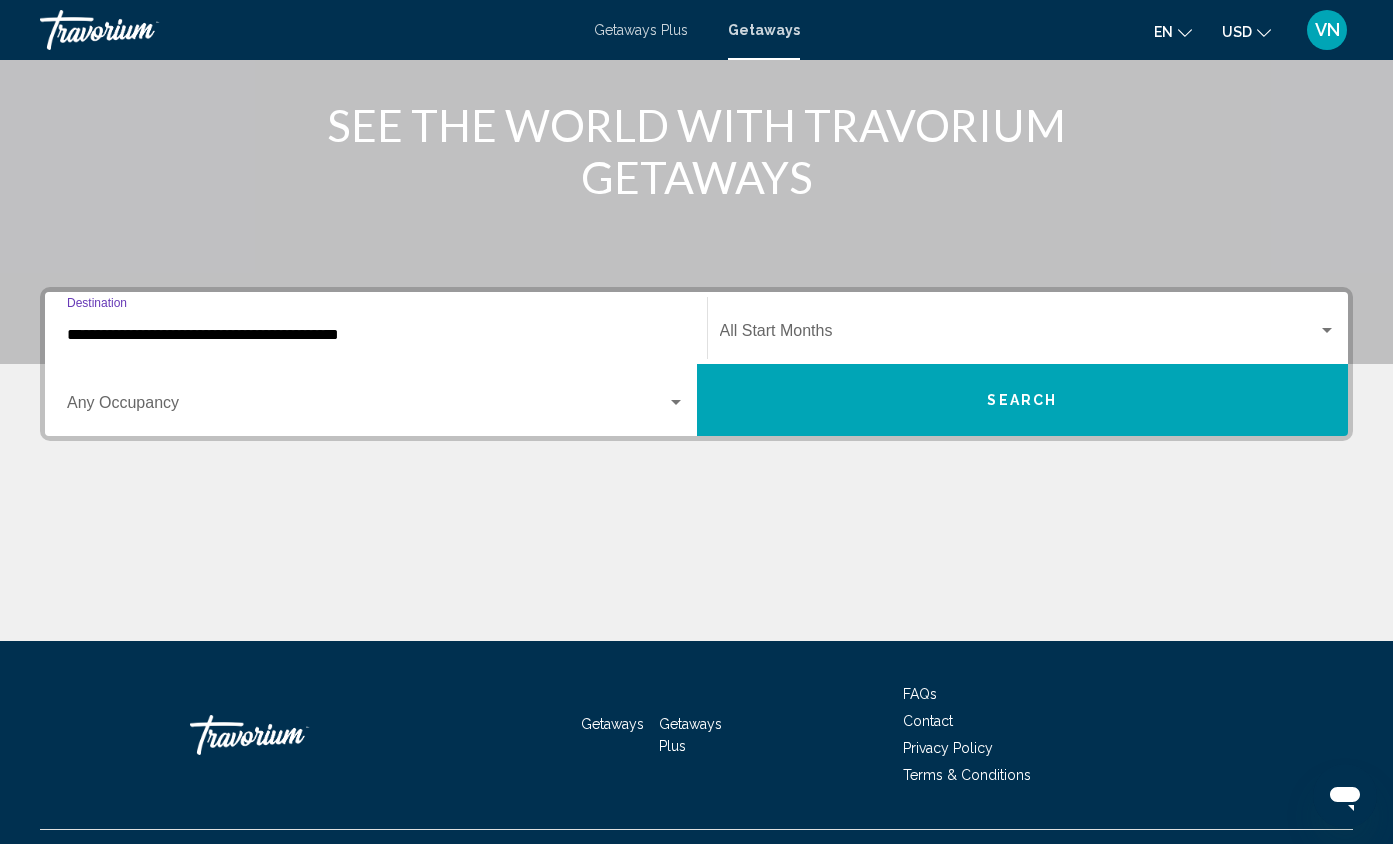 scroll, scrollTop: 278, scrollLeft: 0, axis: vertical 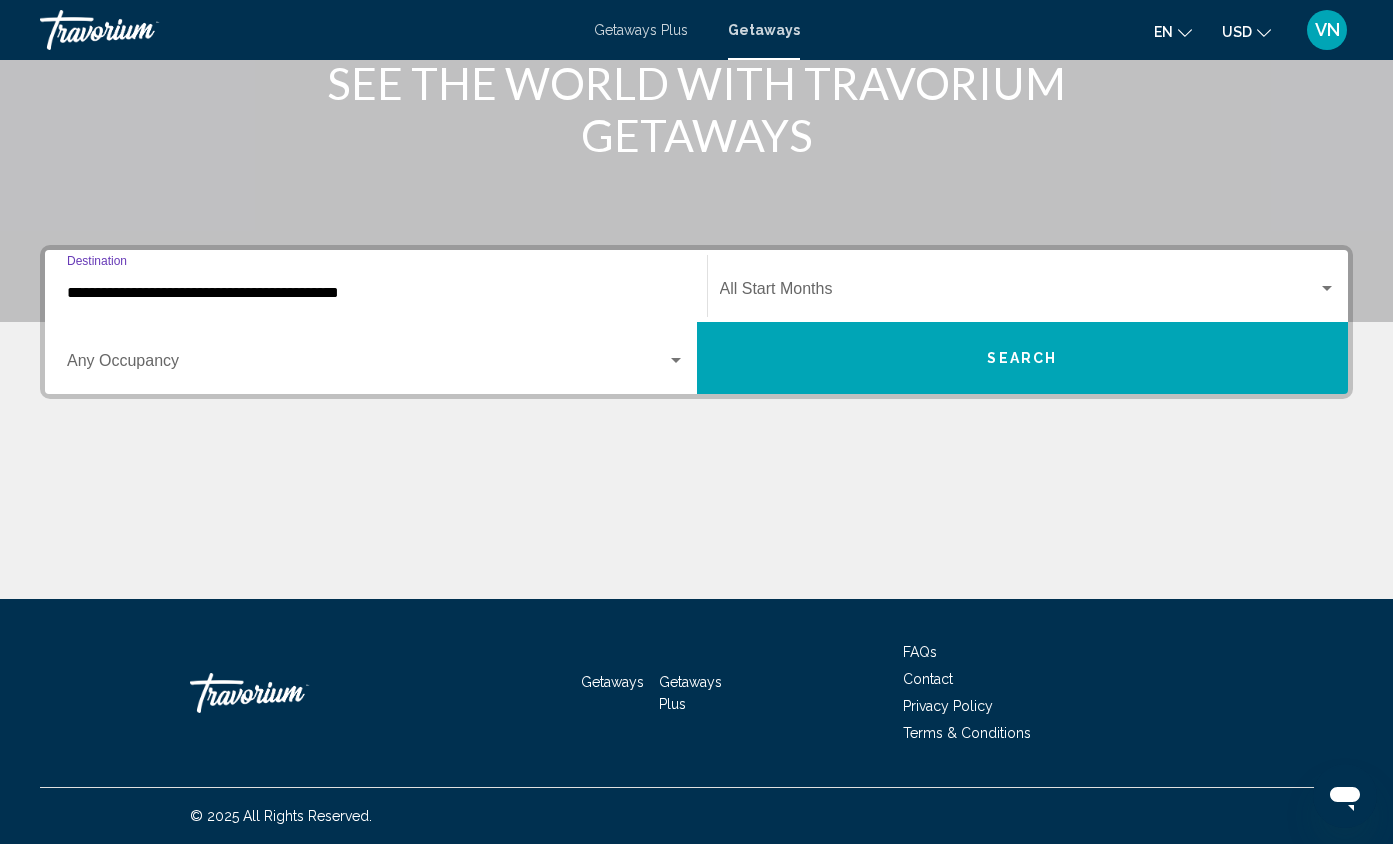 click at bounding box center (1019, 293) 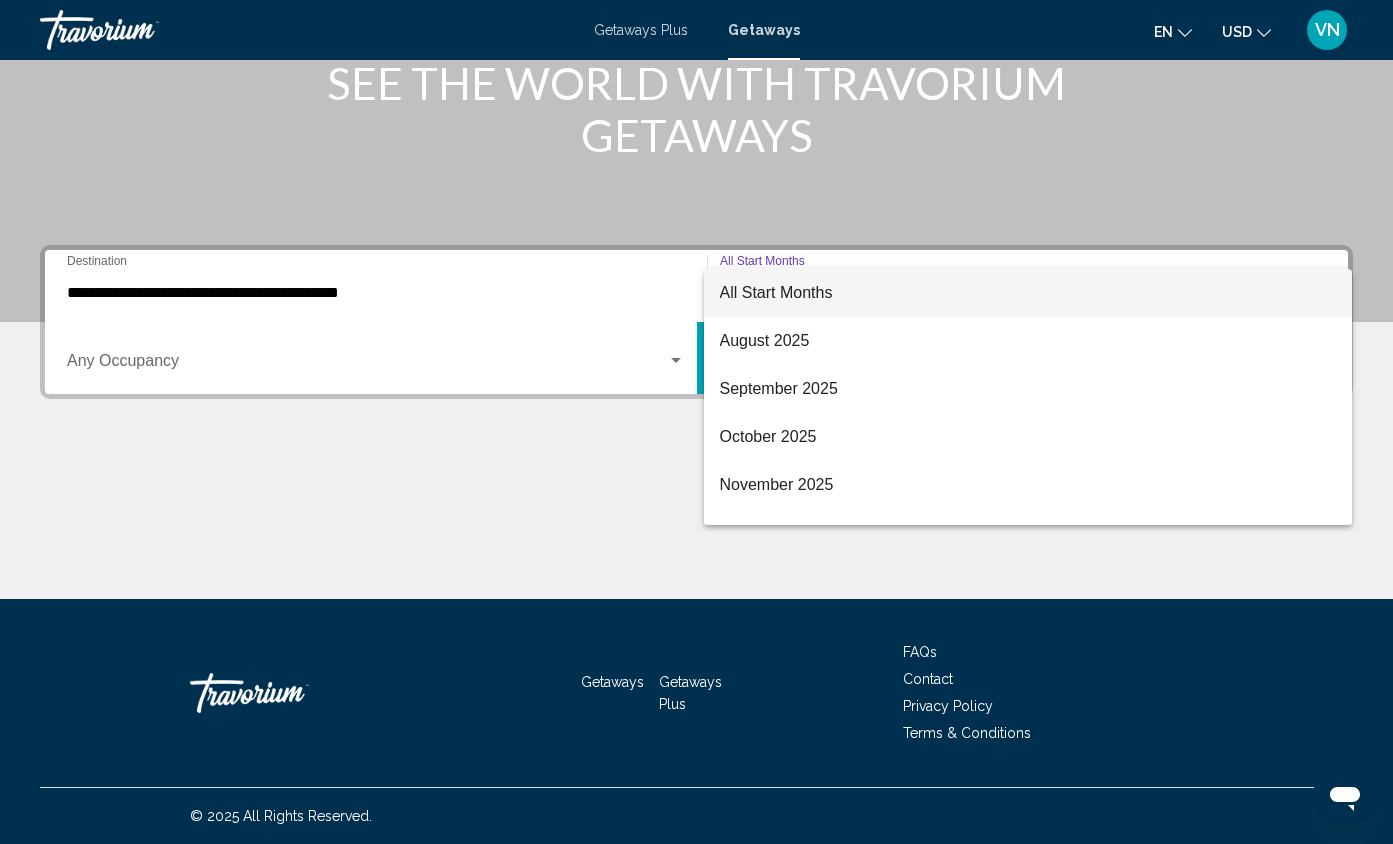 click at bounding box center [696, 422] 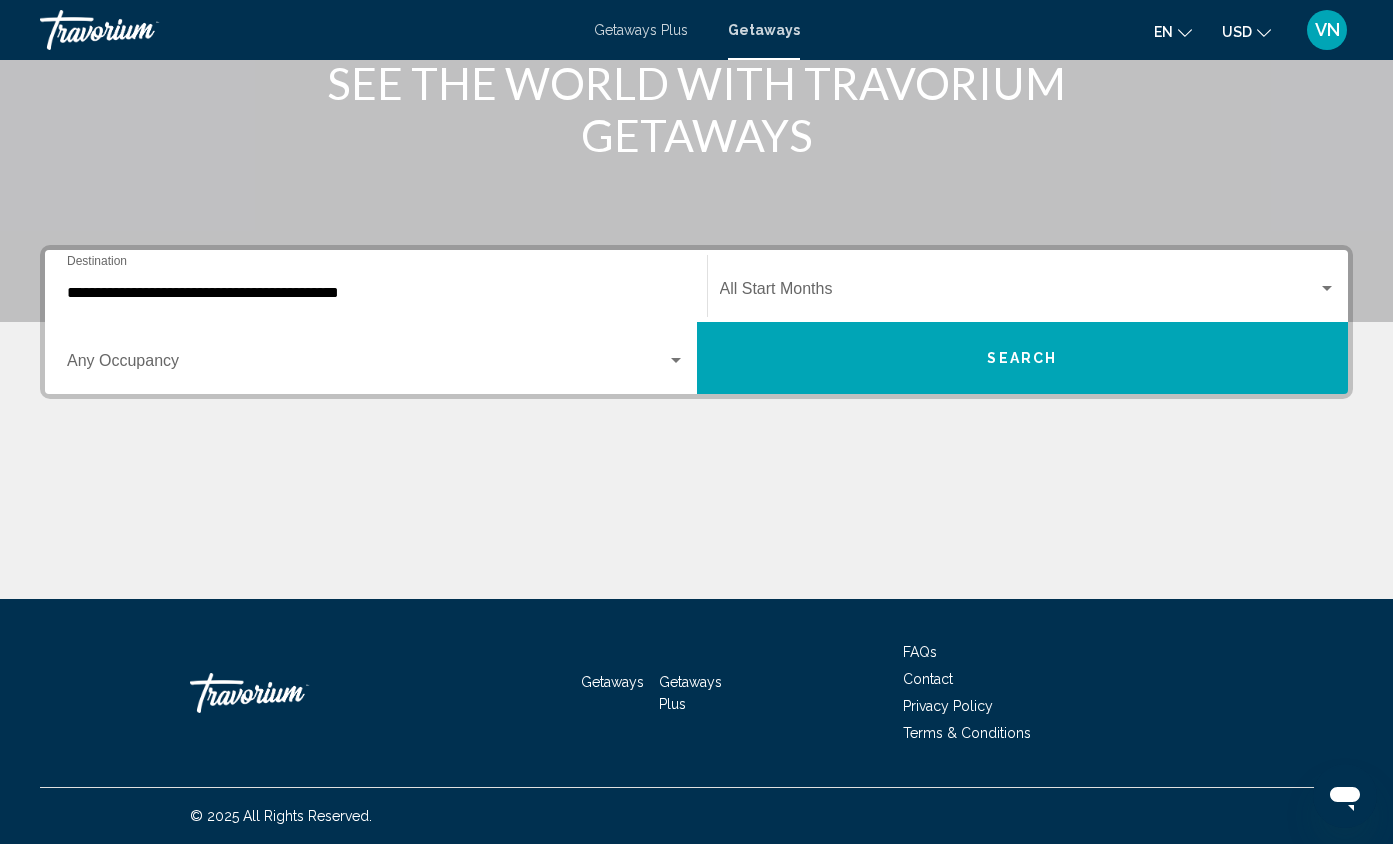 click on "Search" at bounding box center [1023, 358] 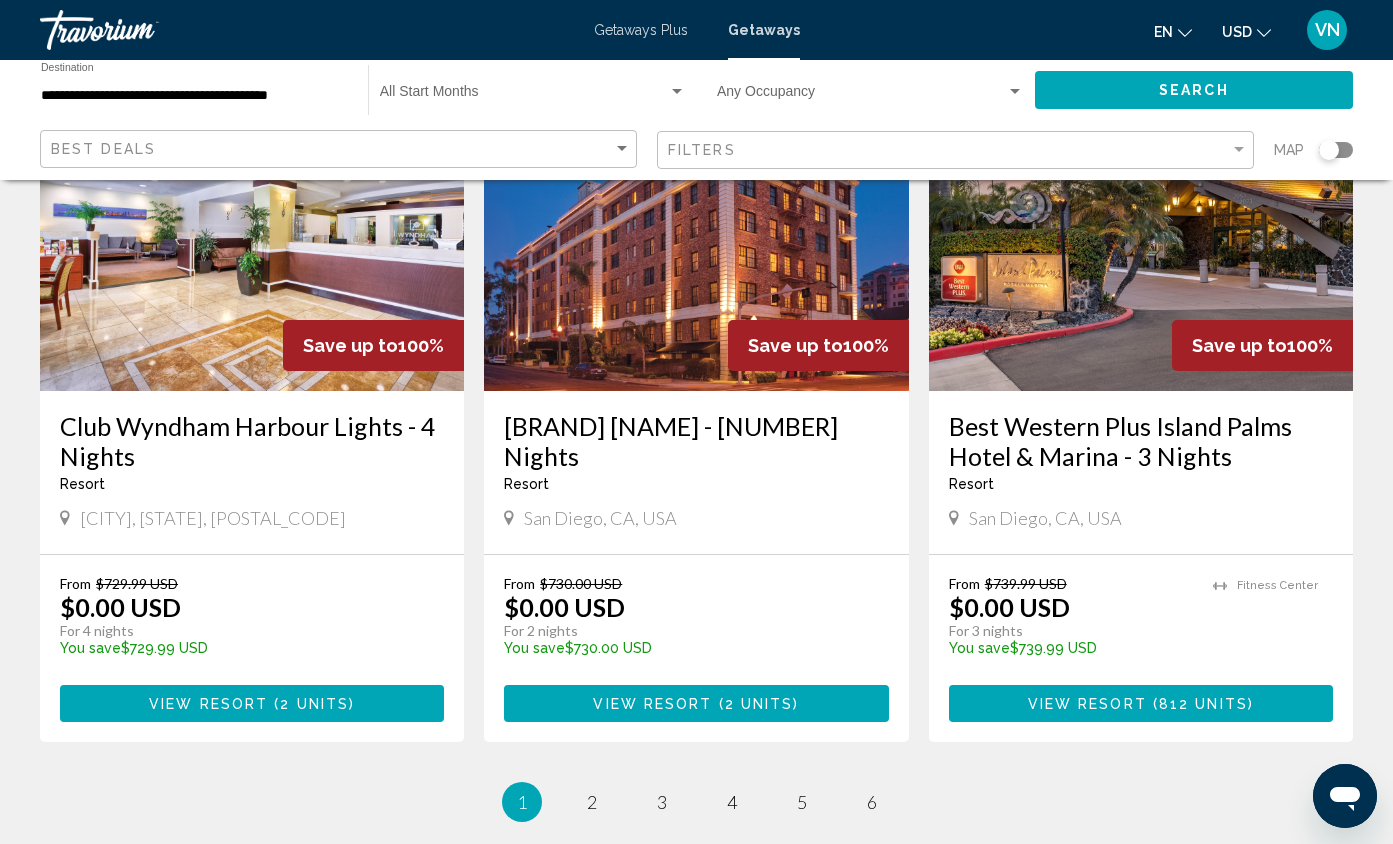 scroll, scrollTop: 2336, scrollLeft: 0, axis: vertical 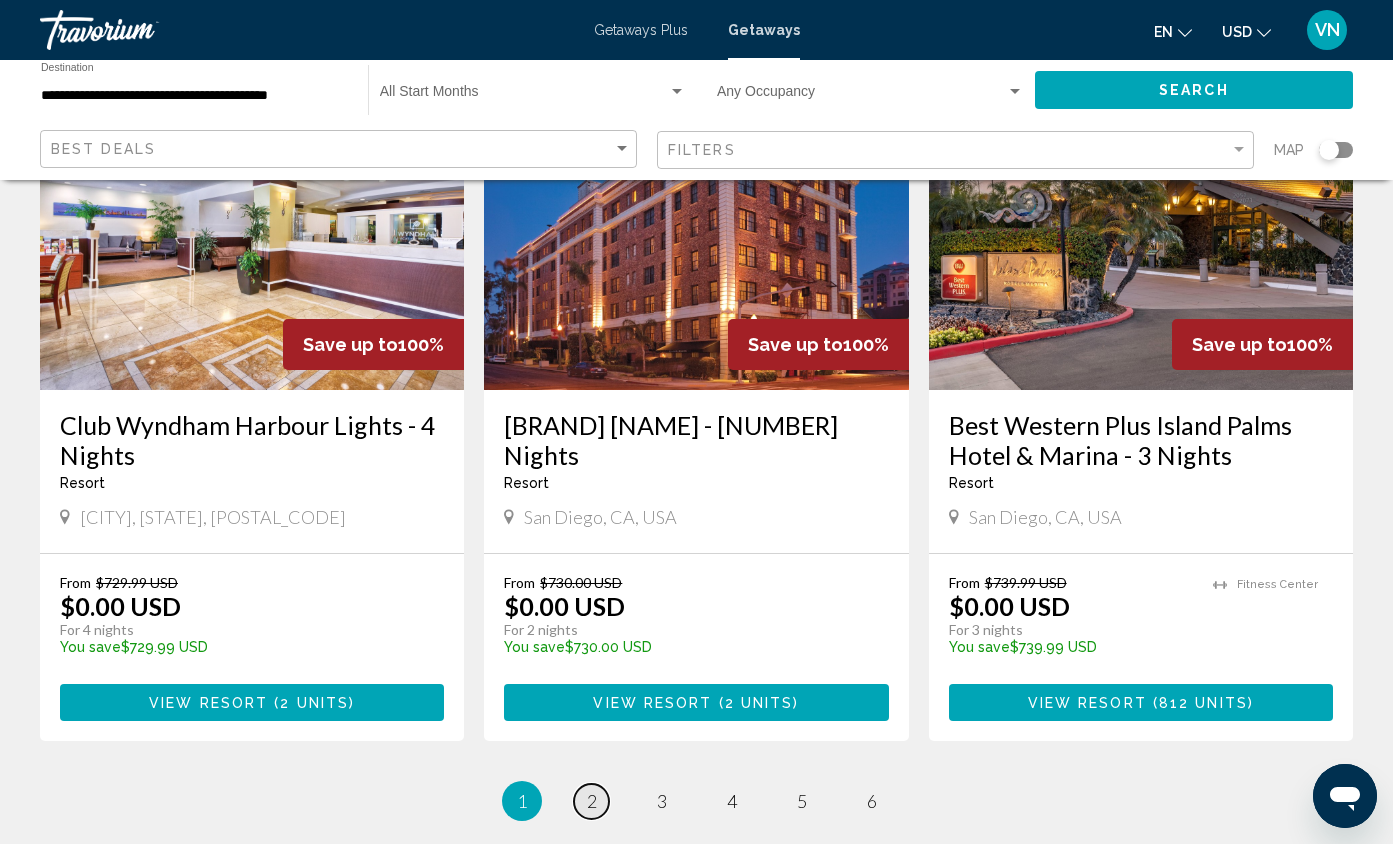 click on "2" at bounding box center [592, 801] 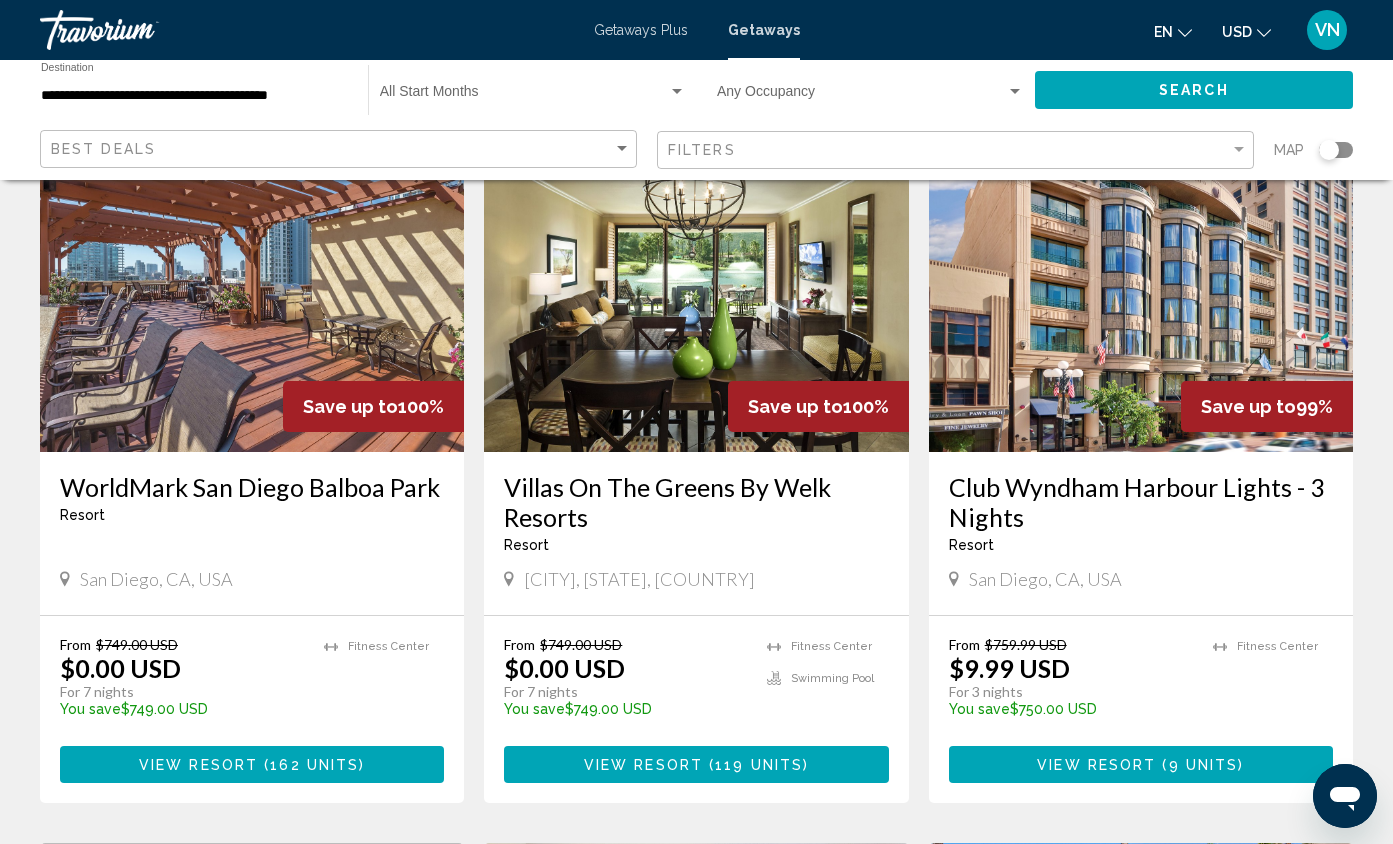 scroll, scrollTop: 143, scrollLeft: 0, axis: vertical 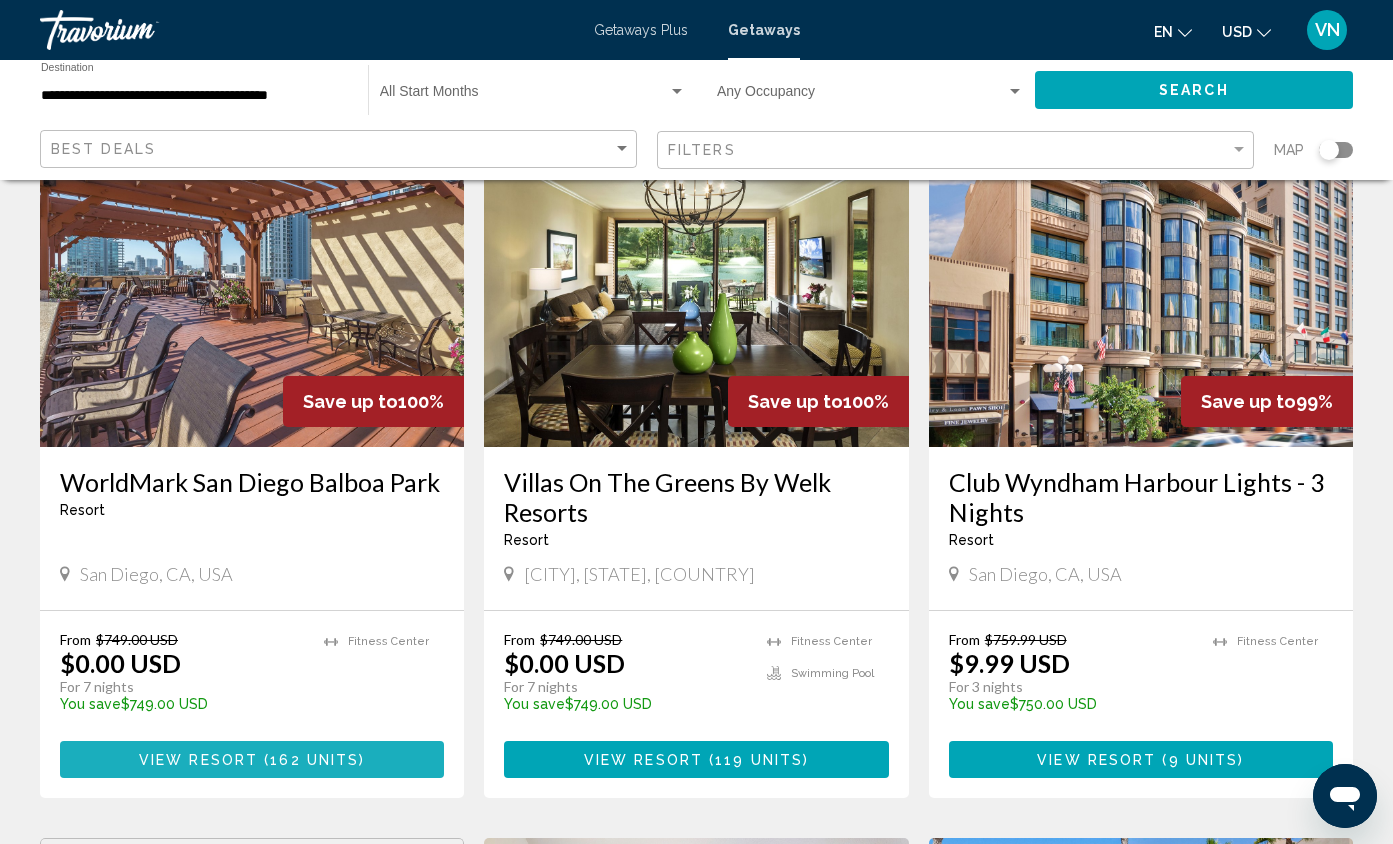 click on "View Resort" at bounding box center (198, 760) 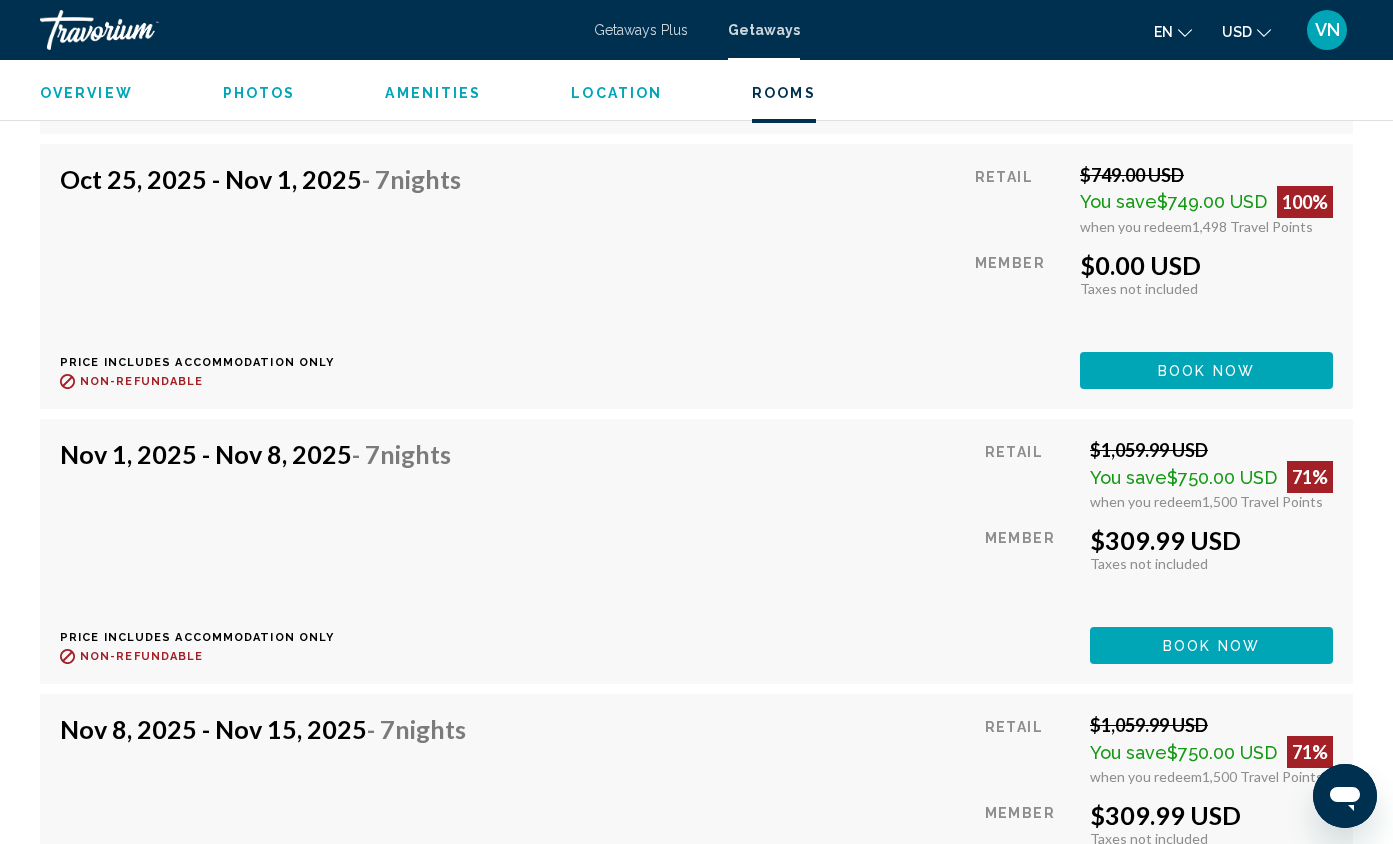 scroll, scrollTop: 6592, scrollLeft: 0, axis: vertical 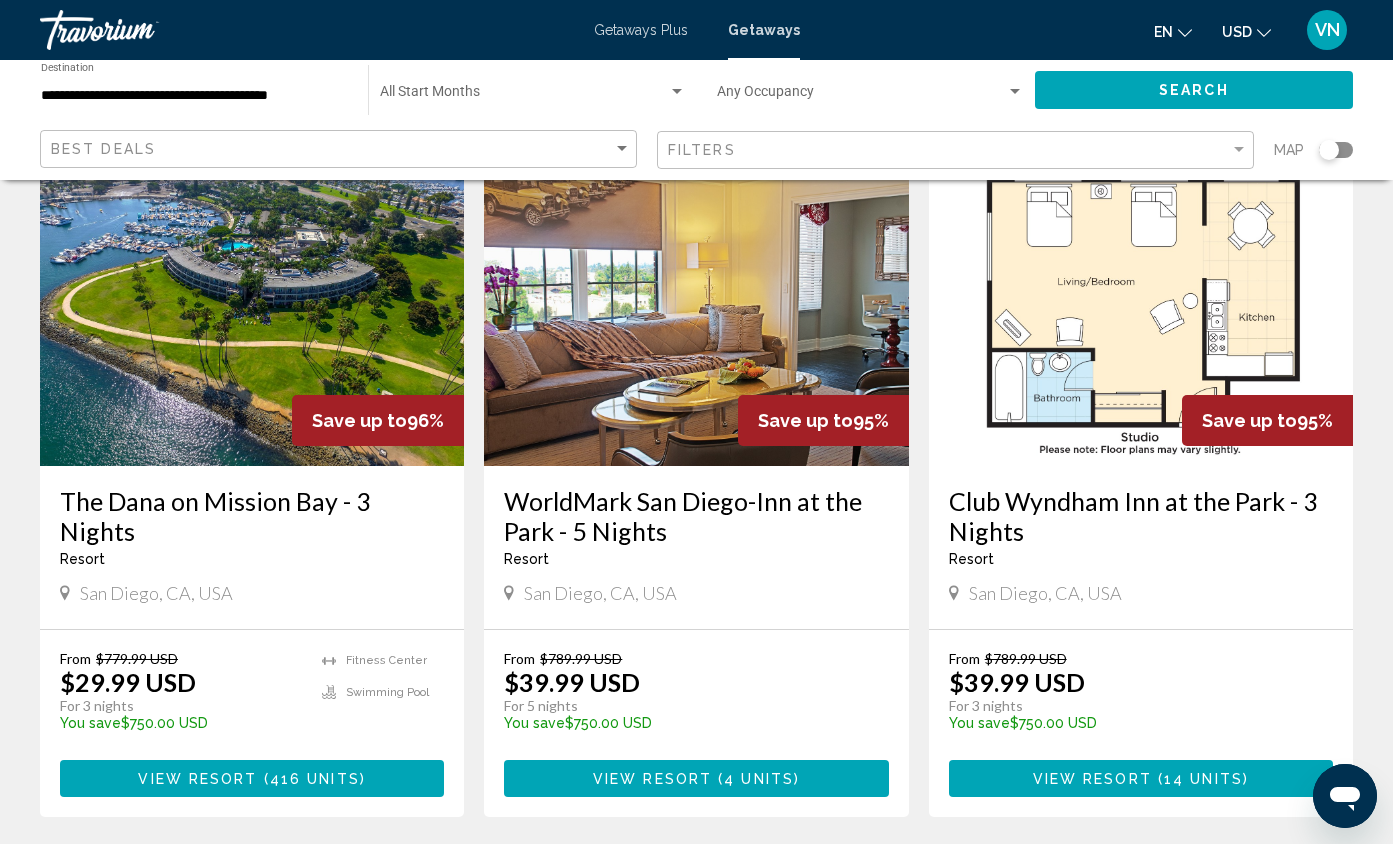 click on "View Resort" at bounding box center (197, 779) 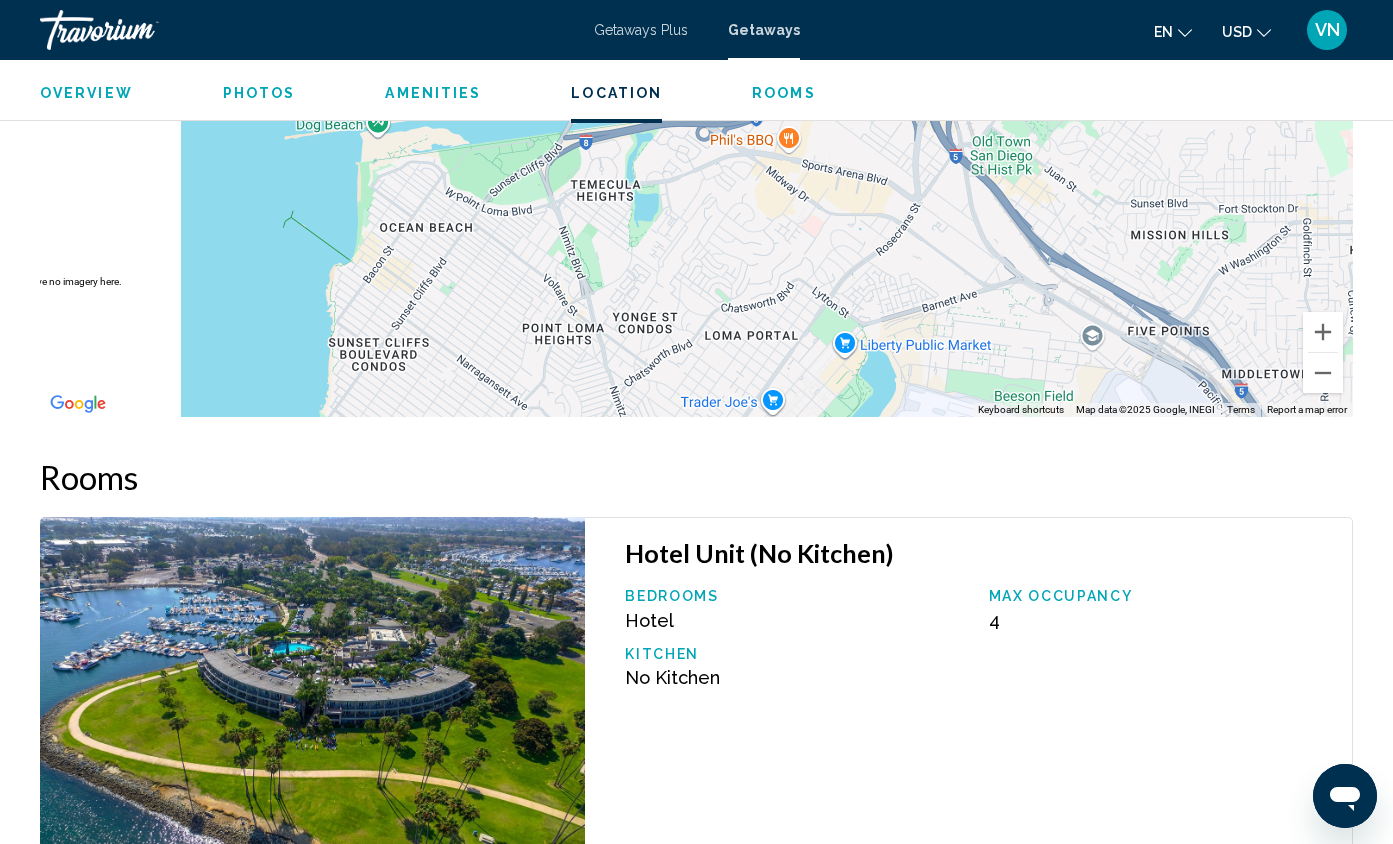 scroll, scrollTop: 2787, scrollLeft: 0, axis: vertical 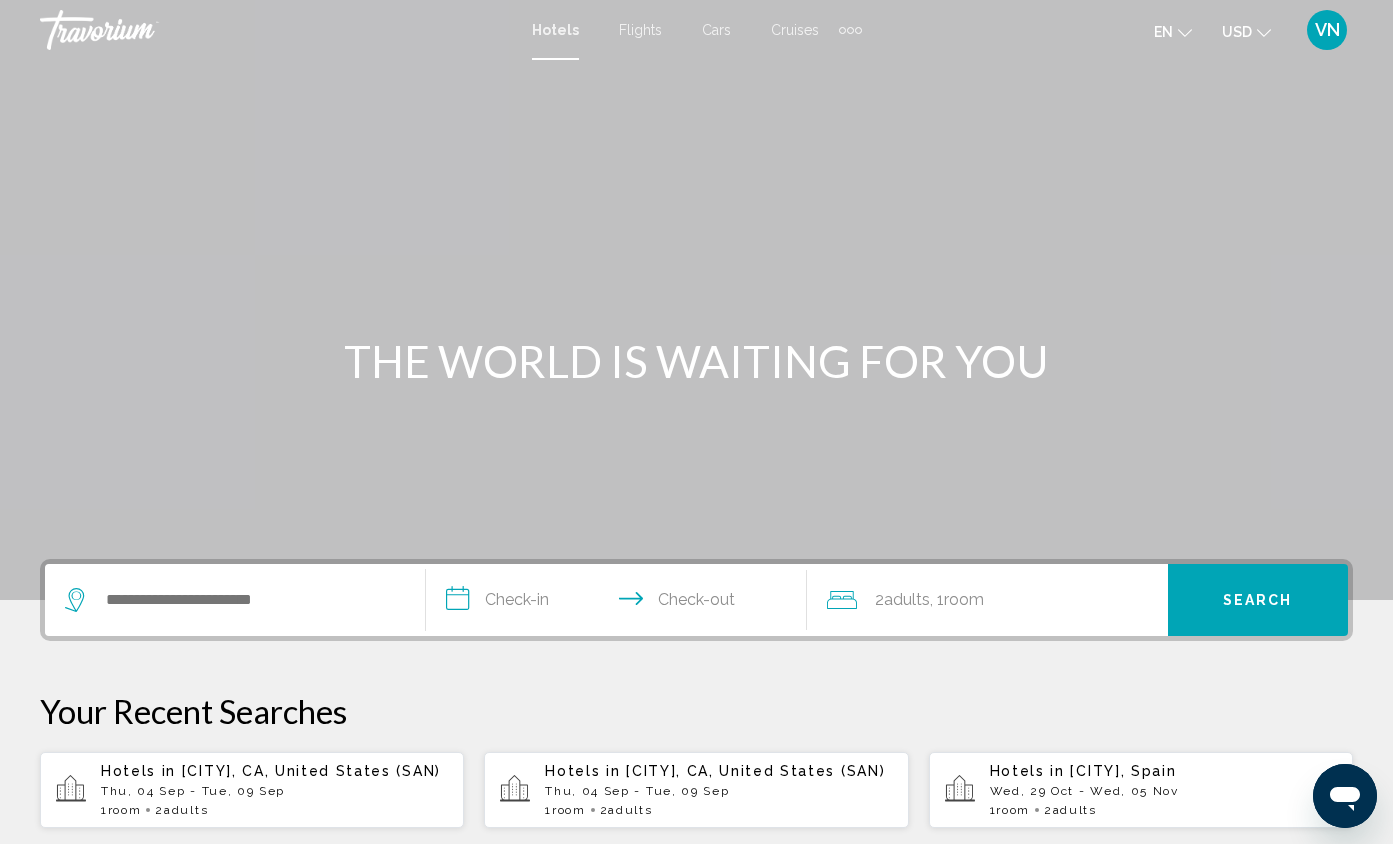 click on "Cars" at bounding box center [716, 30] 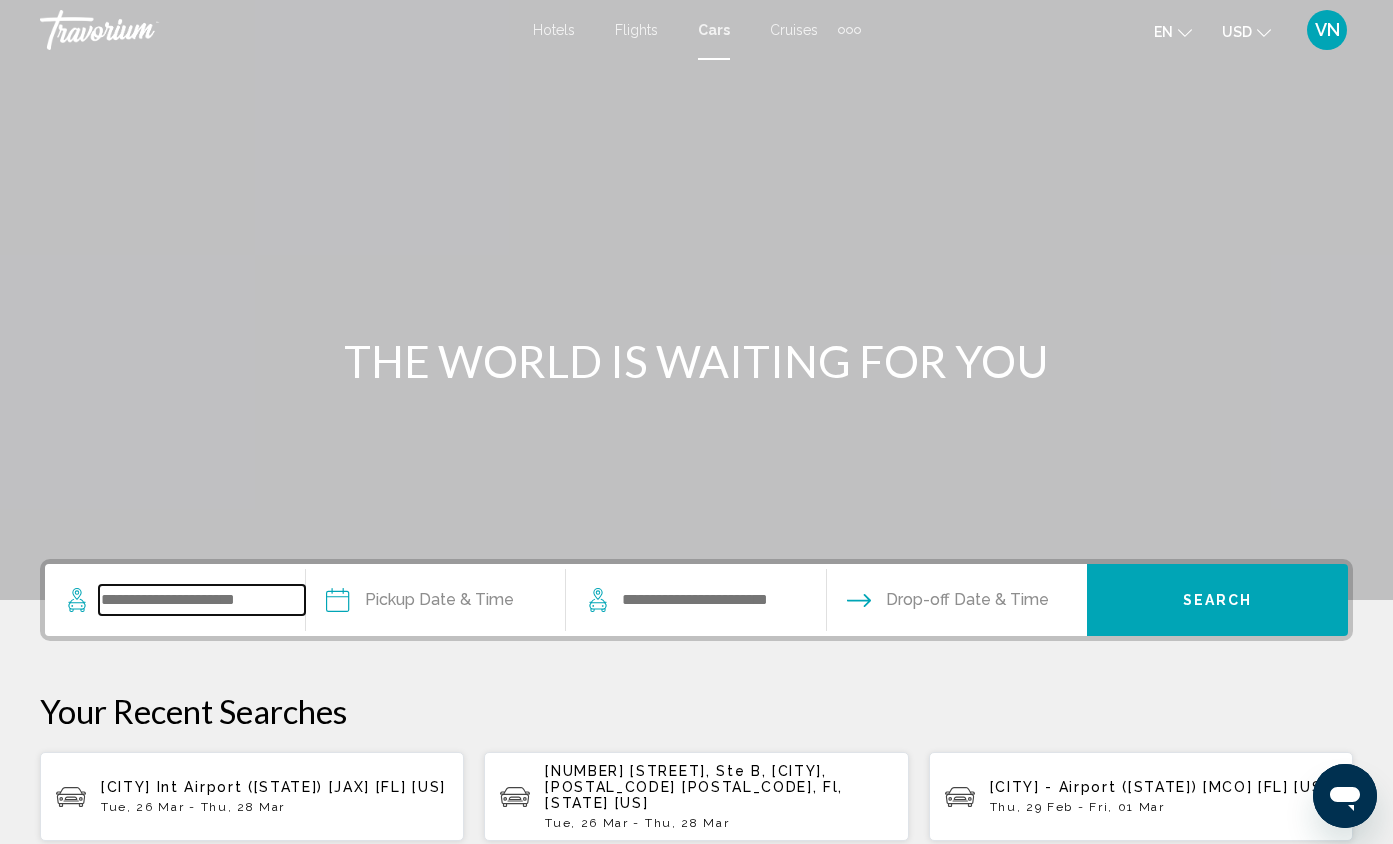 click at bounding box center [202, 600] 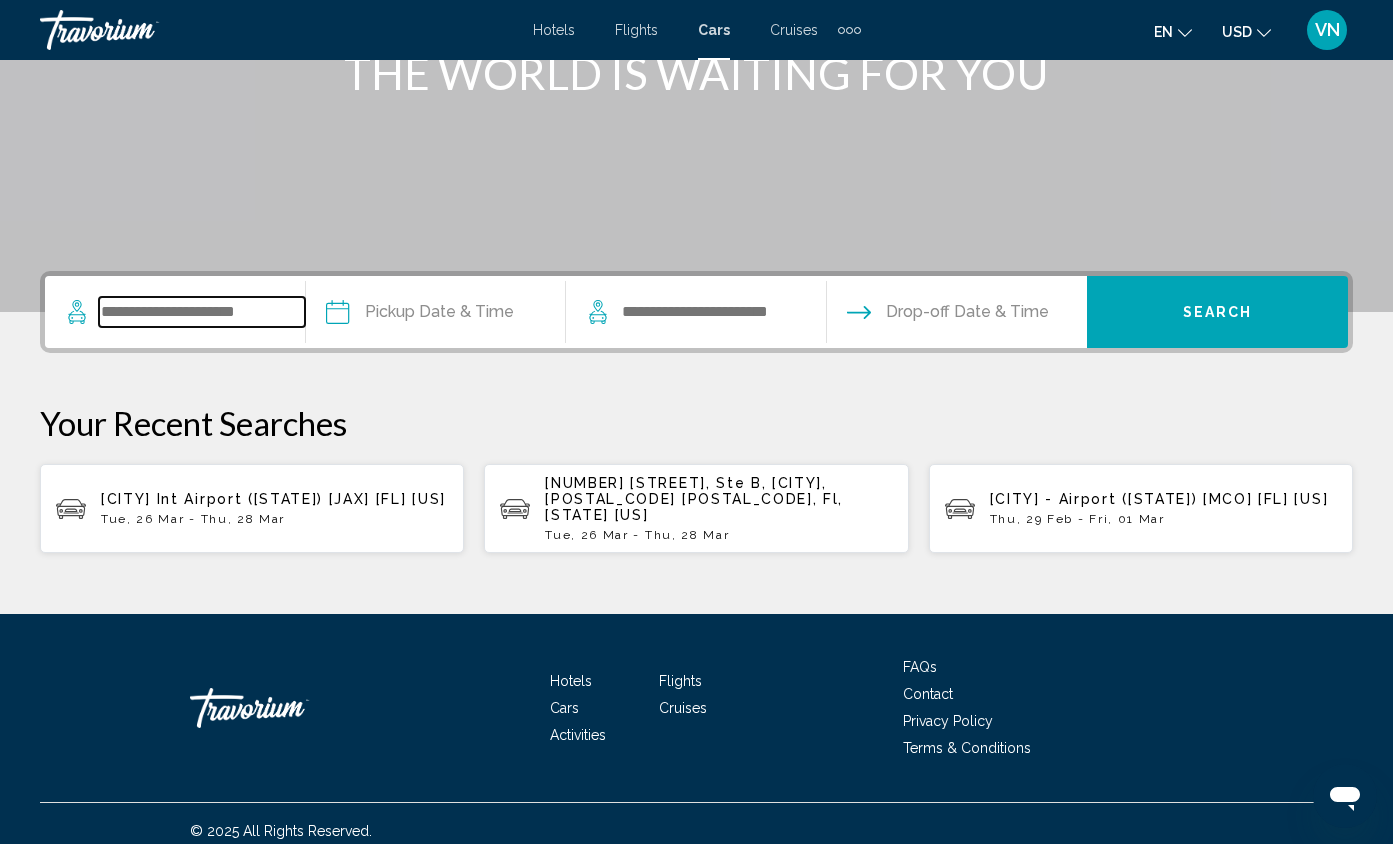 scroll, scrollTop: 290, scrollLeft: 0, axis: vertical 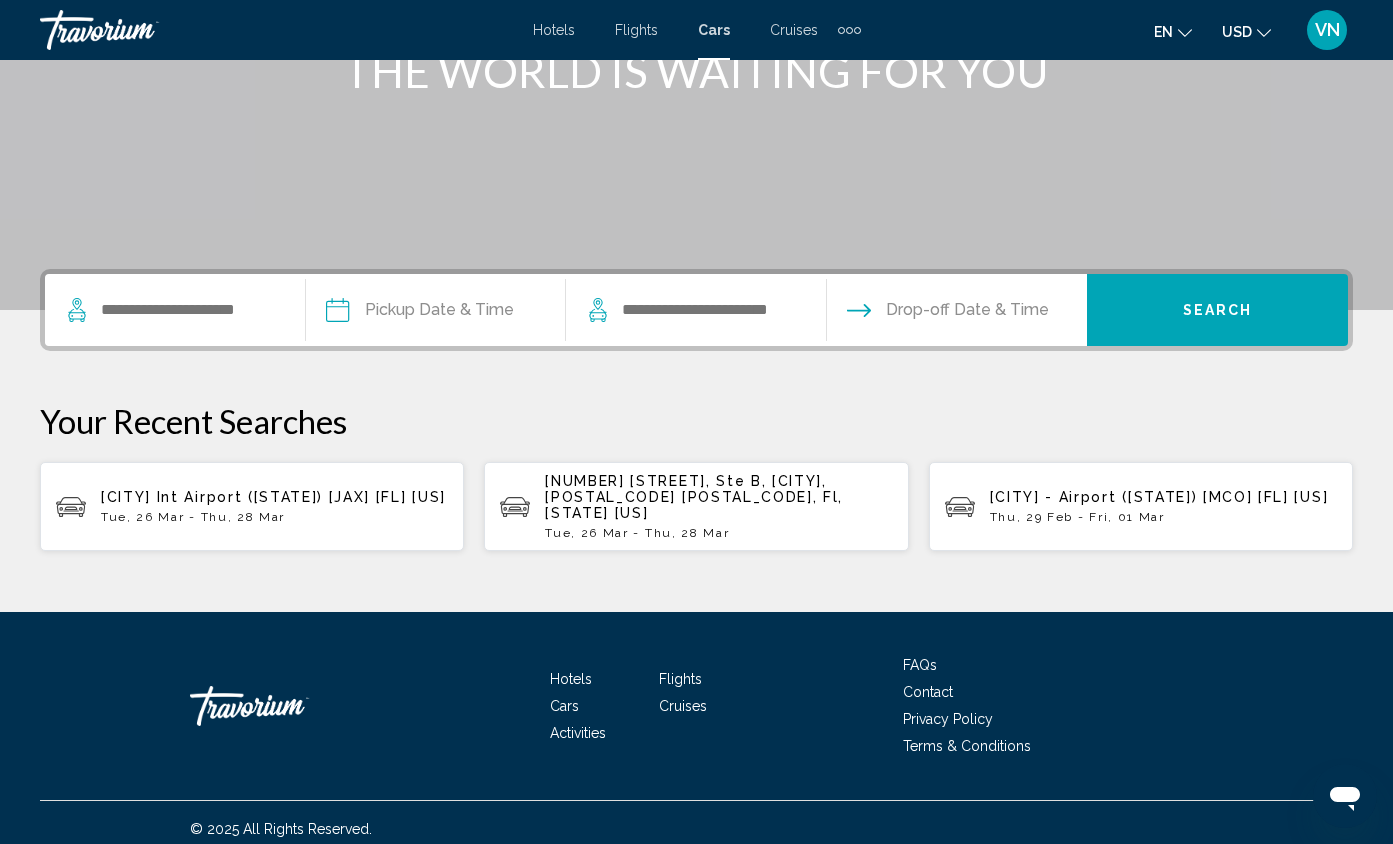click on "Orlando - Airport (Florida) [MCO] [FL] [US]" at bounding box center [1159, 497] 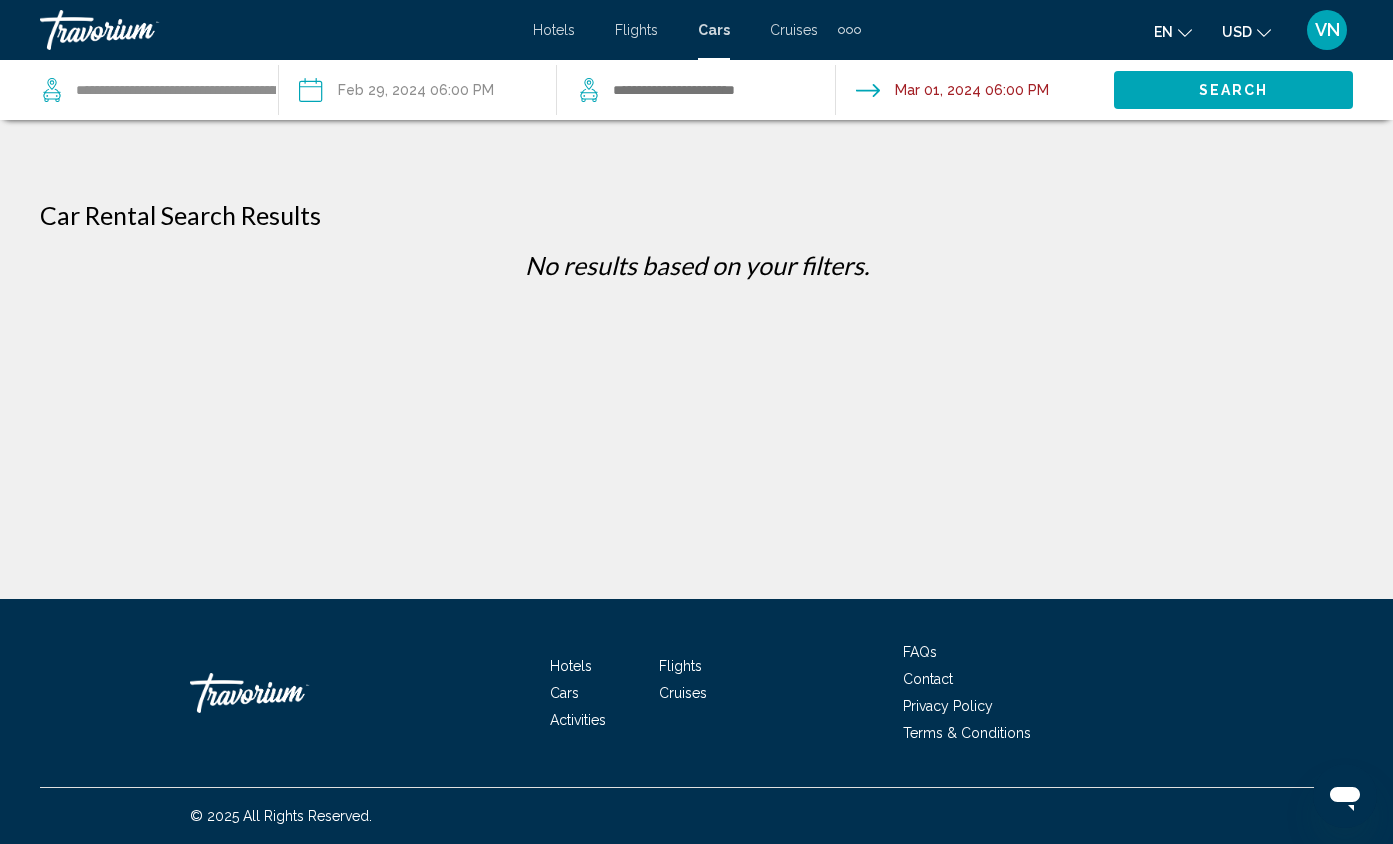 scroll, scrollTop: 0, scrollLeft: 0, axis: both 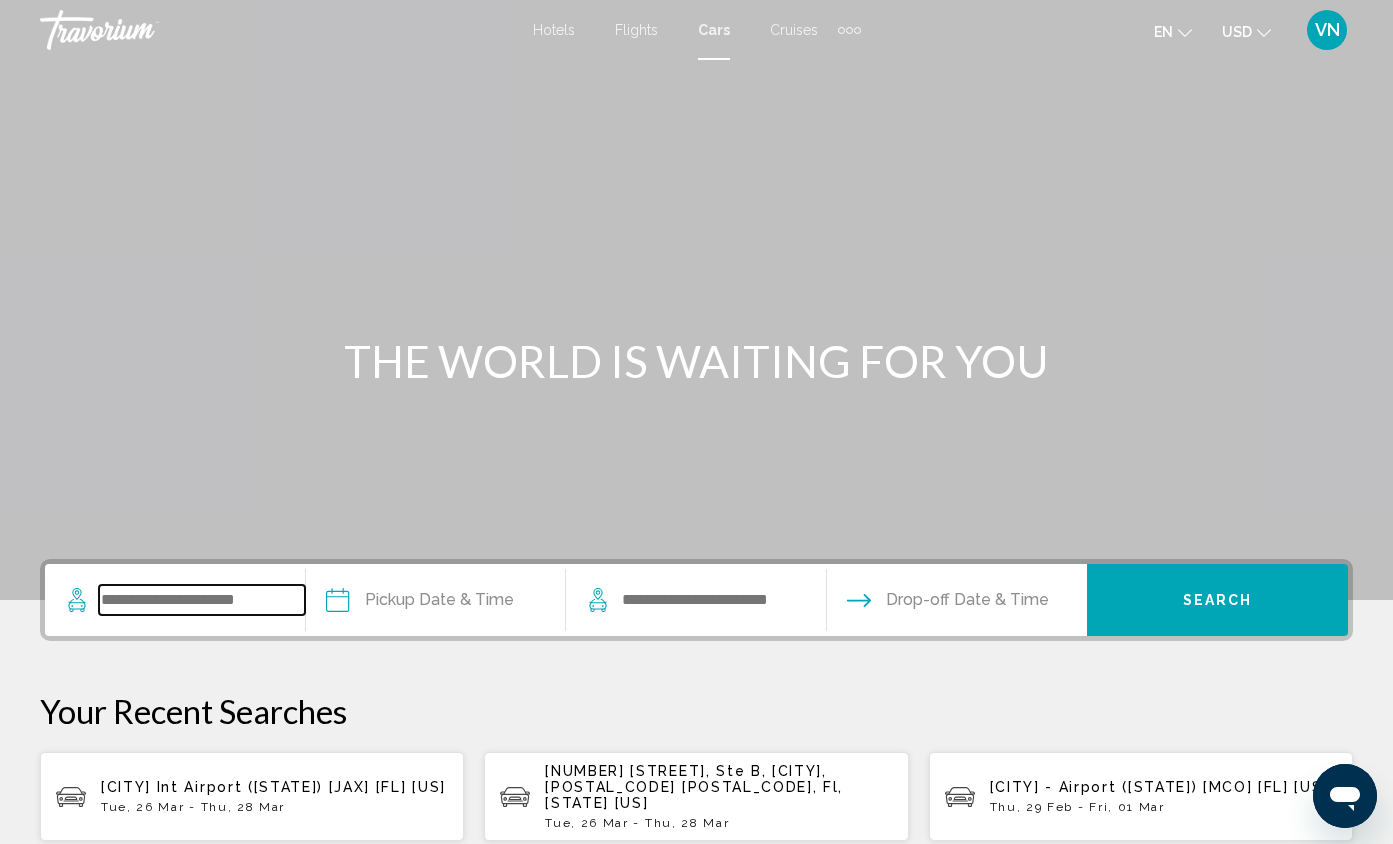 click at bounding box center (202, 600) 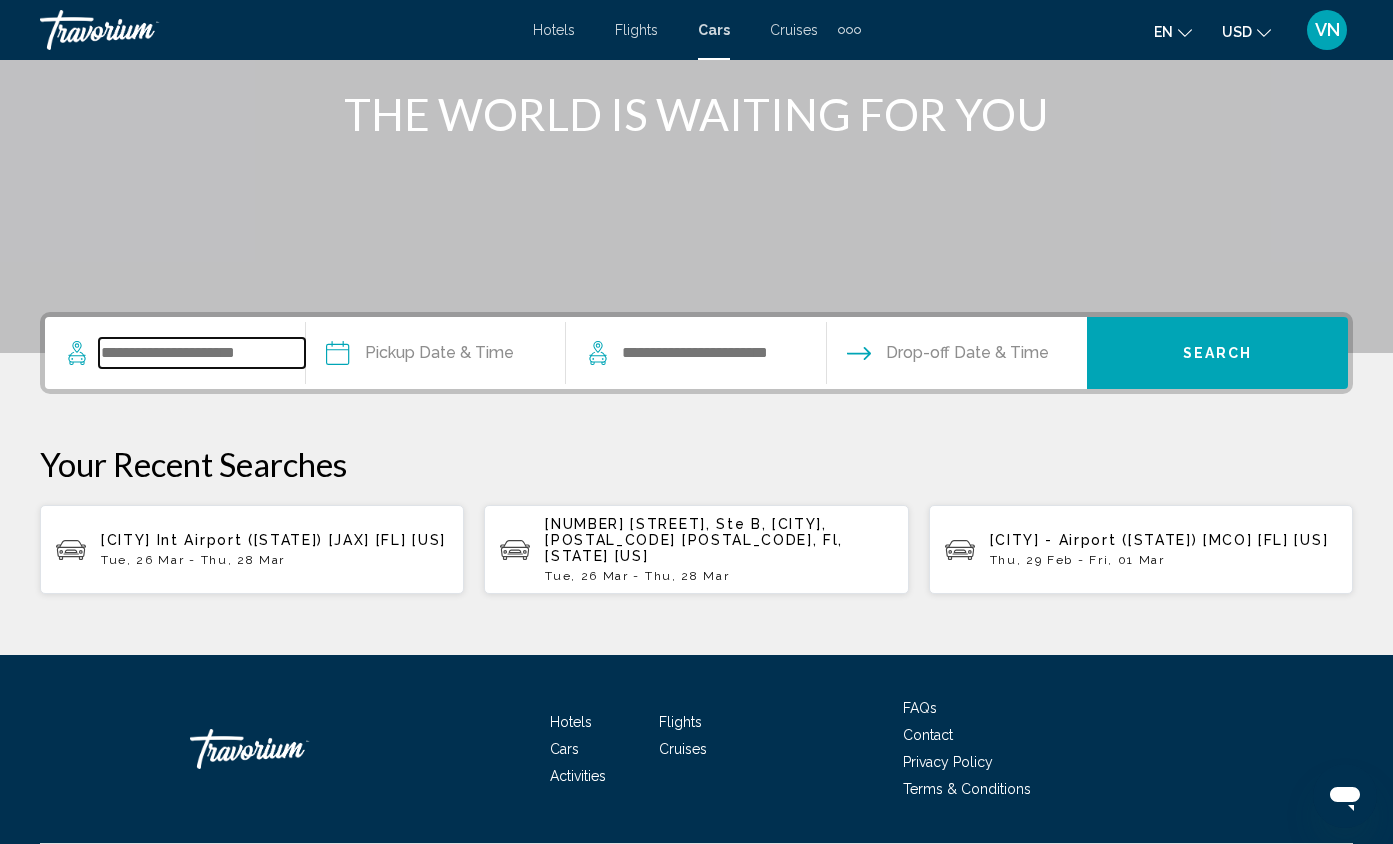 scroll, scrollTop: 290, scrollLeft: 0, axis: vertical 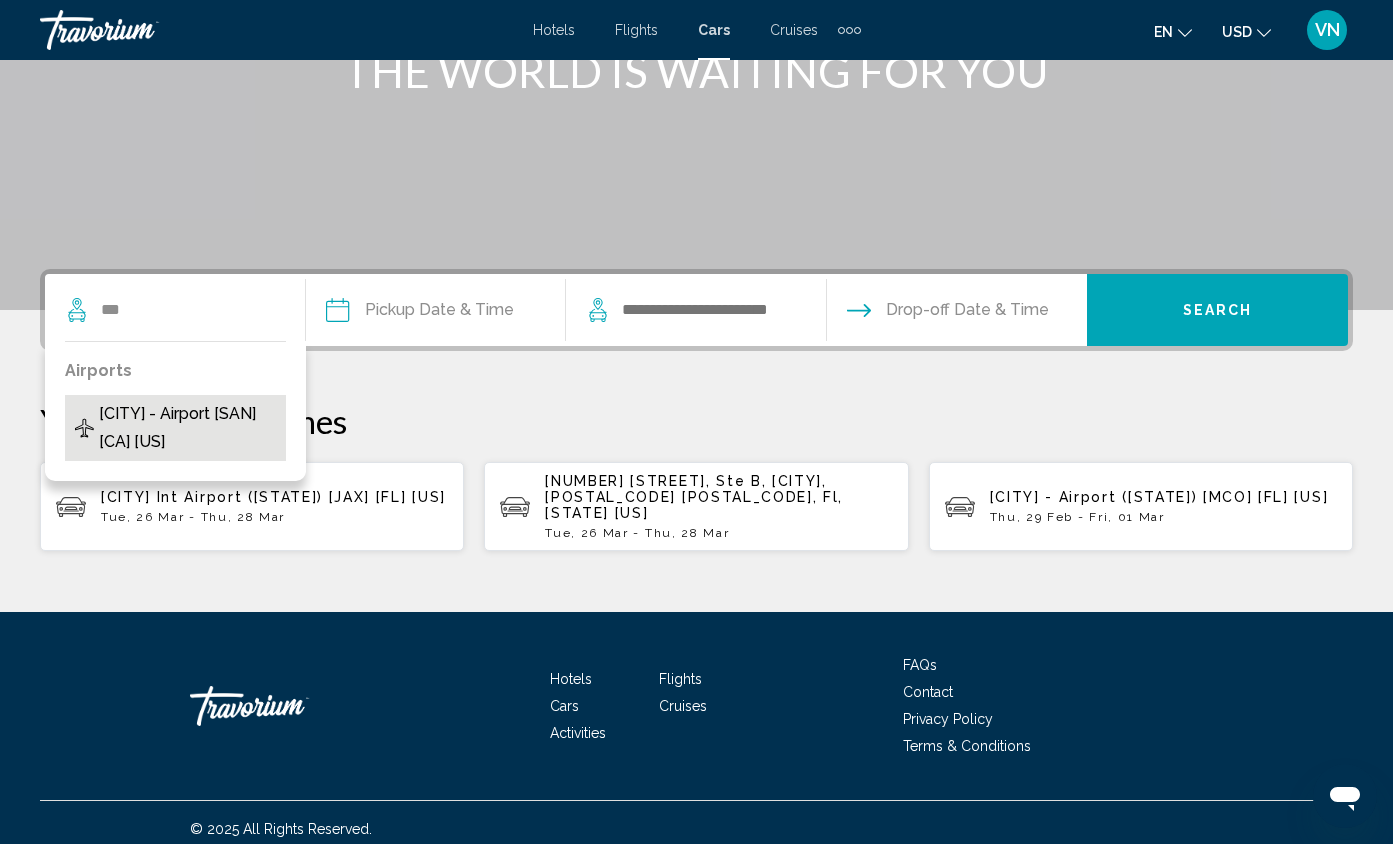 click on "San Diego - Airport [SAN] [CA] [US]" at bounding box center (187, 428) 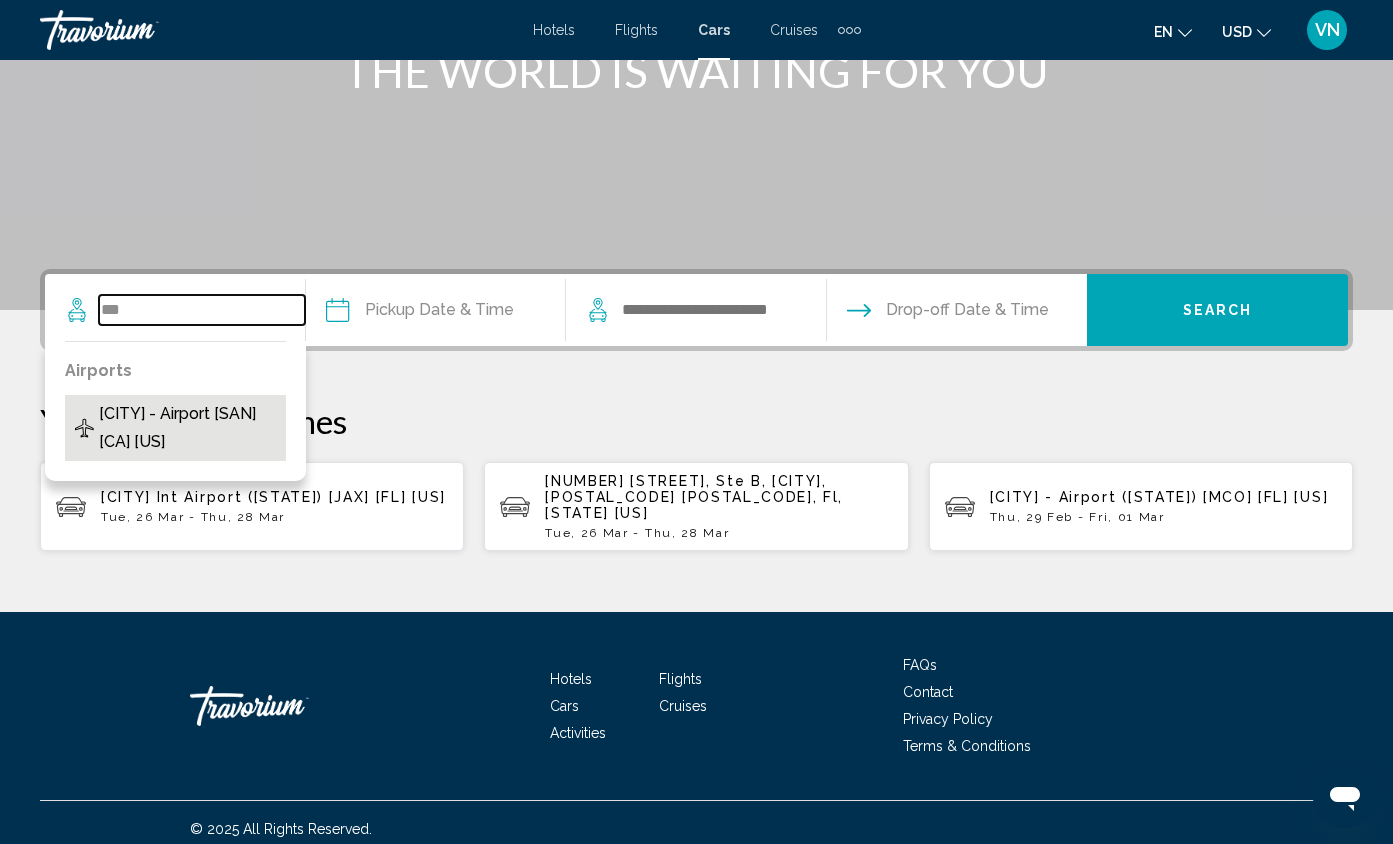 type on "**********" 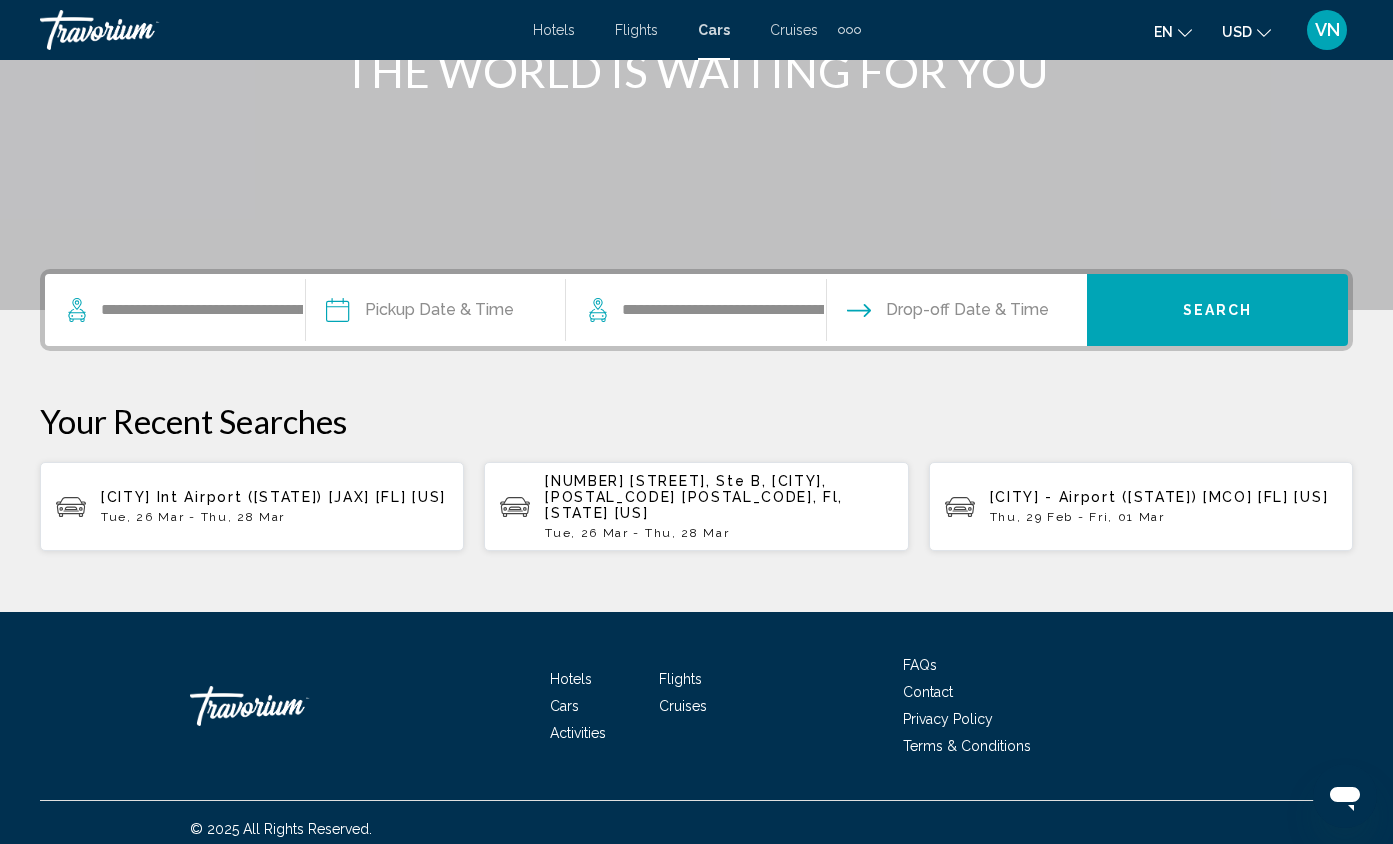 click at bounding box center [435, 313] 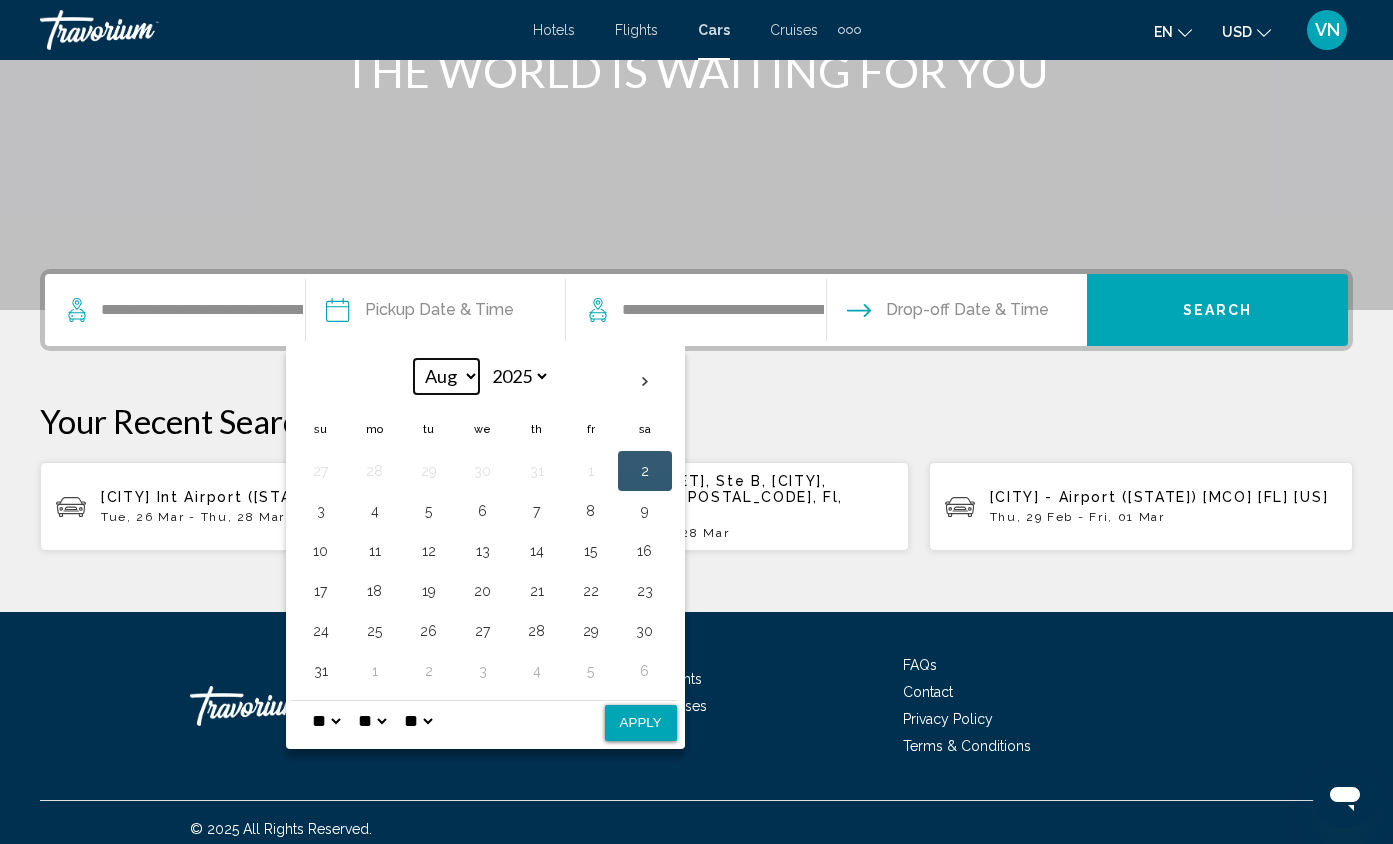 select on "*" 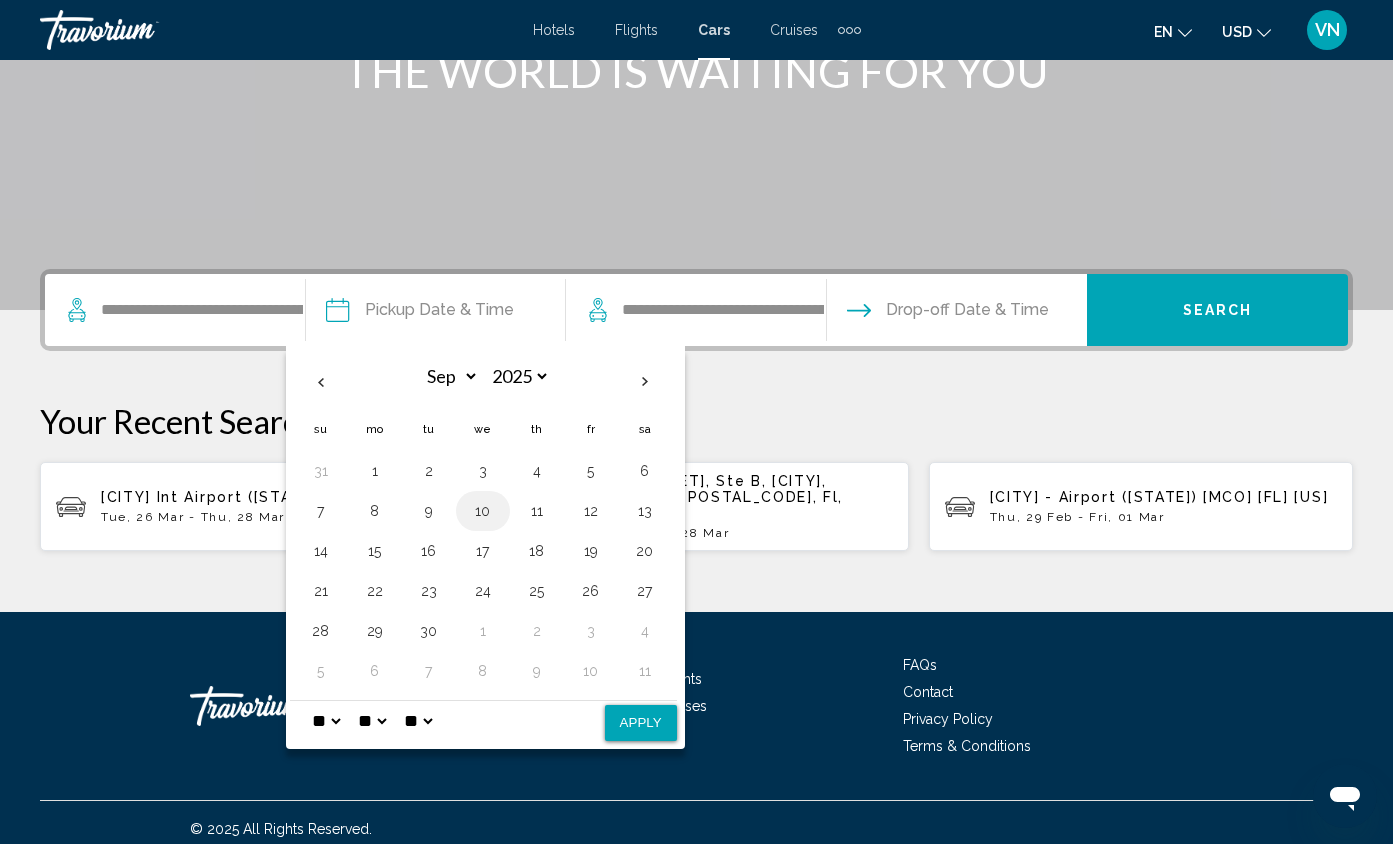 click on "10" at bounding box center (483, 511) 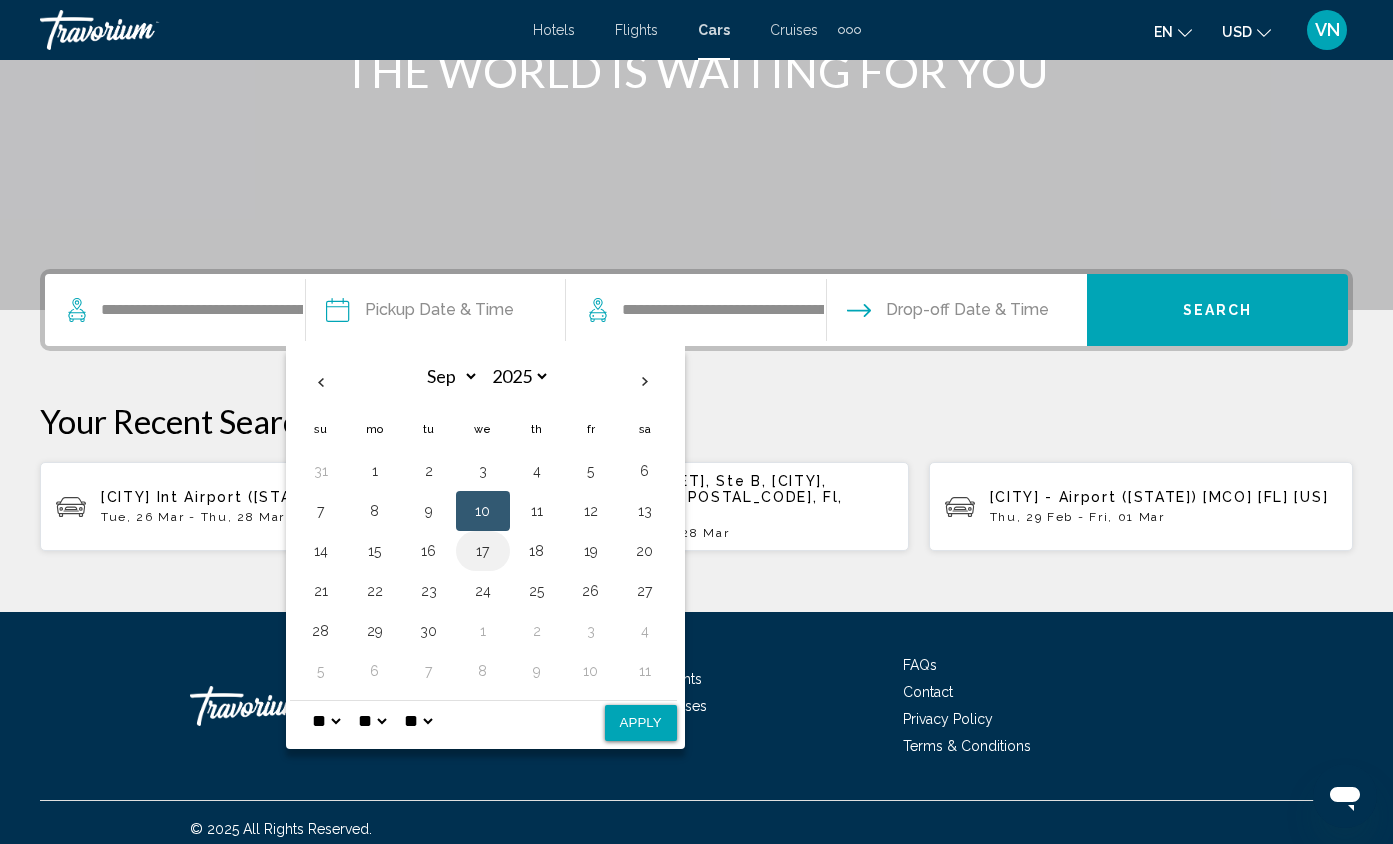 click on "17" at bounding box center (483, 551) 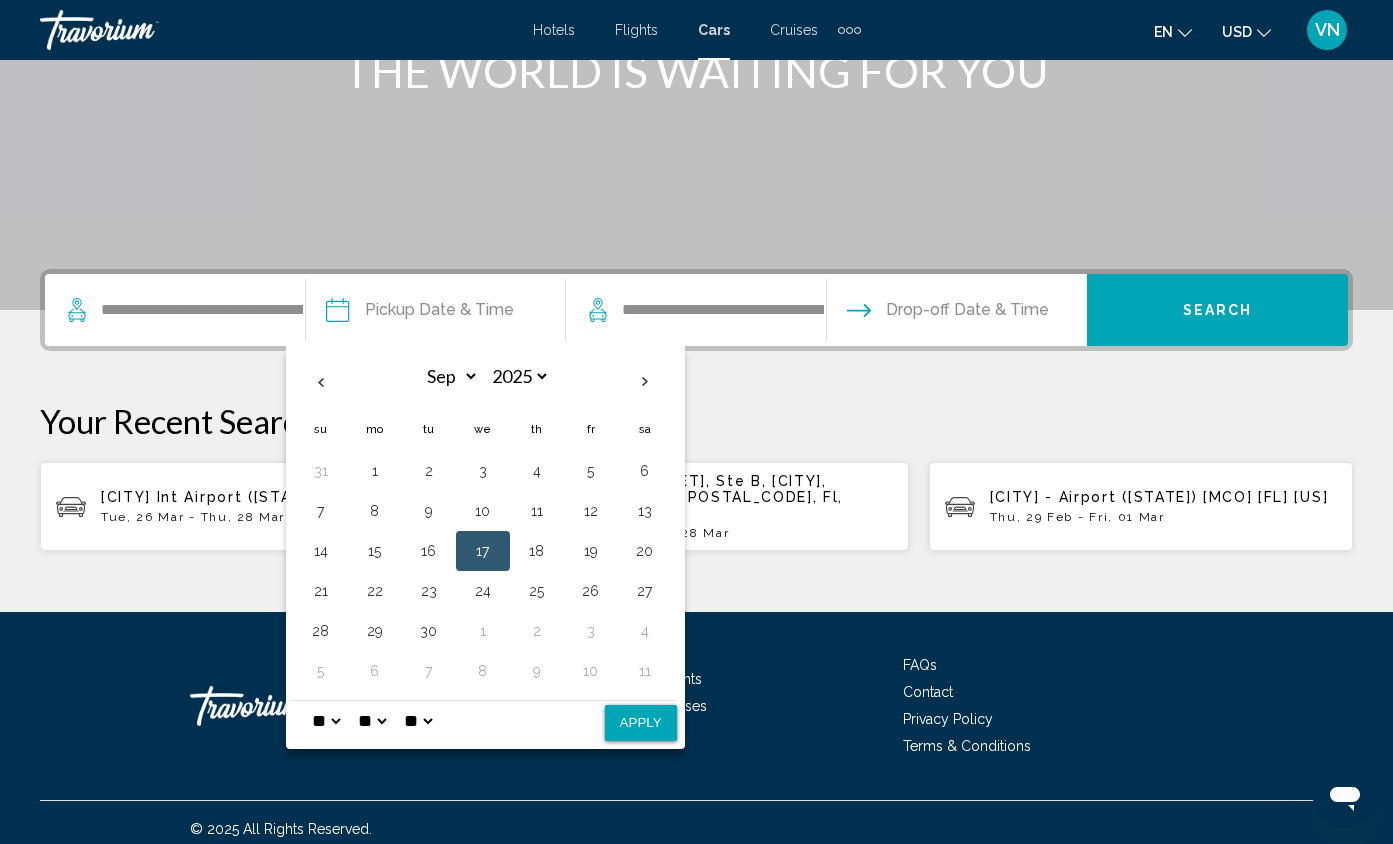 click on "17" at bounding box center [483, 551] 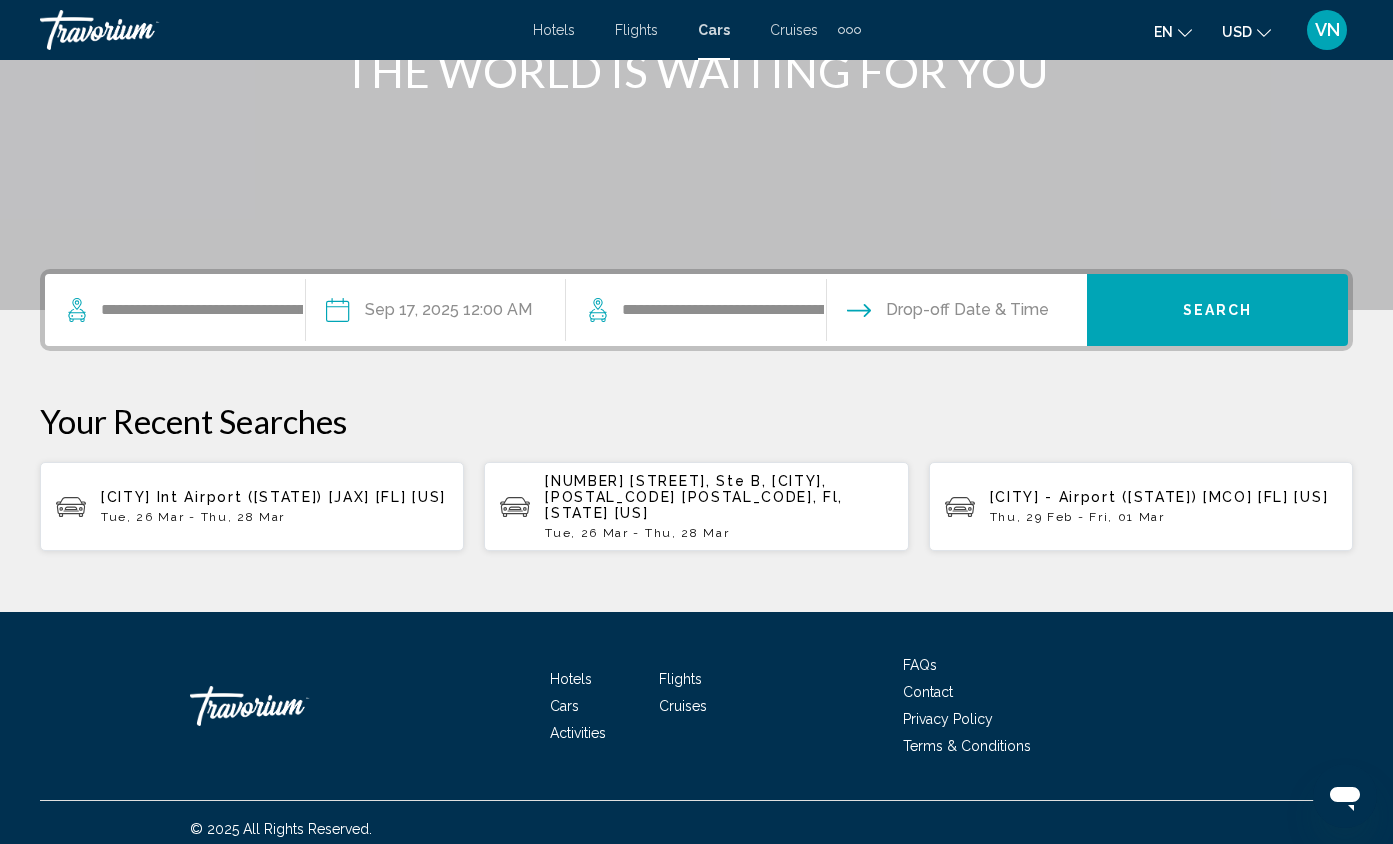 click on "**********" at bounding box center (435, 313) 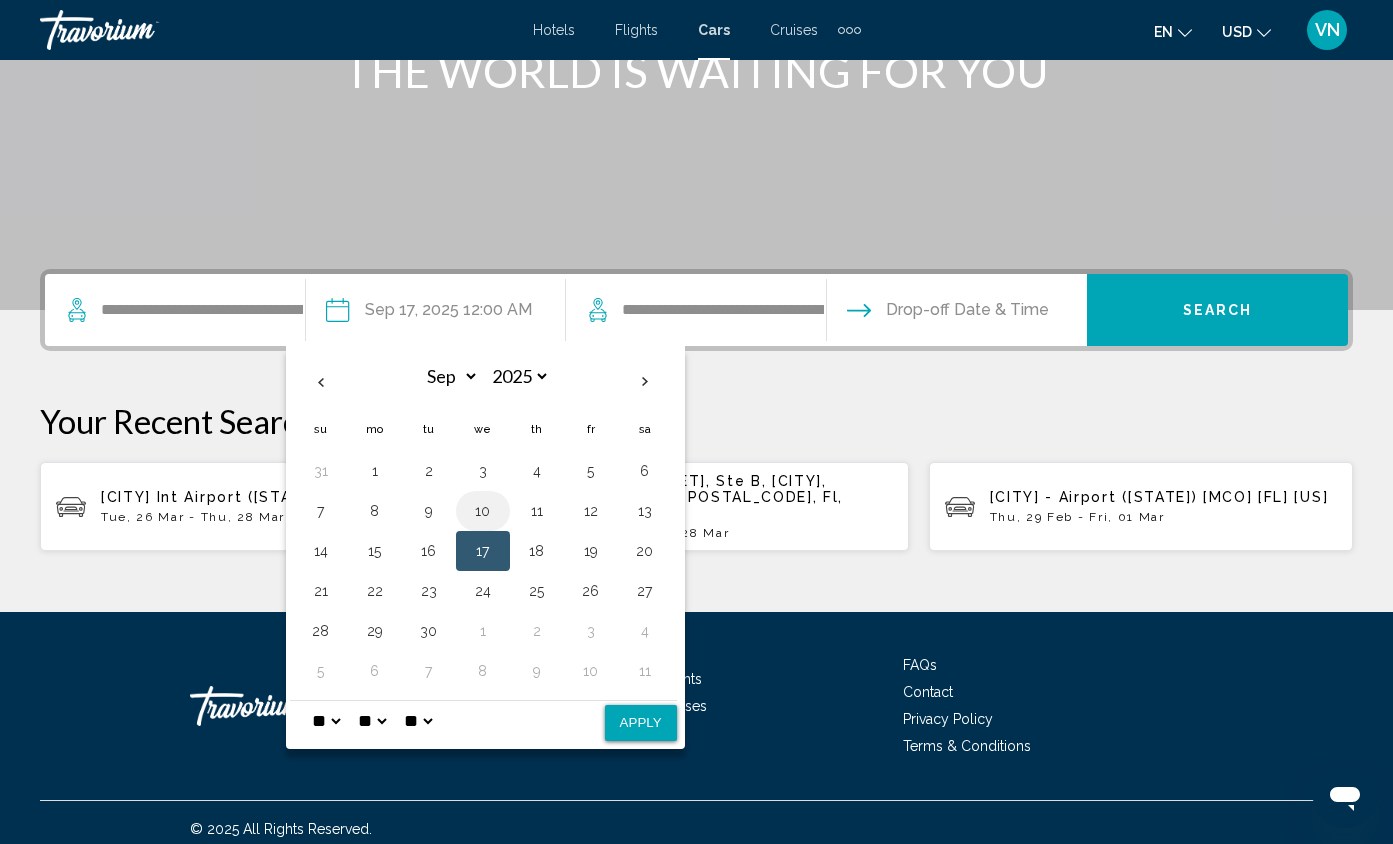 click on "10" at bounding box center [483, 511] 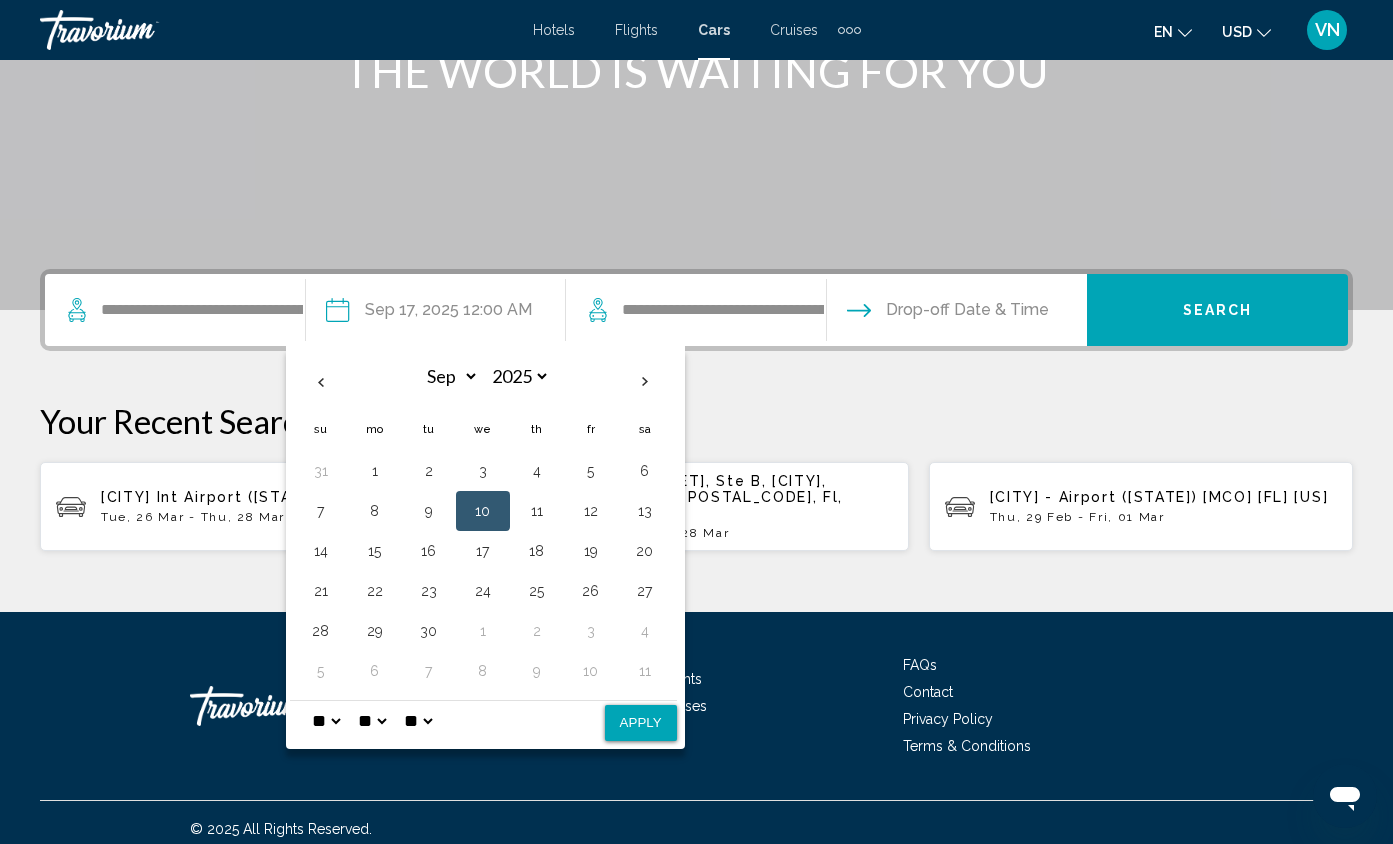 click on "10" at bounding box center (483, 511) 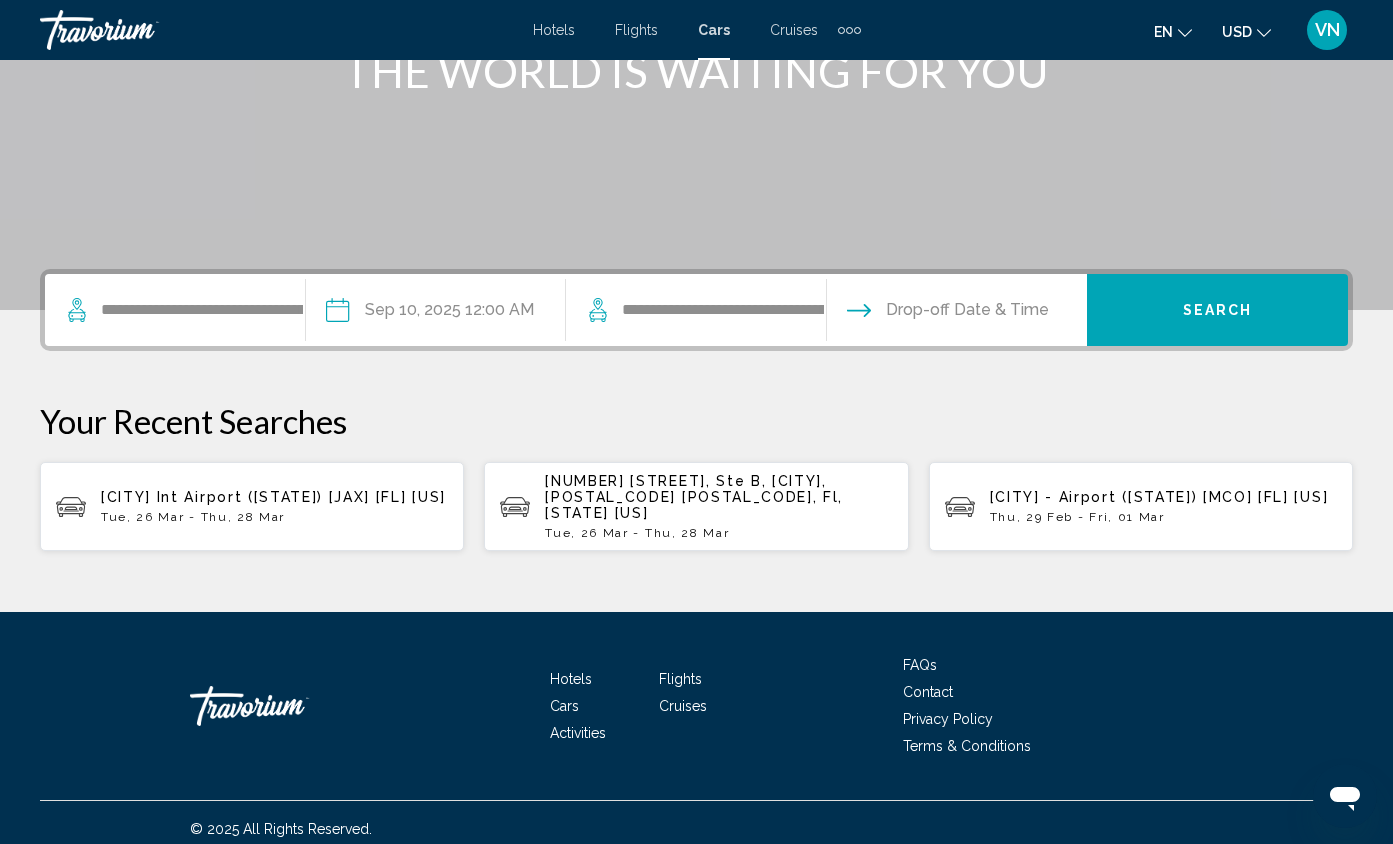 click at bounding box center [956, 313] 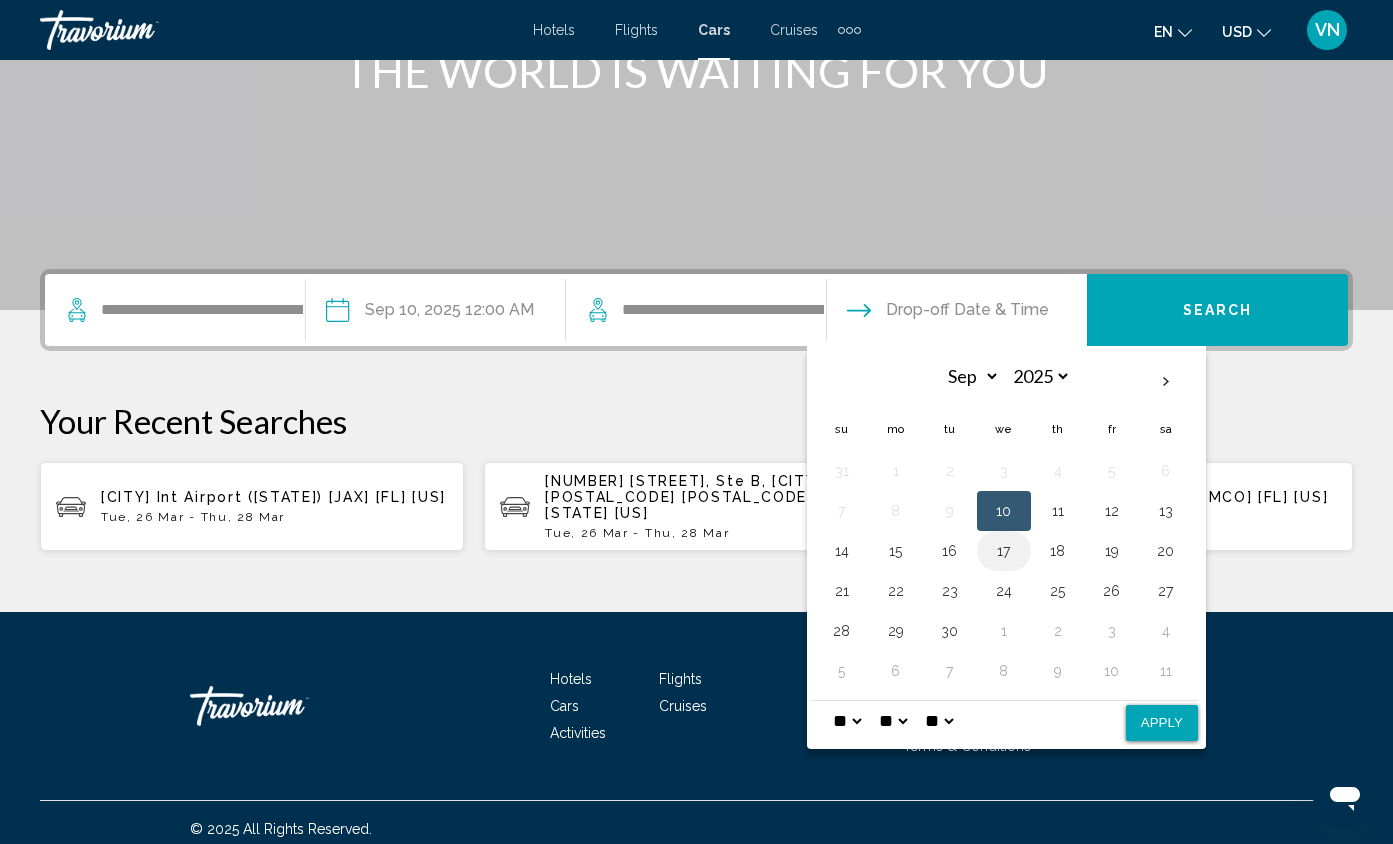 click on "17" at bounding box center [1004, 551] 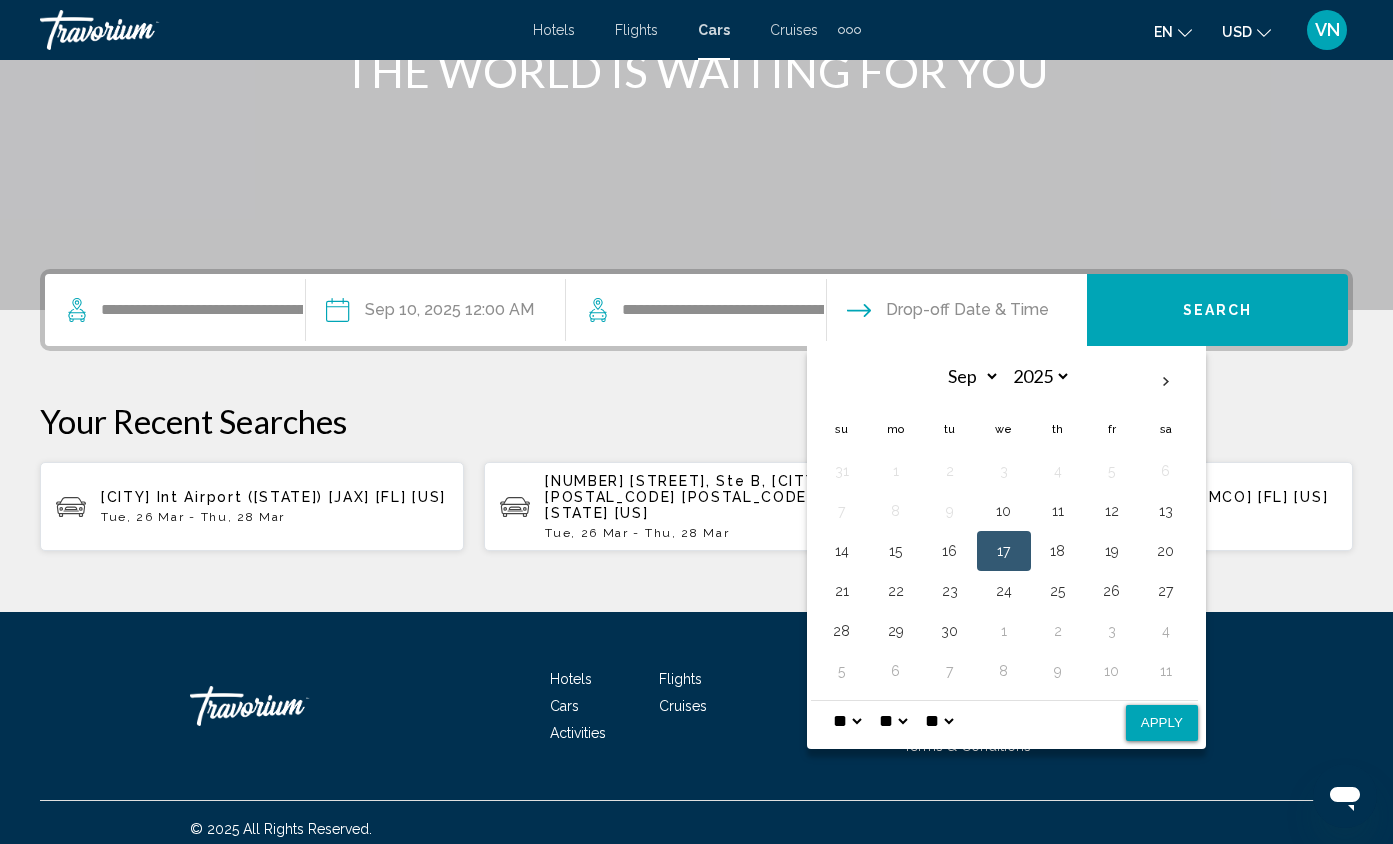 click on "Apply" at bounding box center (1162, 723) 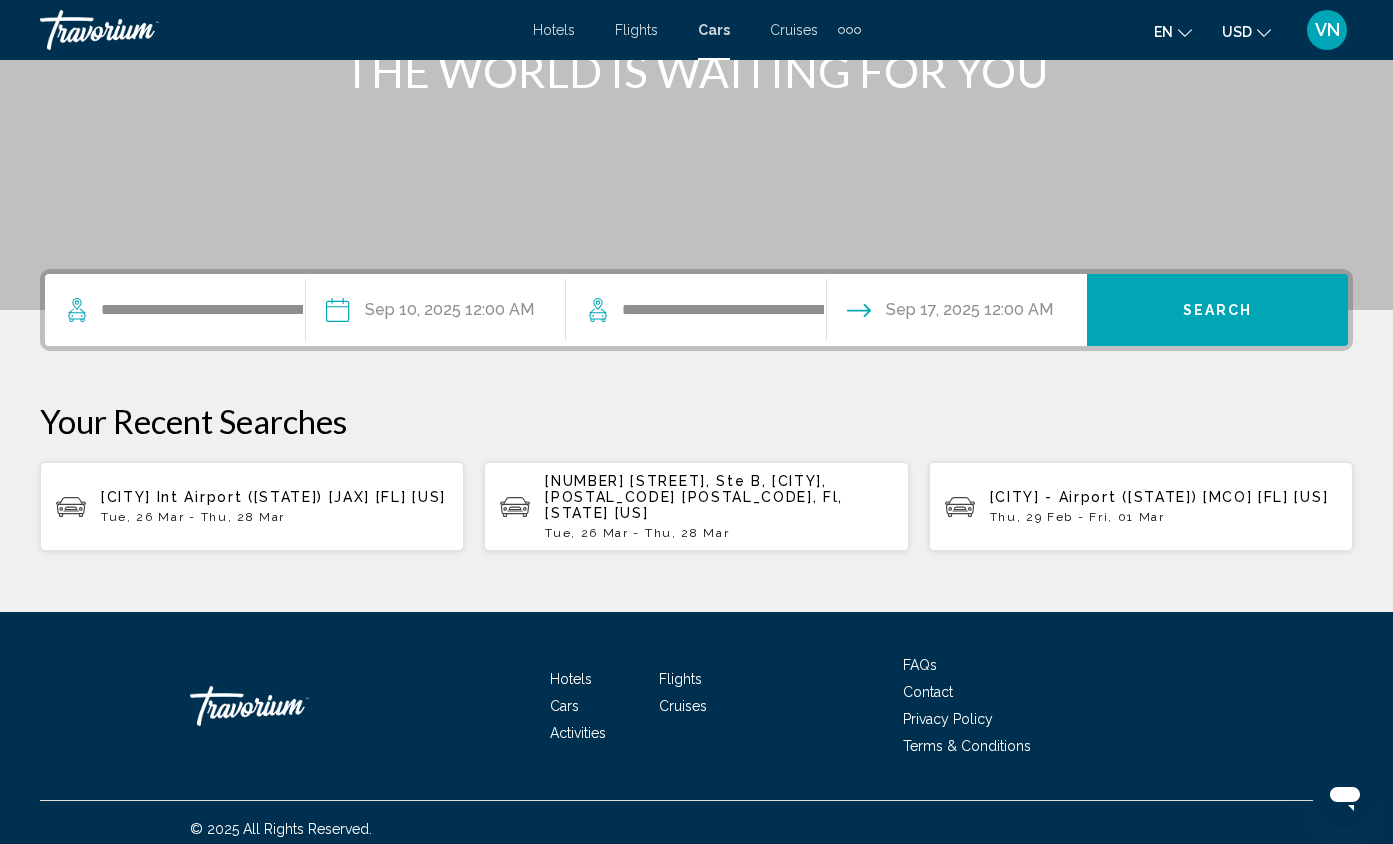 click on "Search" at bounding box center (1217, 310) 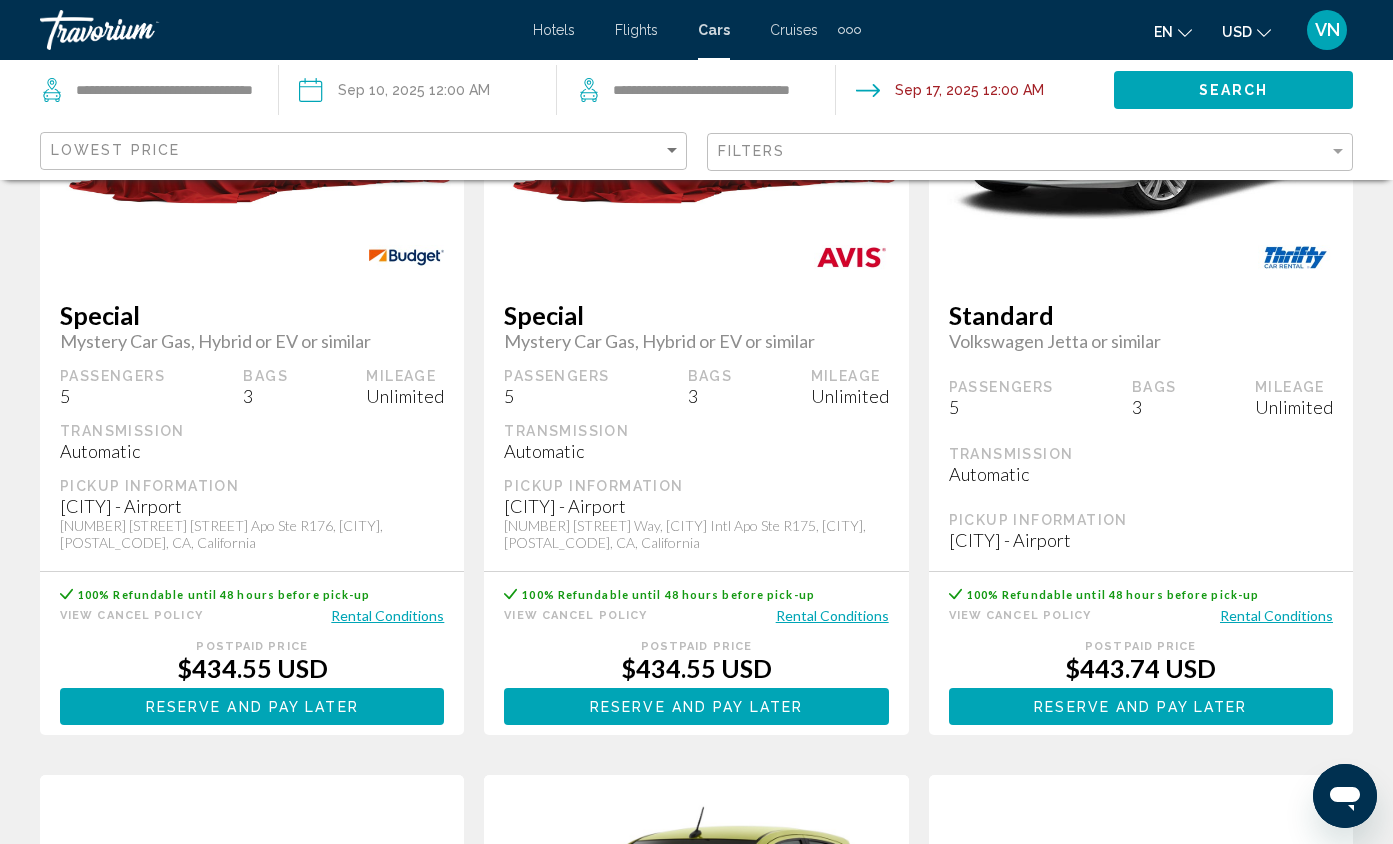 scroll, scrollTop: 291, scrollLeft: 0, axis: vertical 